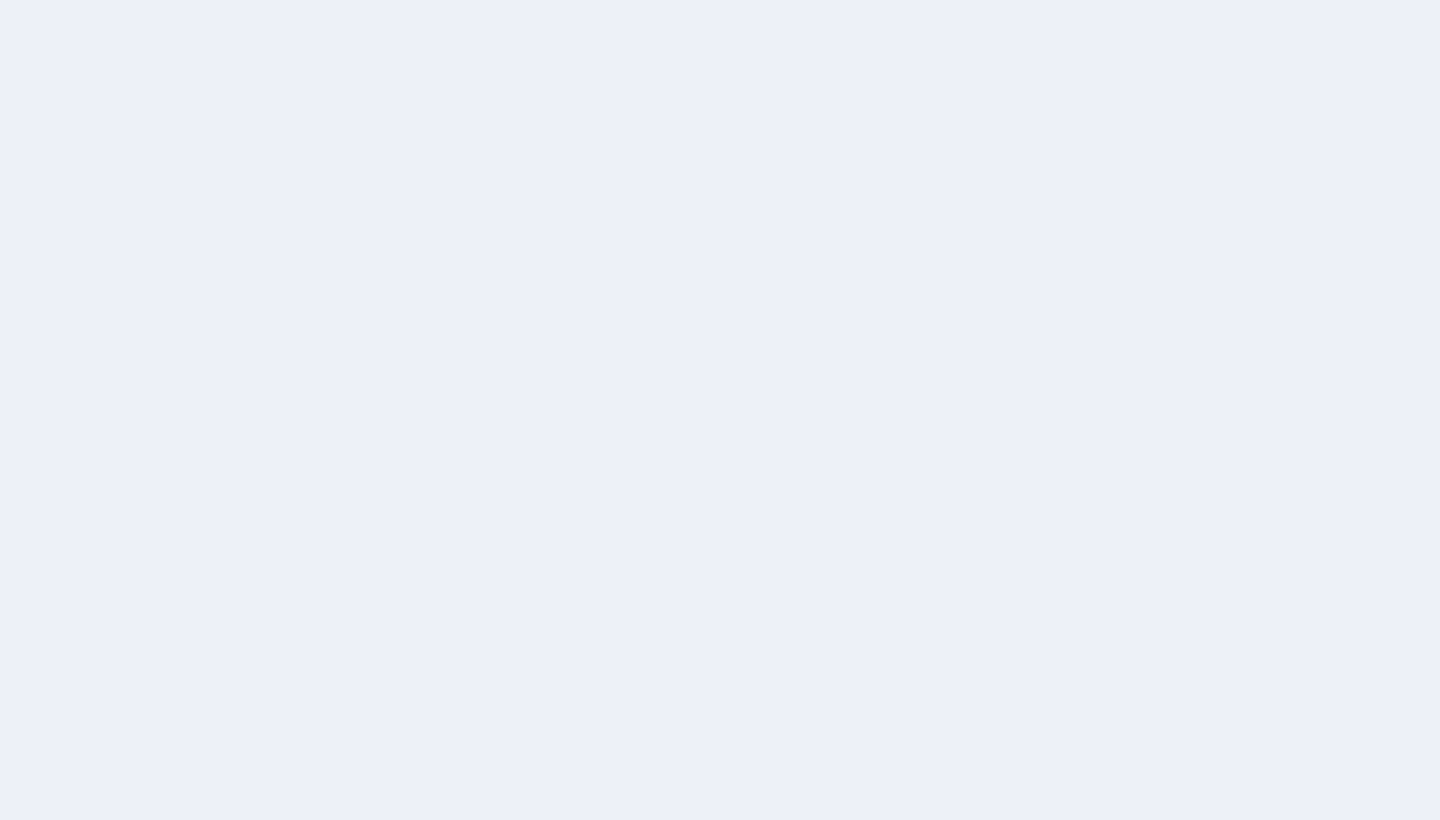scroll, scrollTop: 0, scrollLeft: 0, axis: both 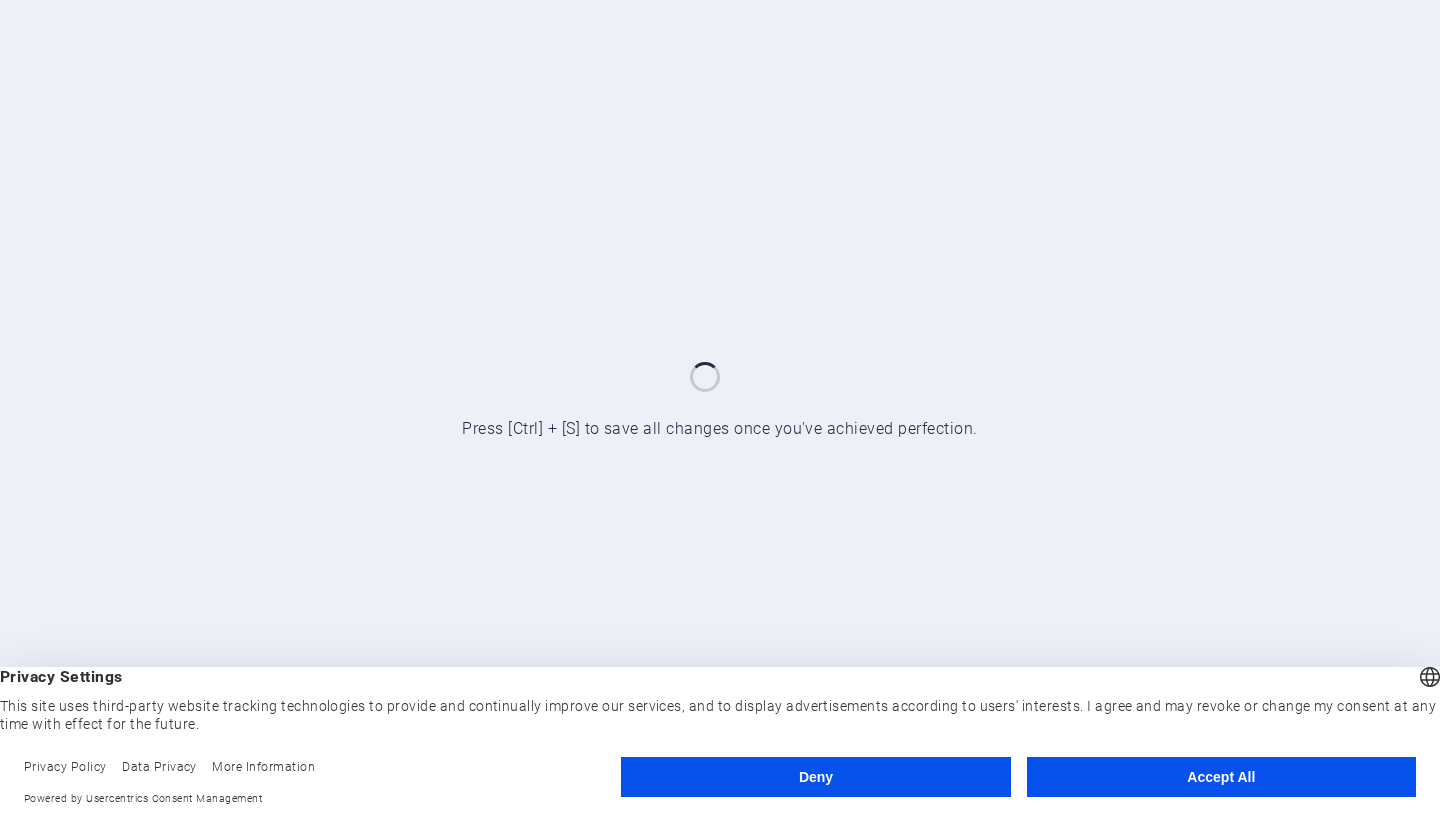 click on "Deny" at bounding box center [815, 777] 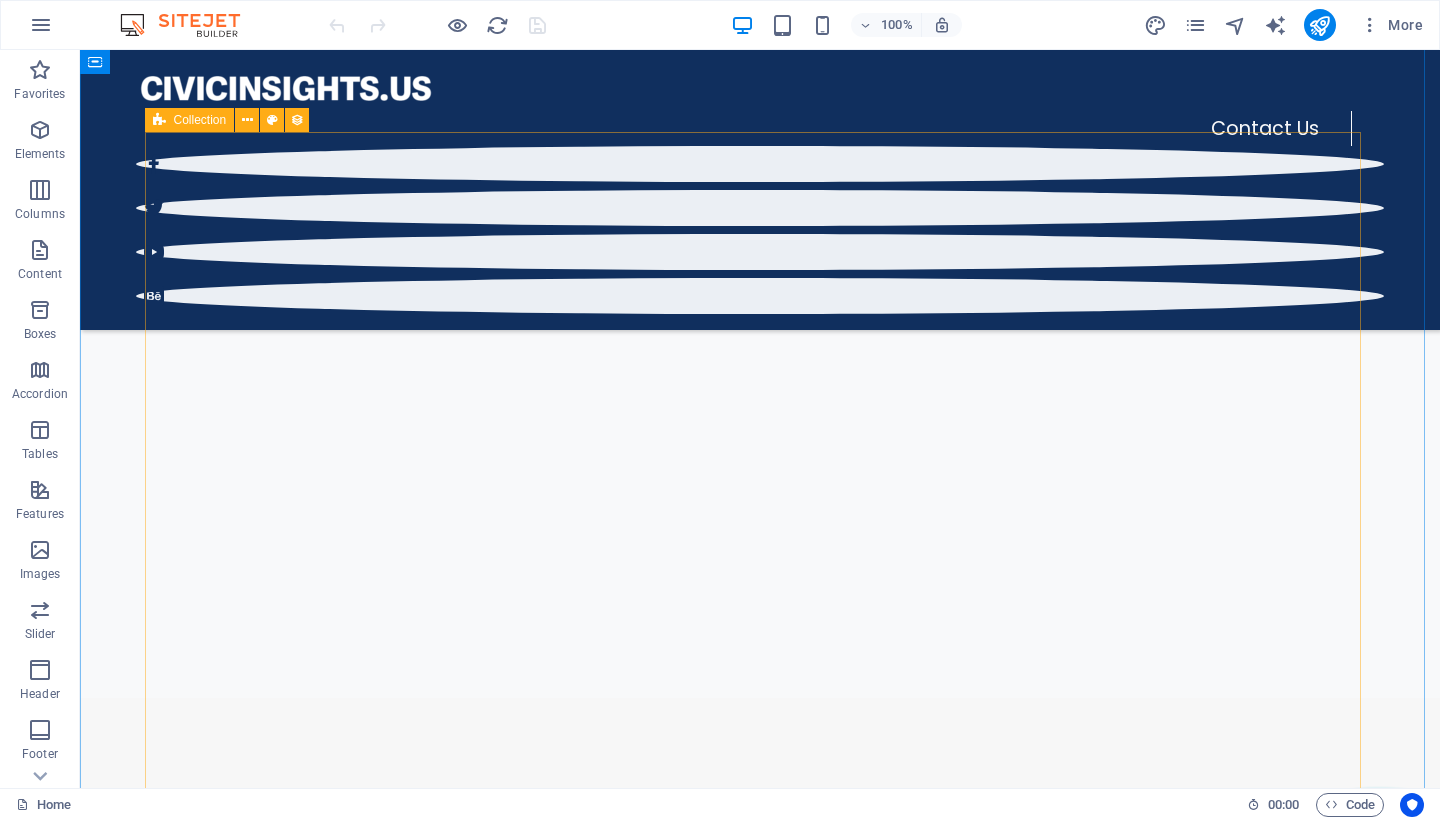 scroll, scrollTop: 947, scrollLeft: 0, axis: vertical 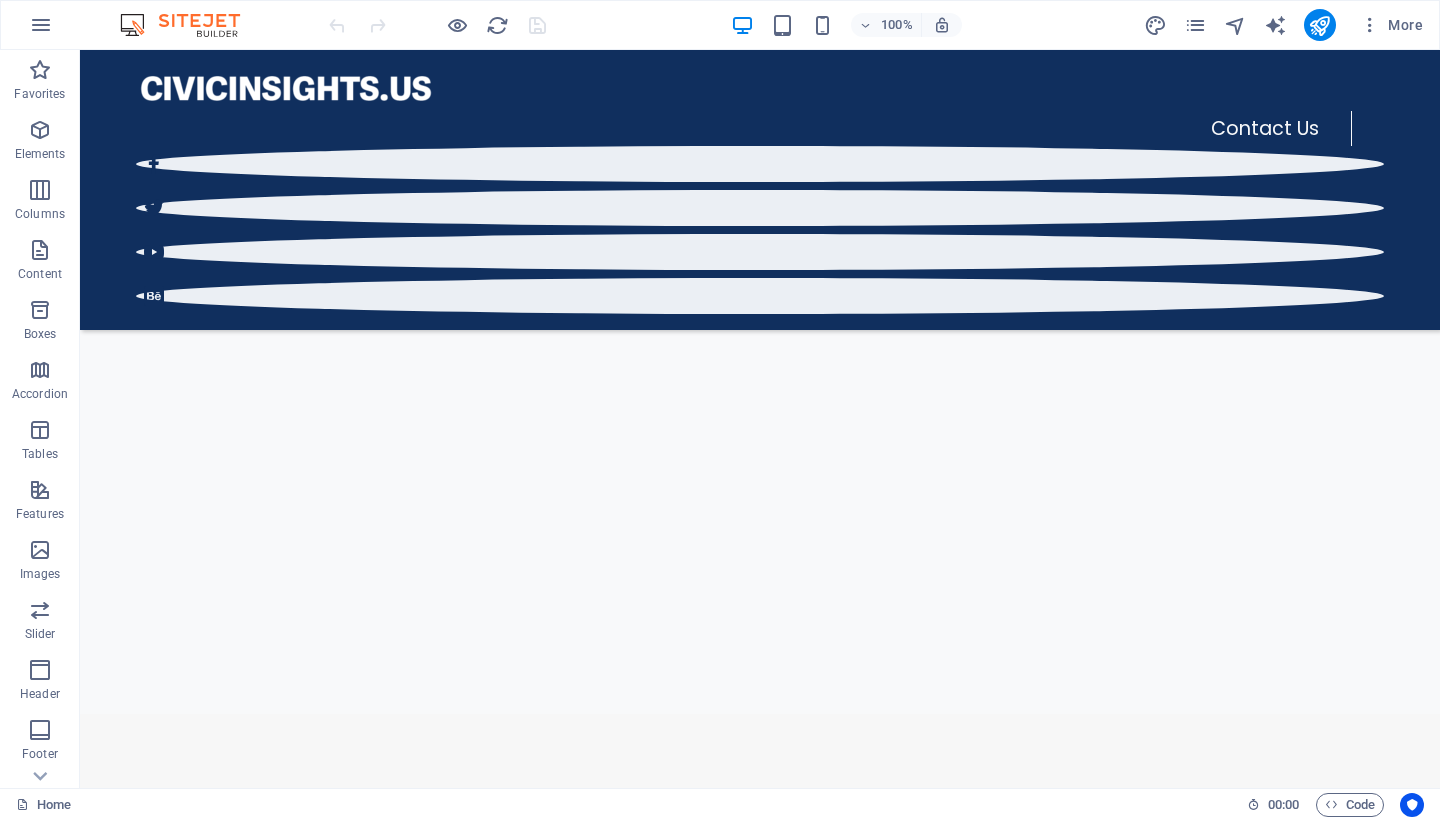 click on "More" at bounding box center [1287, 25] 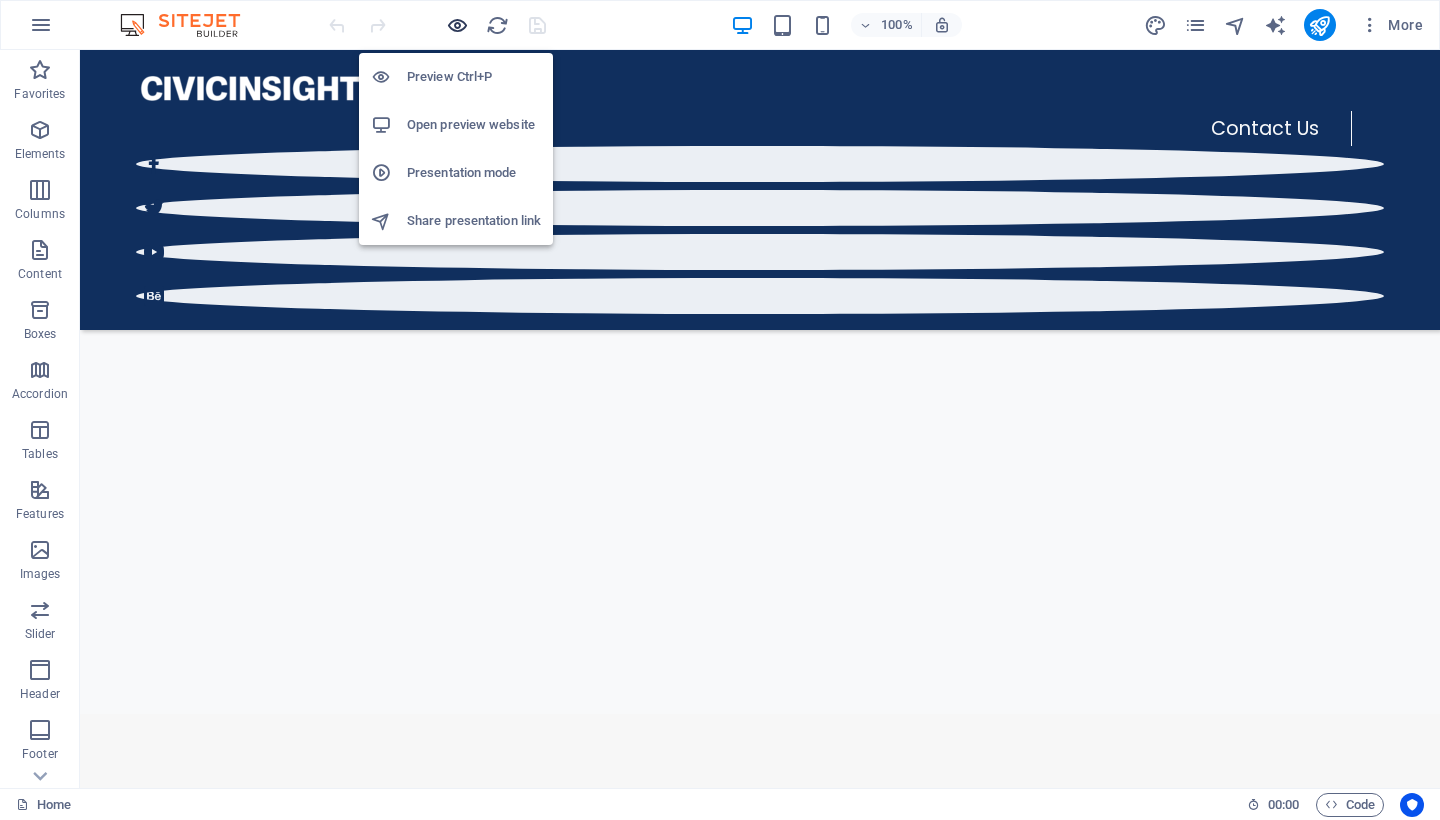click at bounding box center (457, 25) 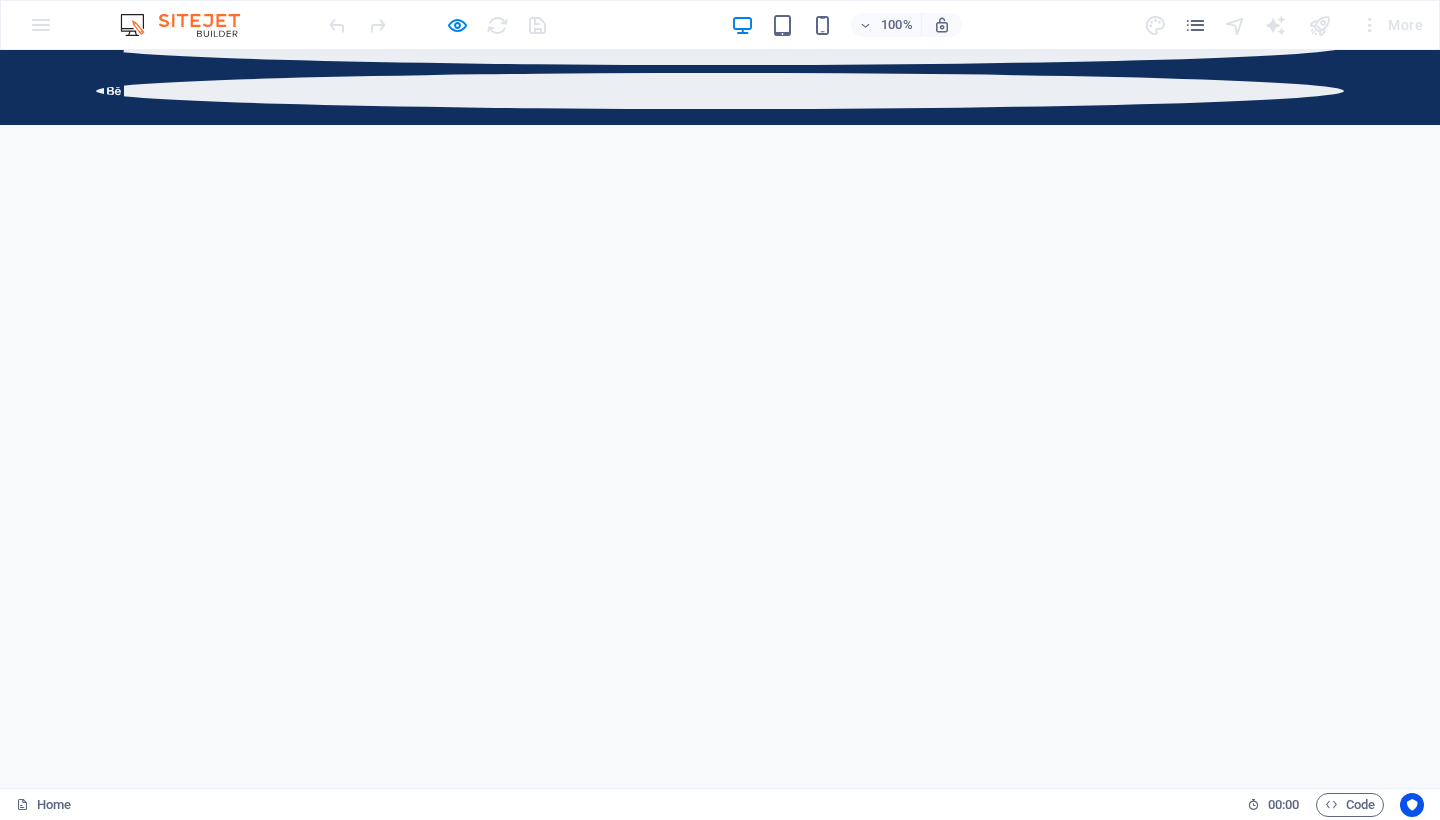 click on "READ NOW" at bounding box center (204, 4027) 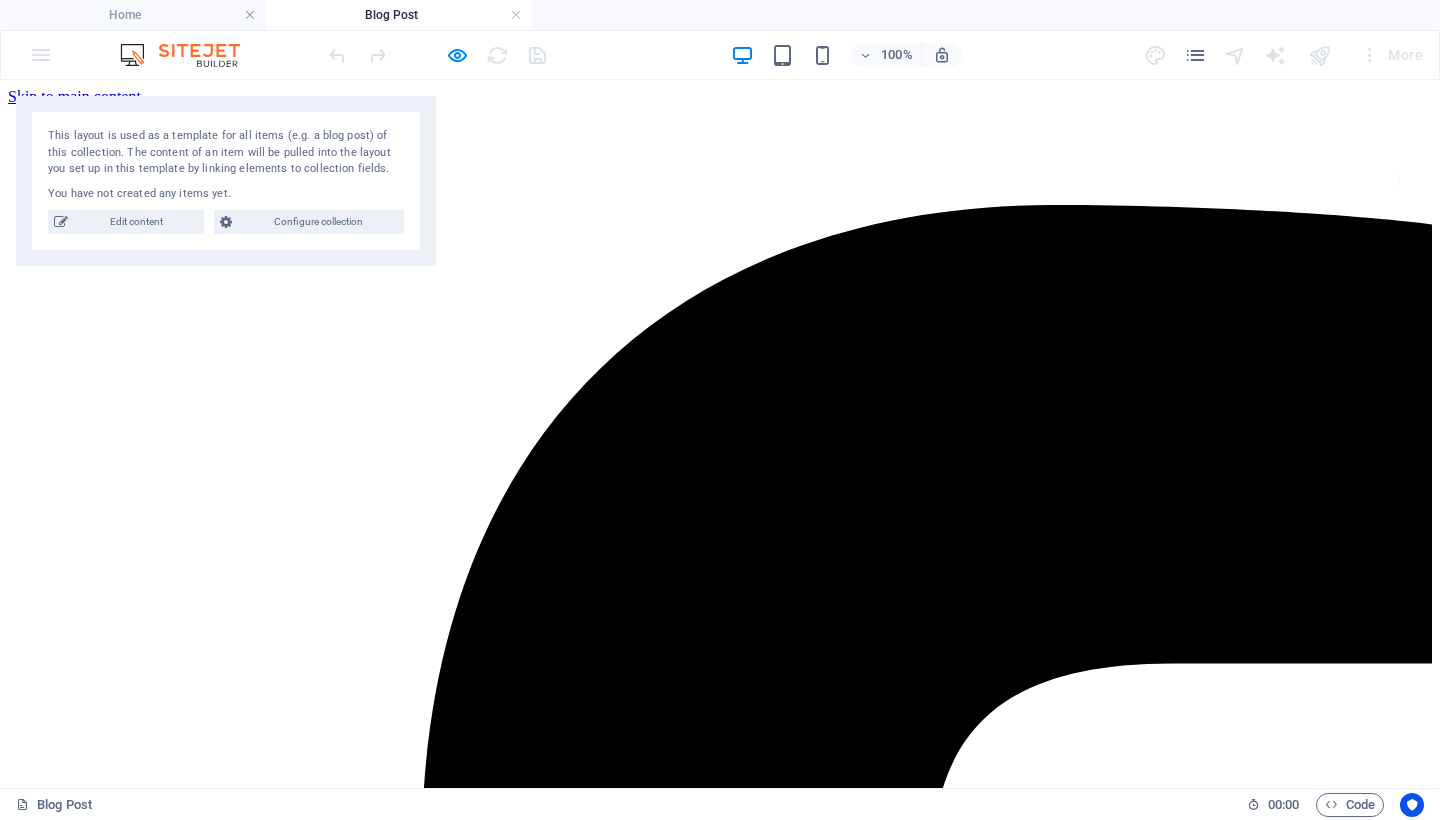 scroll, scrollTop: 0, scrollLeft: 0, axis: both 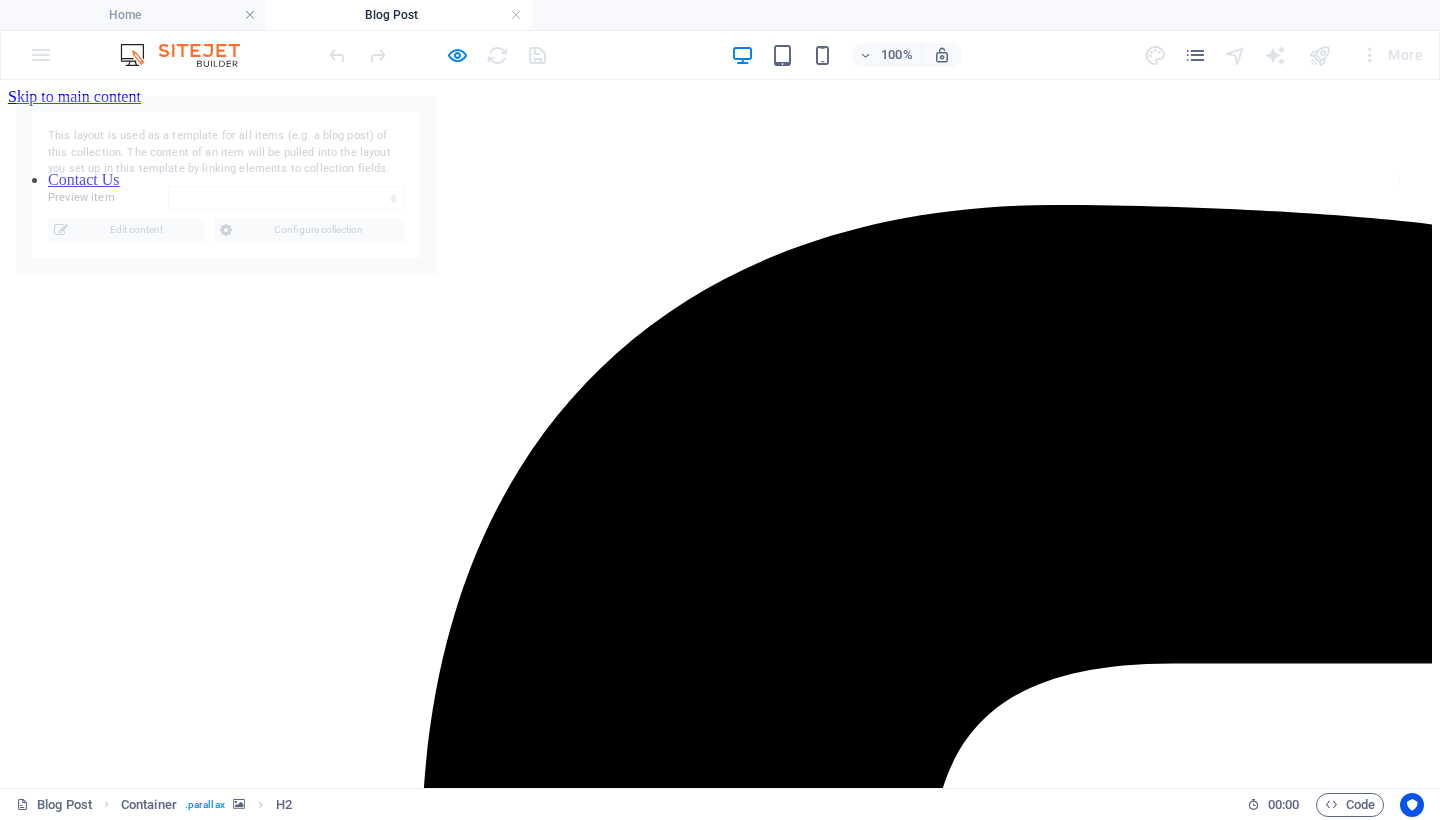 select on "688e30a539e2cff5bc04ab99" 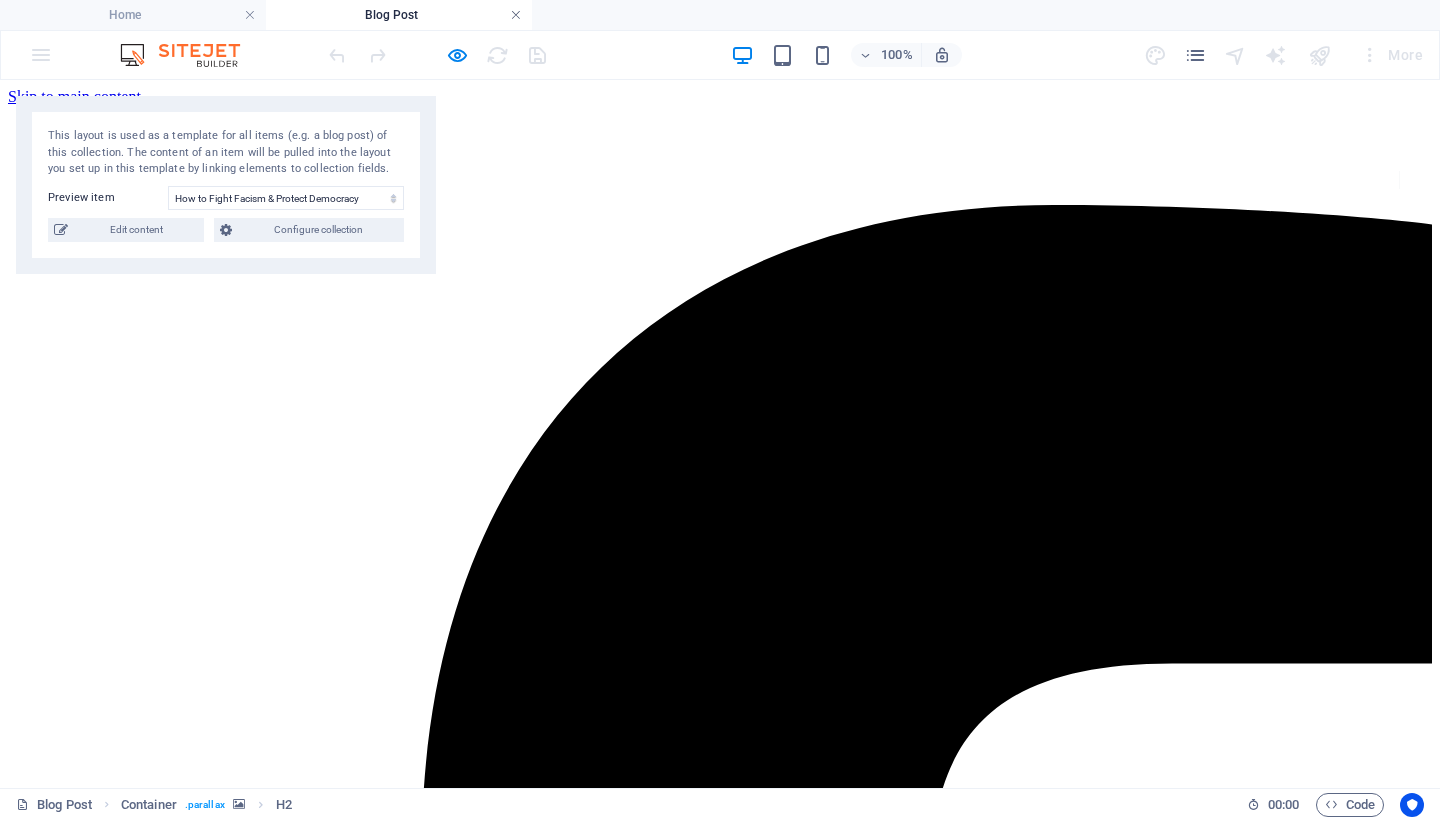 click at bounding box center (516, 15) 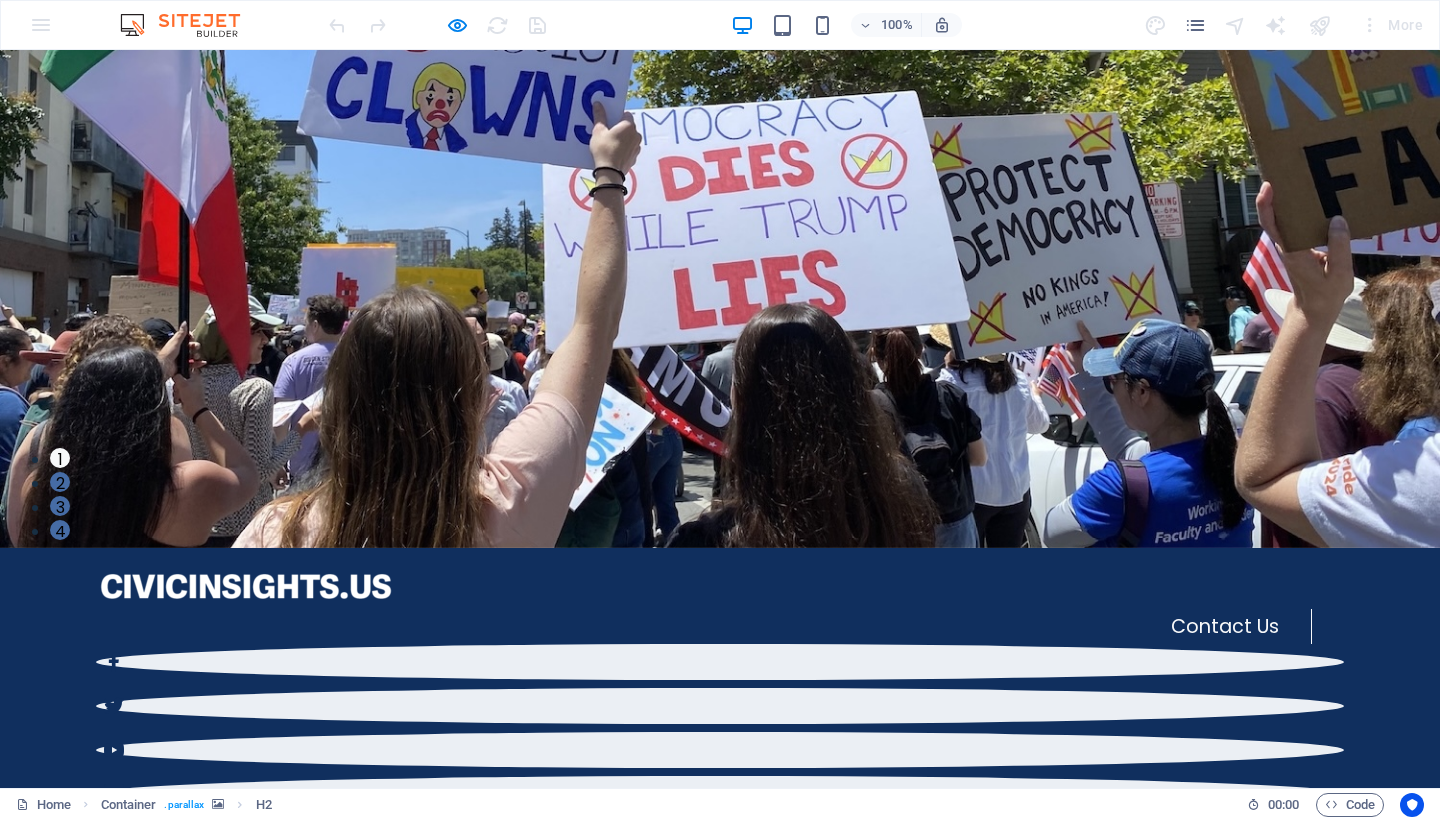 scroll, scrollTop: 554, scrollLeft: 0, axis: vertical 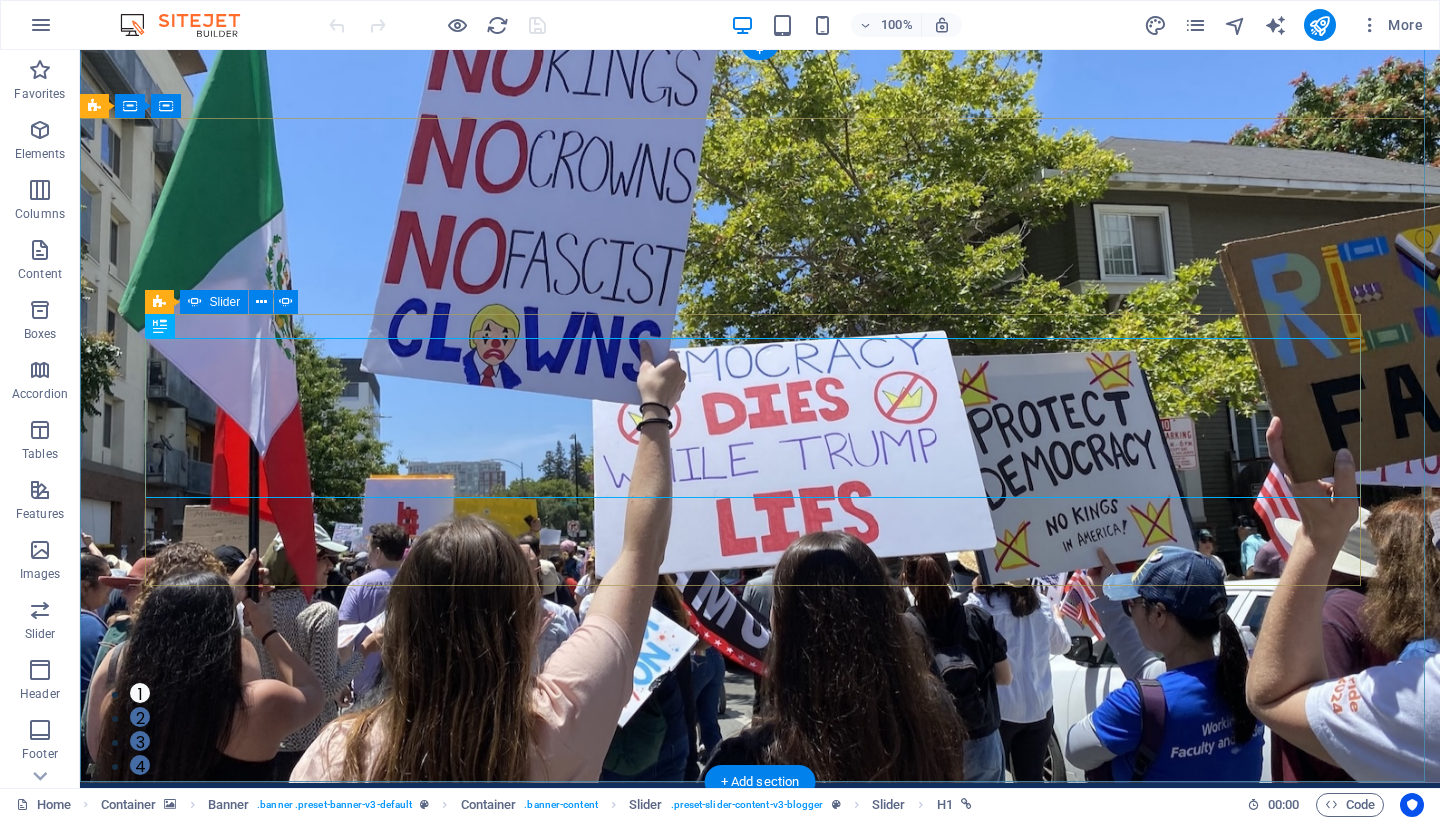 click on "2" at bounding box center (140, 717) 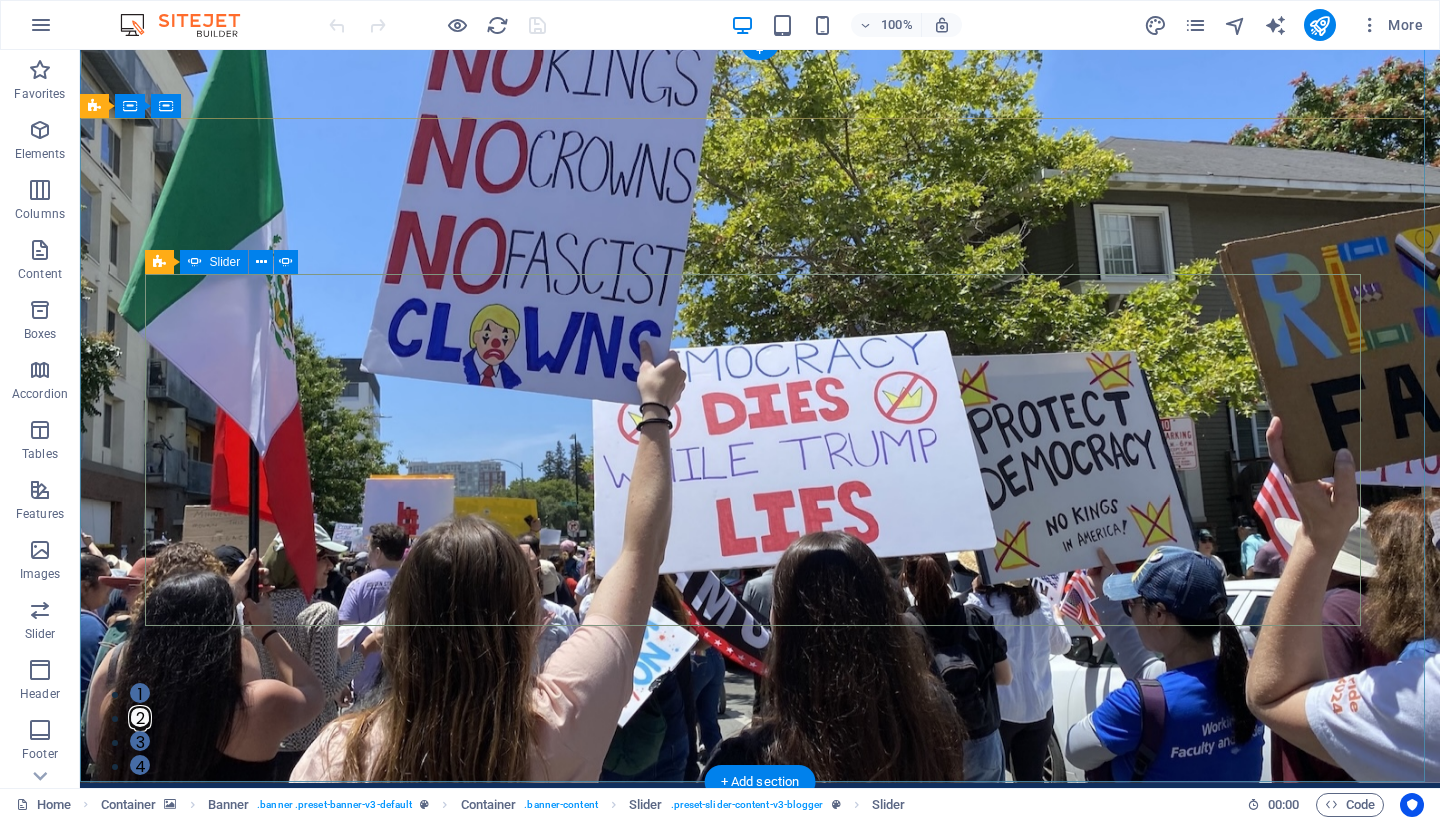 click on "3" at bounding box center (140, 741) 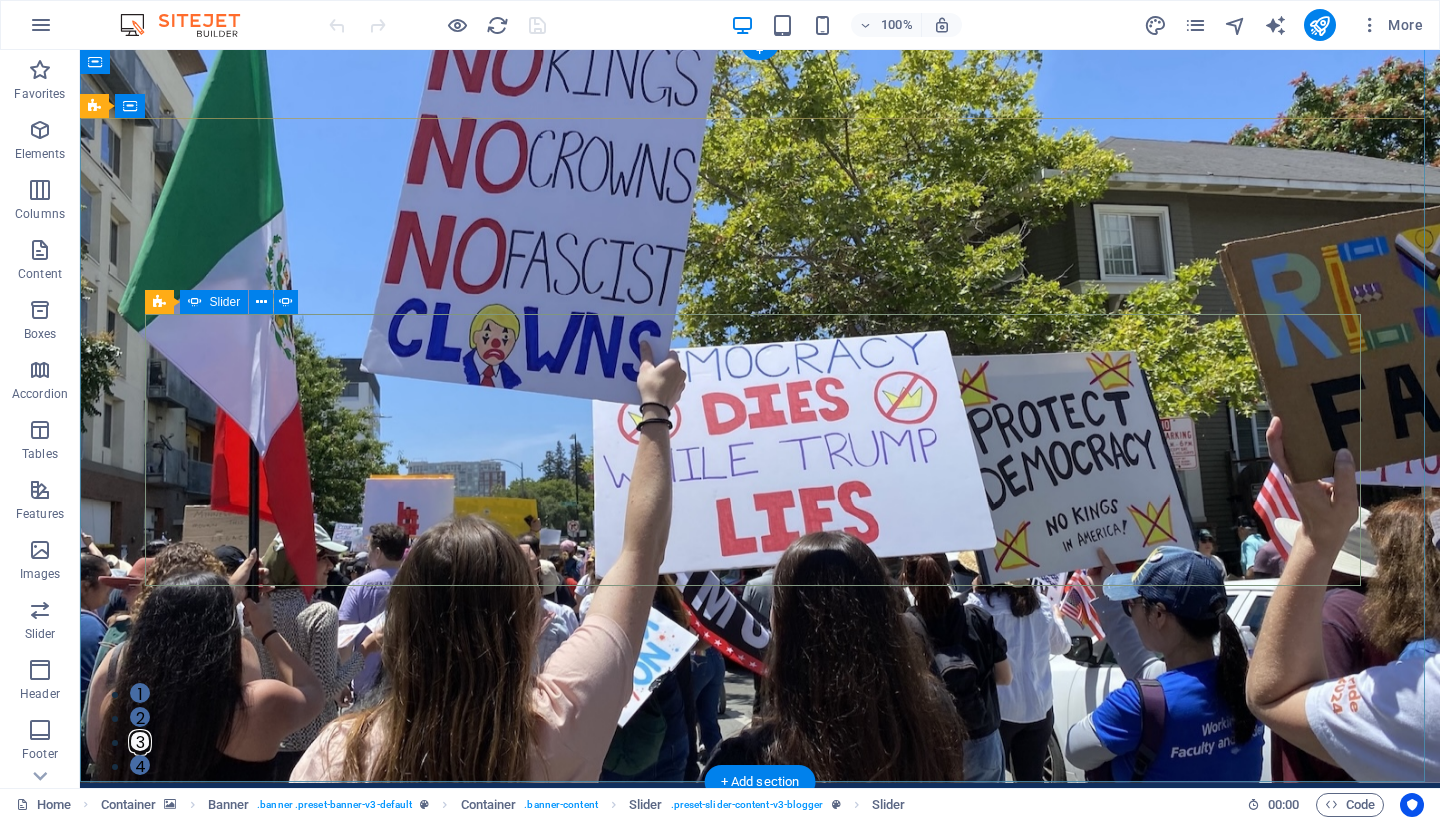 click on "4" at bounding box center [140, 765] 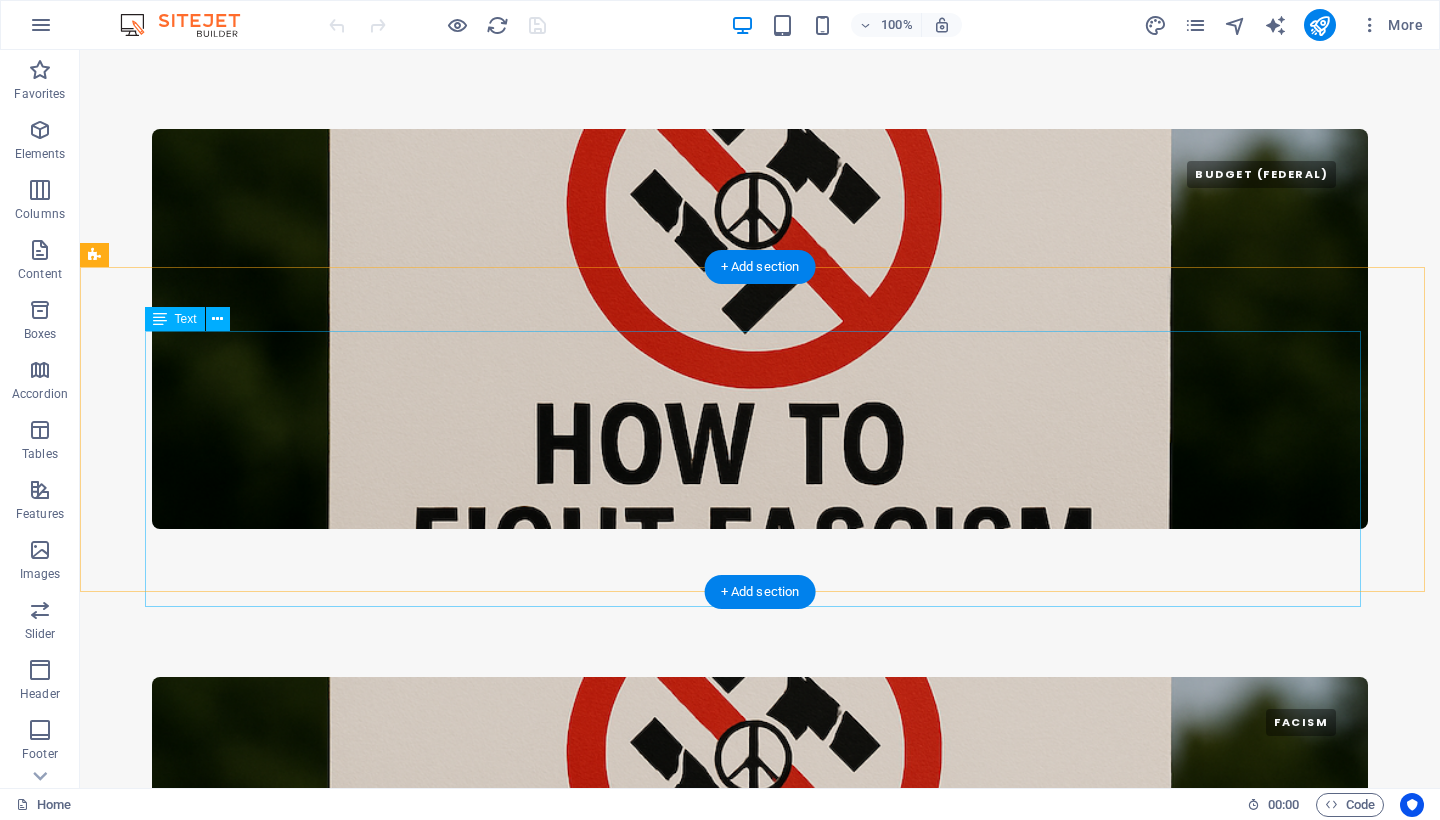 scroll, scrollTop: 4217, scrollLeft: 0, axis: vertical 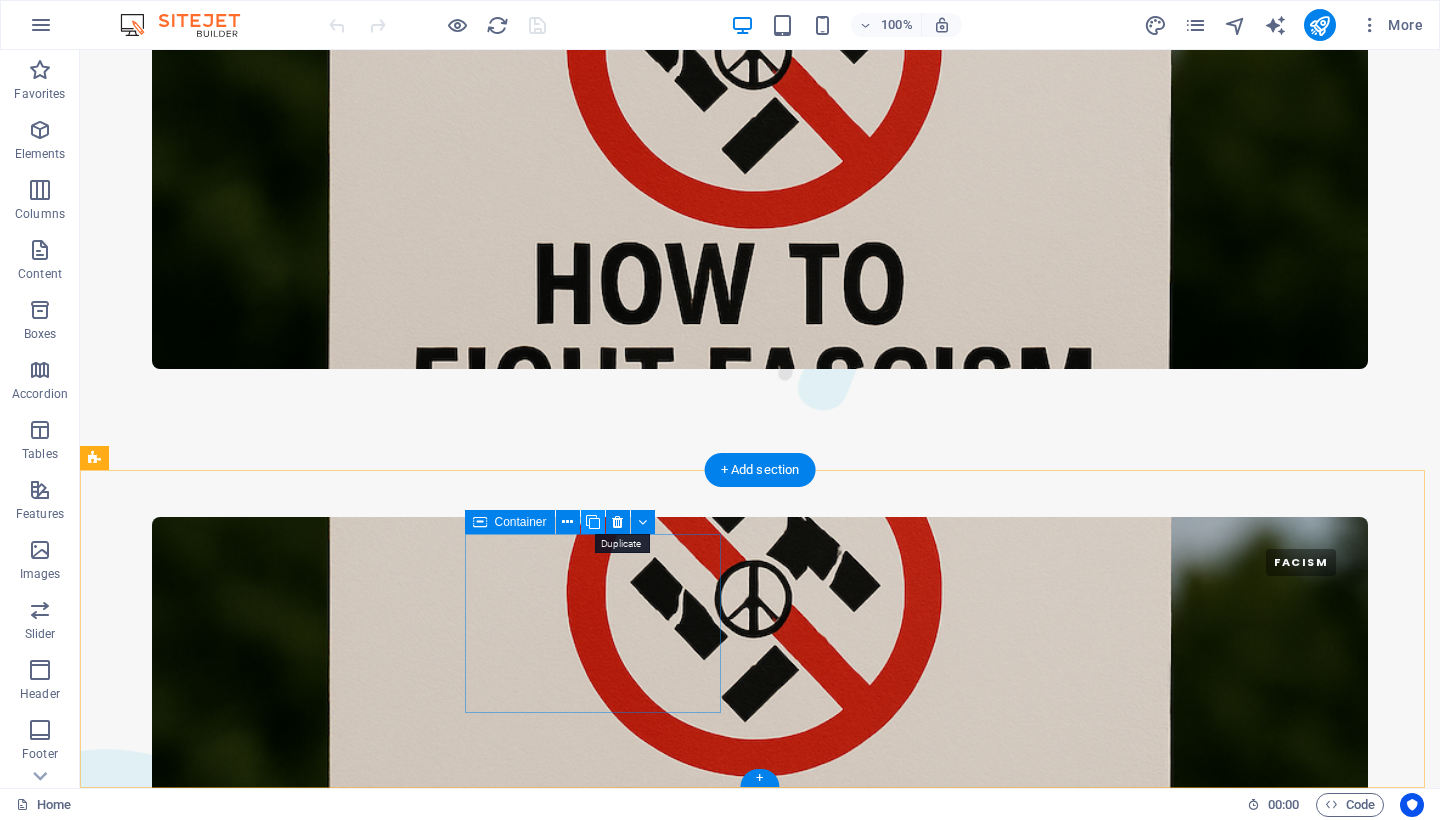 click at bounding box center [593, 522] 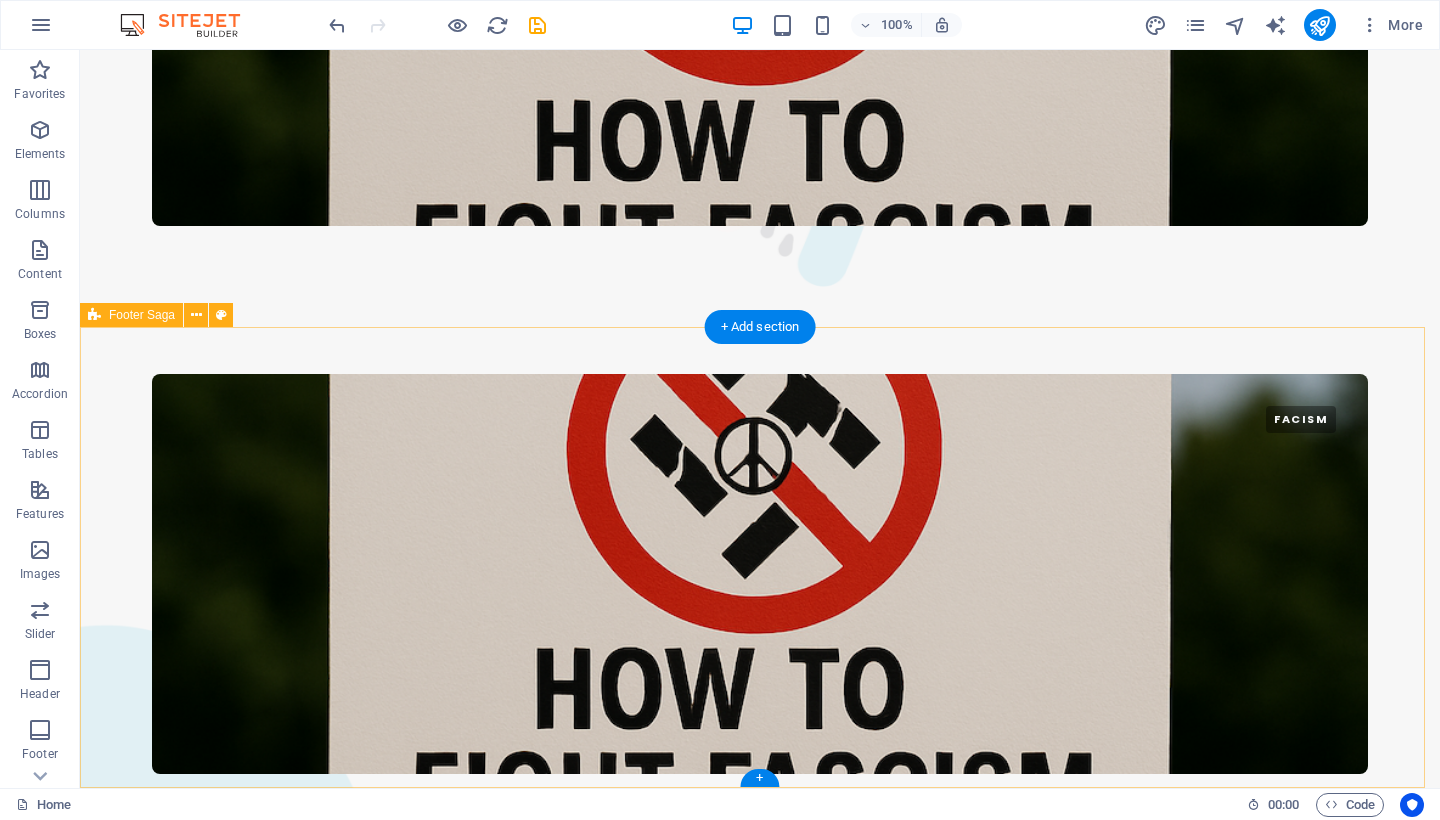 scroll, scrollTop: 4334, scrollLeft: 0, axis: vertical 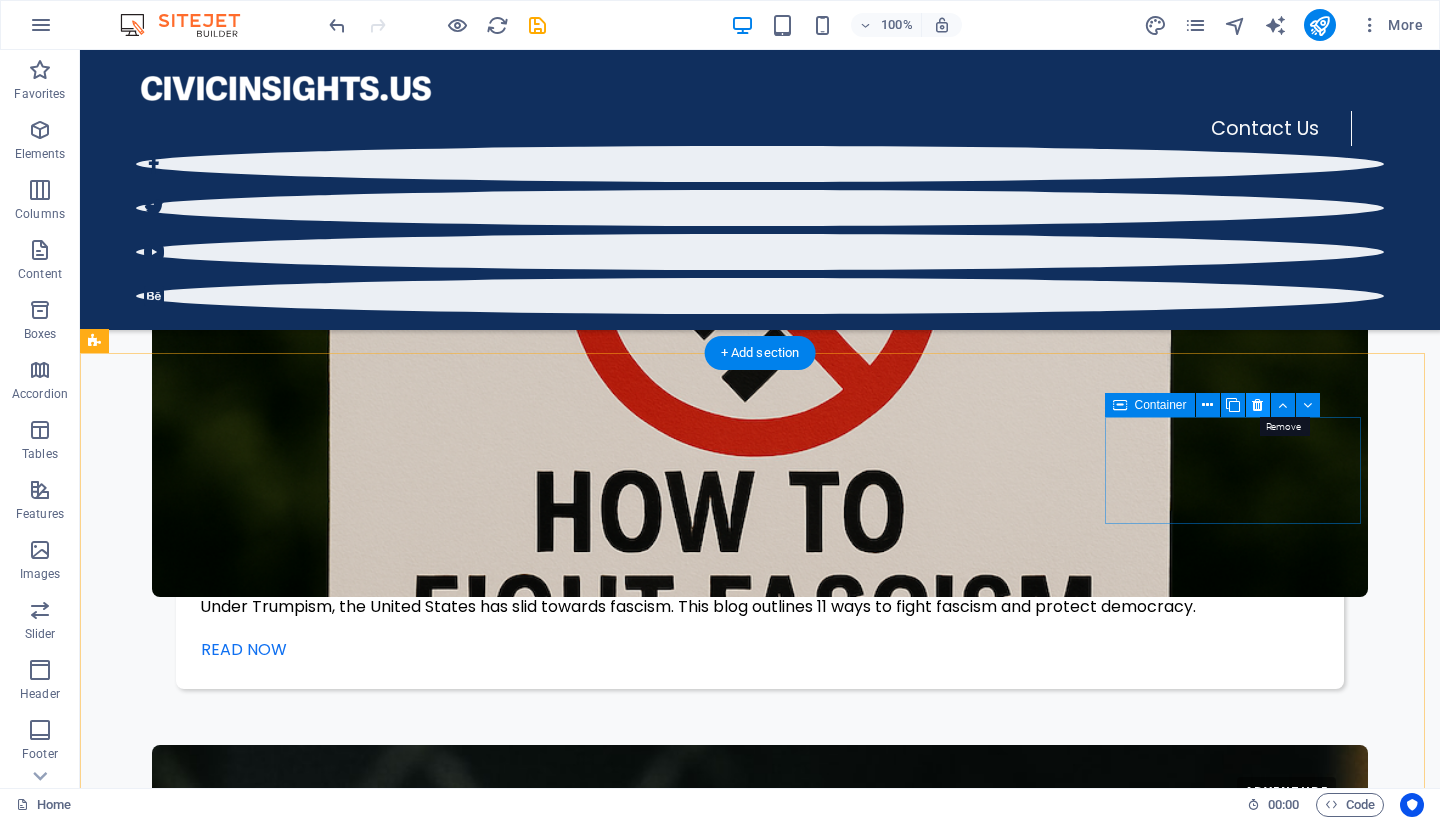 click at bounding box center [1257, 405] 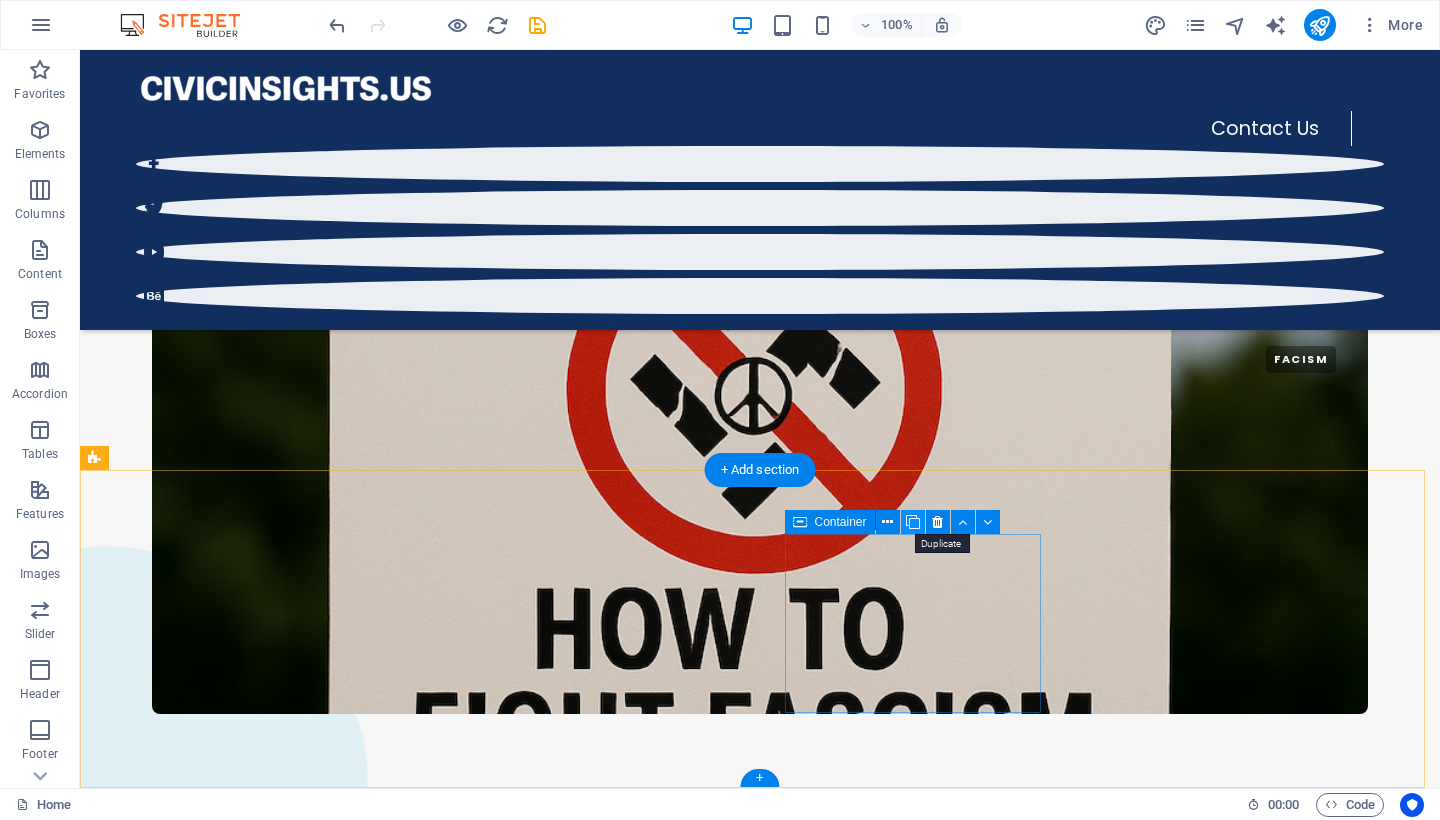 click at bounding box center [913, 522] 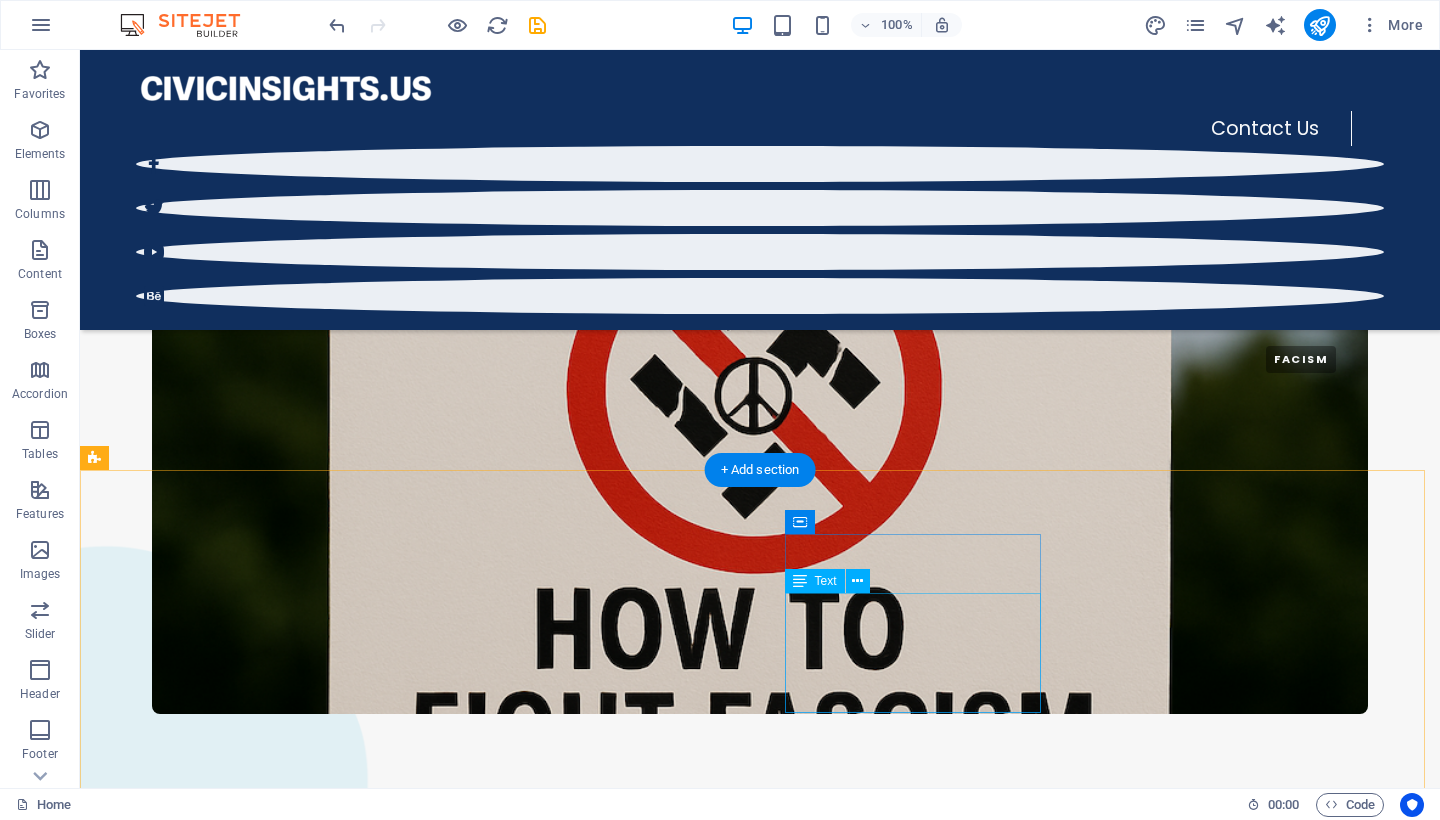 scroll, scrollTop: 4360, scrollLeft: 0, axis: vertical 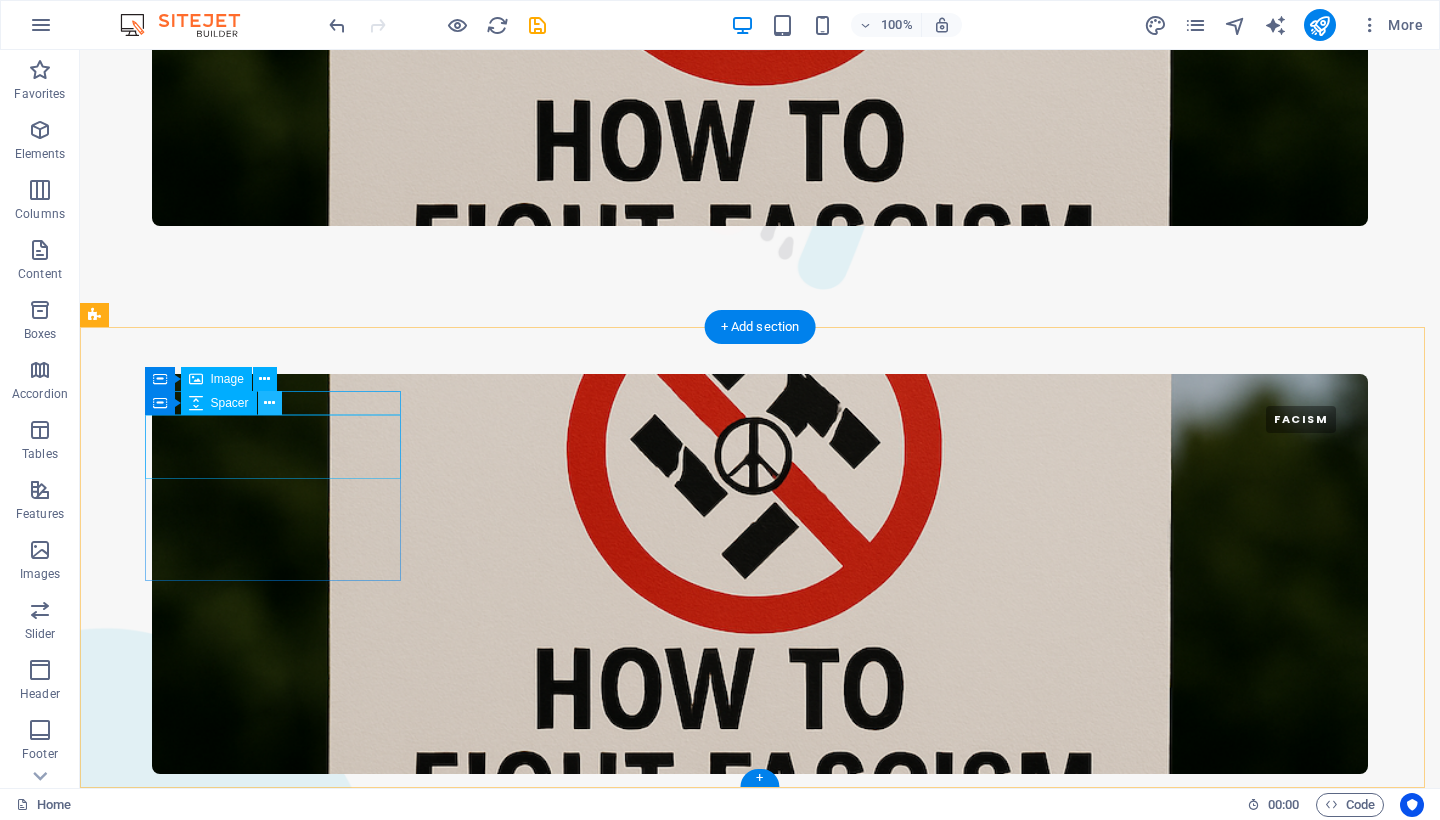 click at bounding box center [269, 403] 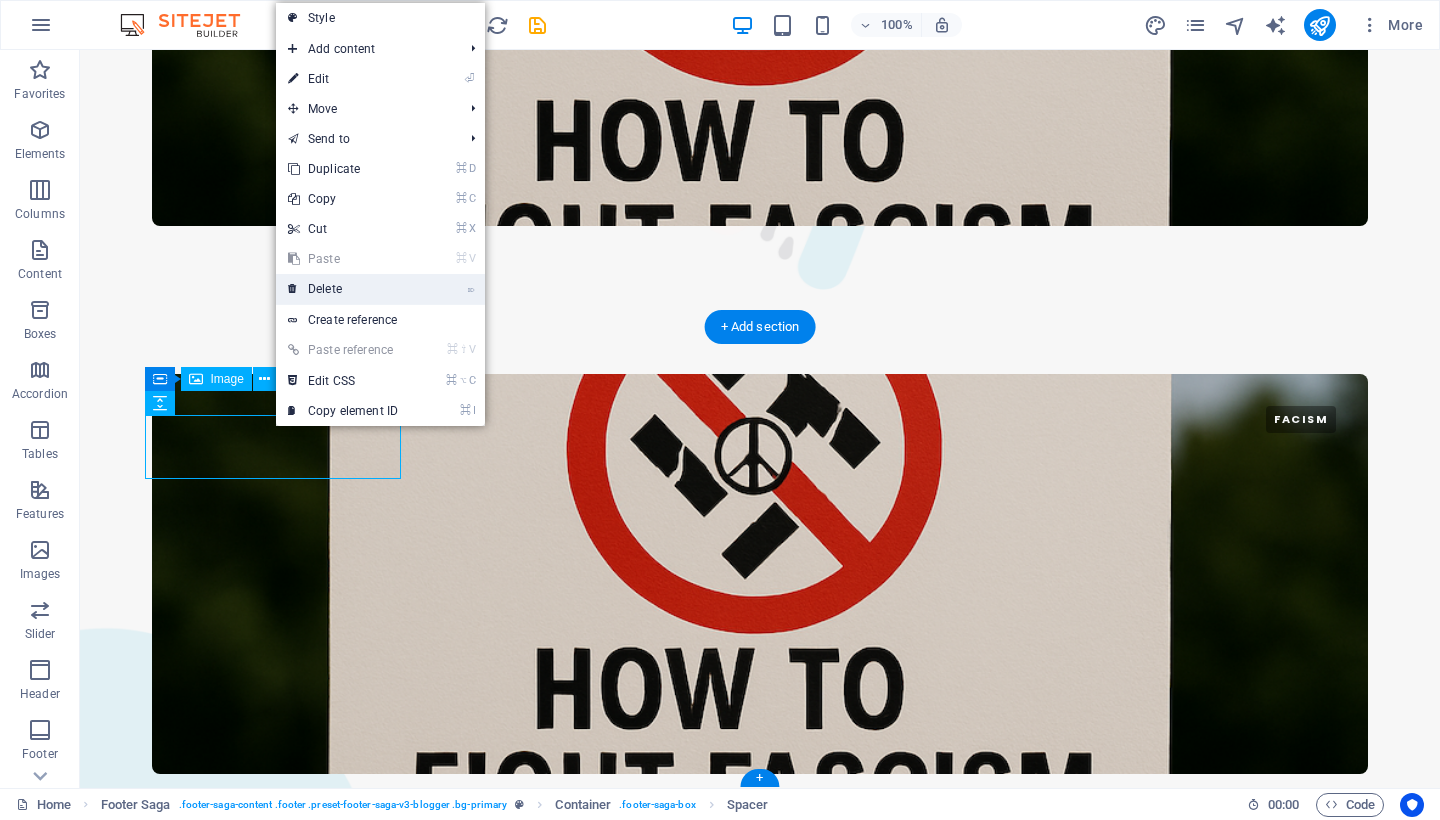 click on "⌦  Delete" at bounding box center [343, 289] 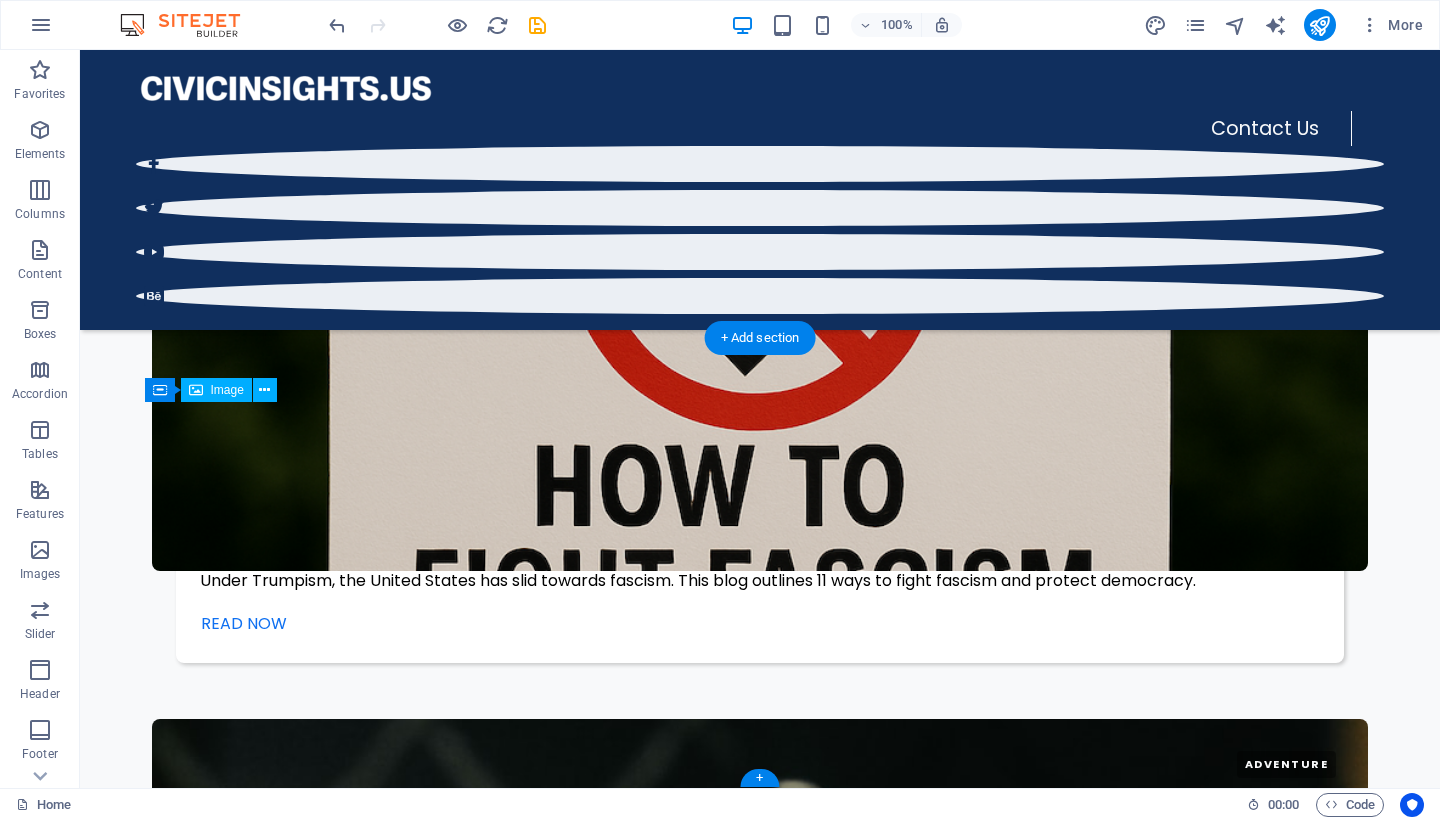 scroll, scrollTop: 4349, scrollLeft: 0, axis: vertical 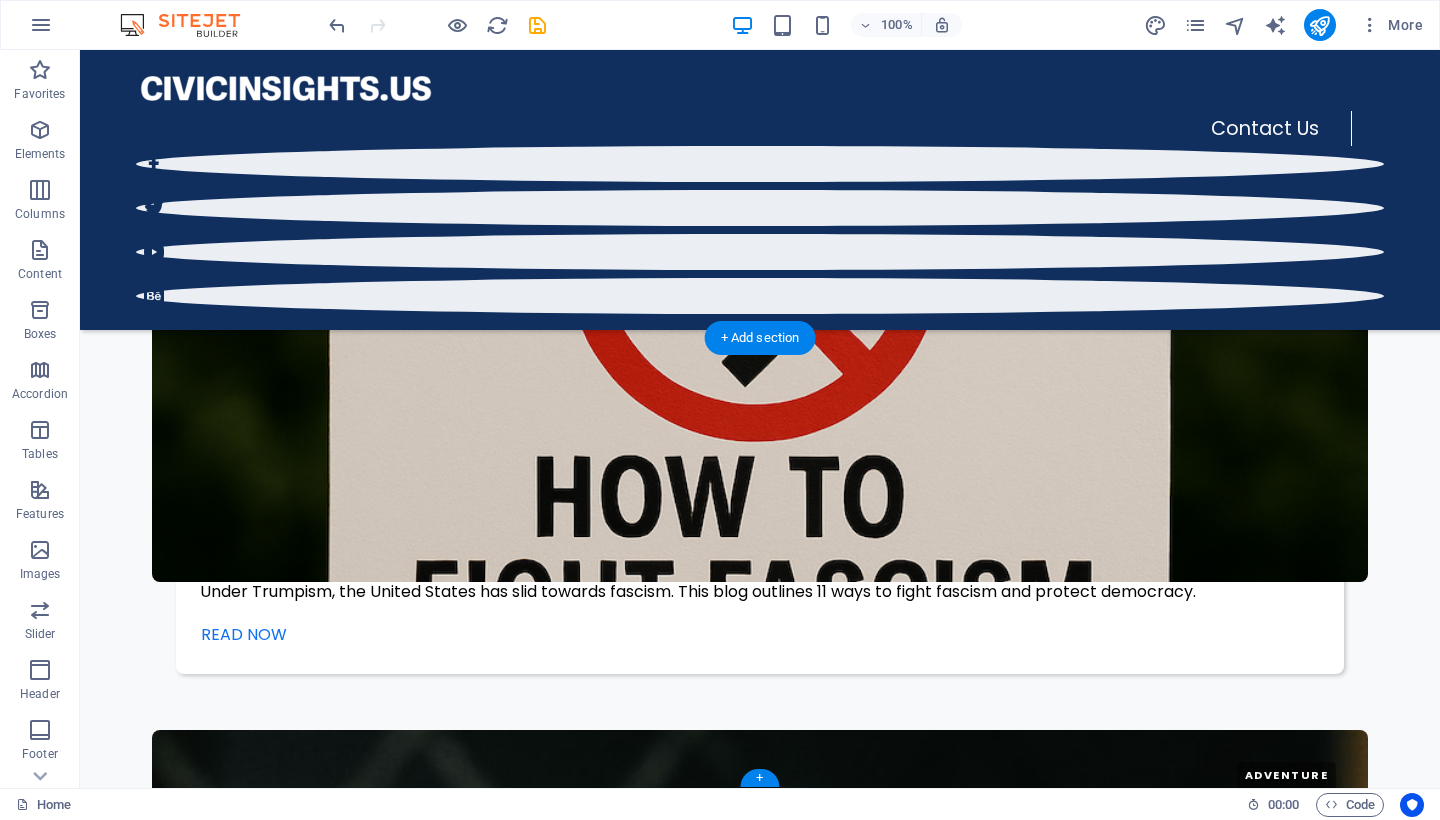 click on "[ORGANIZATION] [POSTAL_ADDRESS] [CITY], [STATE] Menu Home About the Author Contact Privacy Legal Notice Menu Home About the Author Contact Privacy Legal Notice Menu Home About the Author Contact Privacy Legal Notice Connections" at bounding box center (760, 7578) 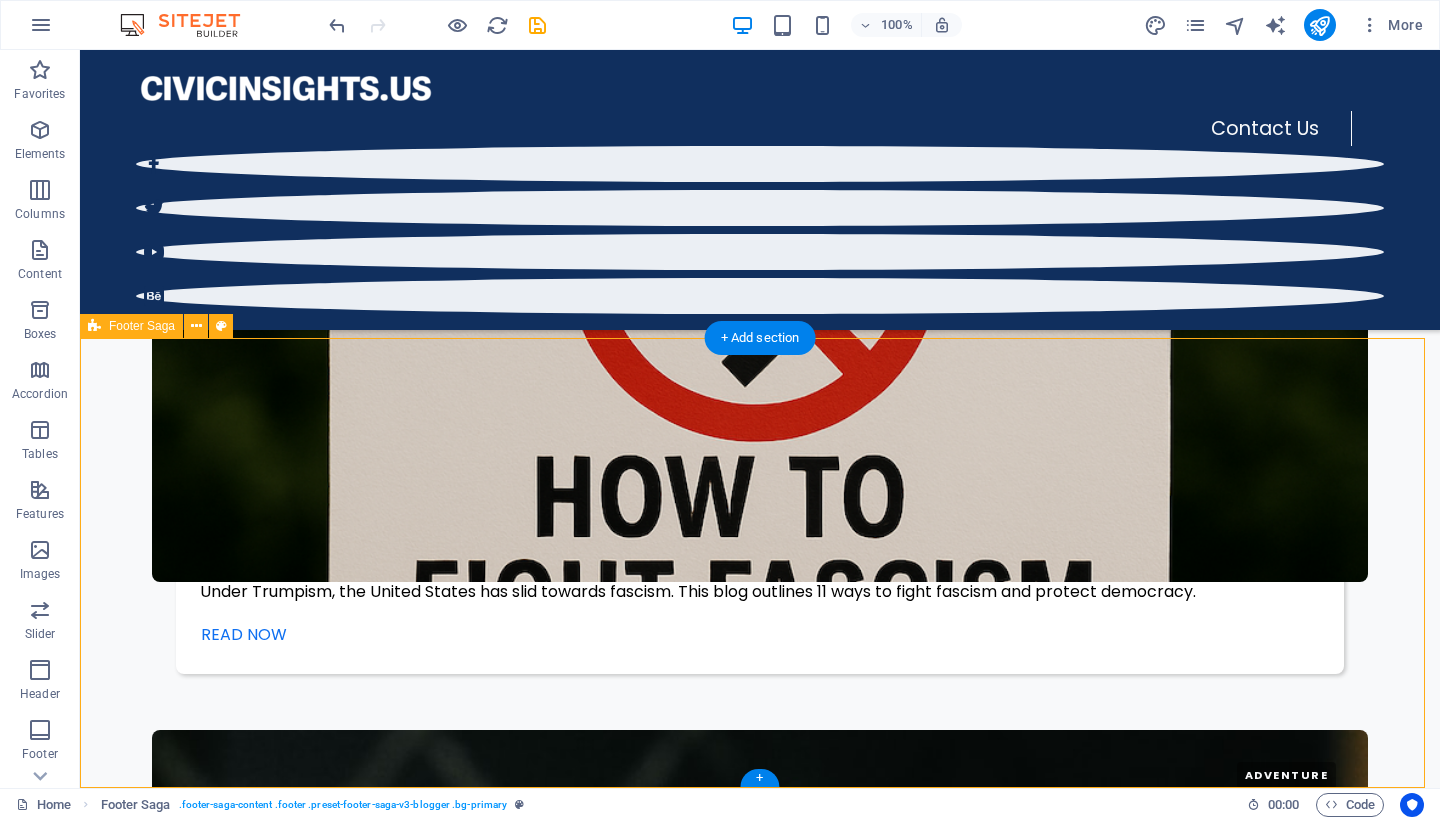 click on "[ORGANIZATION] [POSTAL_ADDRESS] [CITY], [STATE] Menu Home About the Author Contact Privacy Legal Notice Menu Home About the Author Contact Privacy Legal Notice Menu Home About the Author Contact Privacy Legal Notice Connections" at bounding box center [760, 7578] 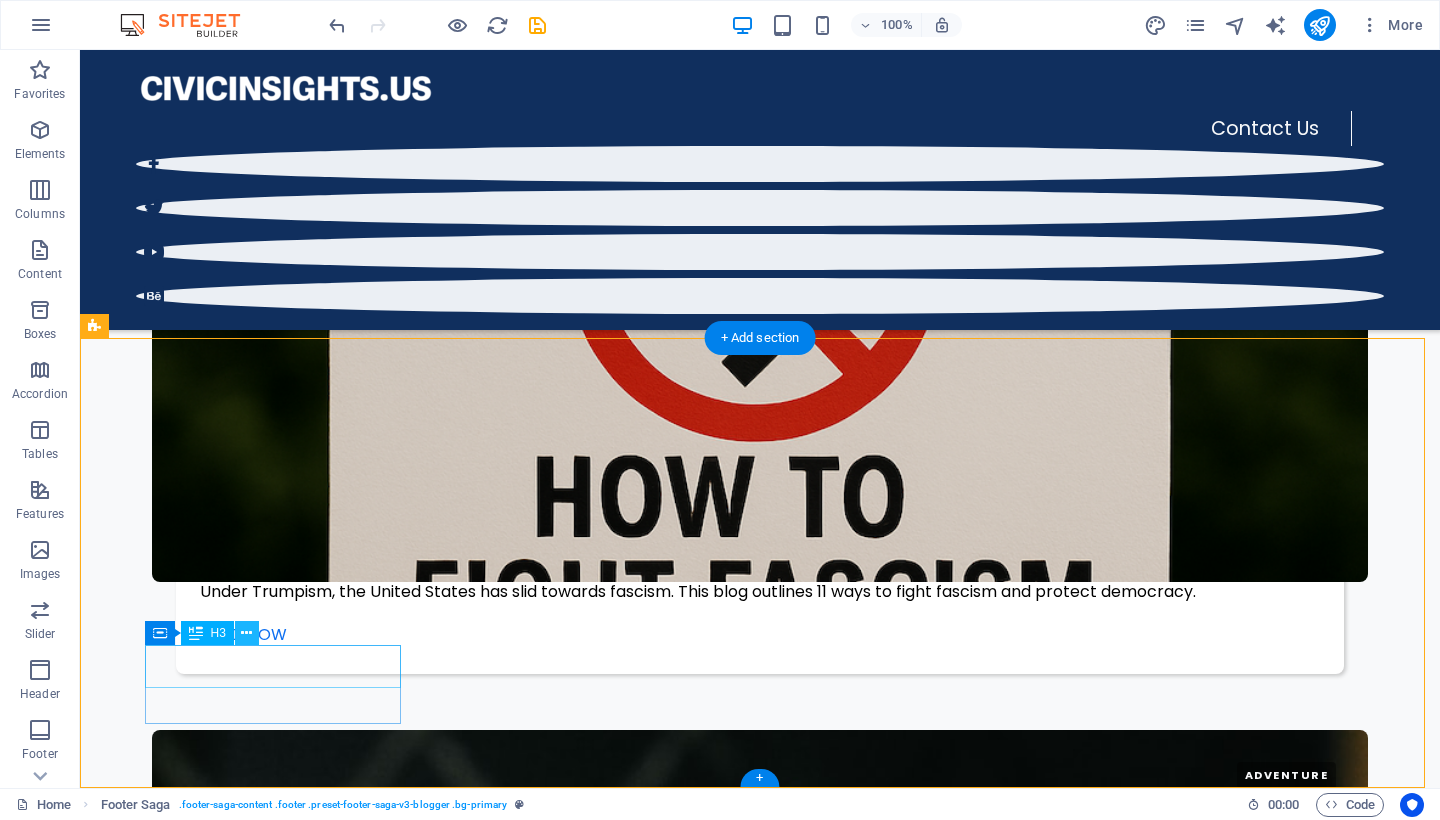 click at bounding box center (246, 633) 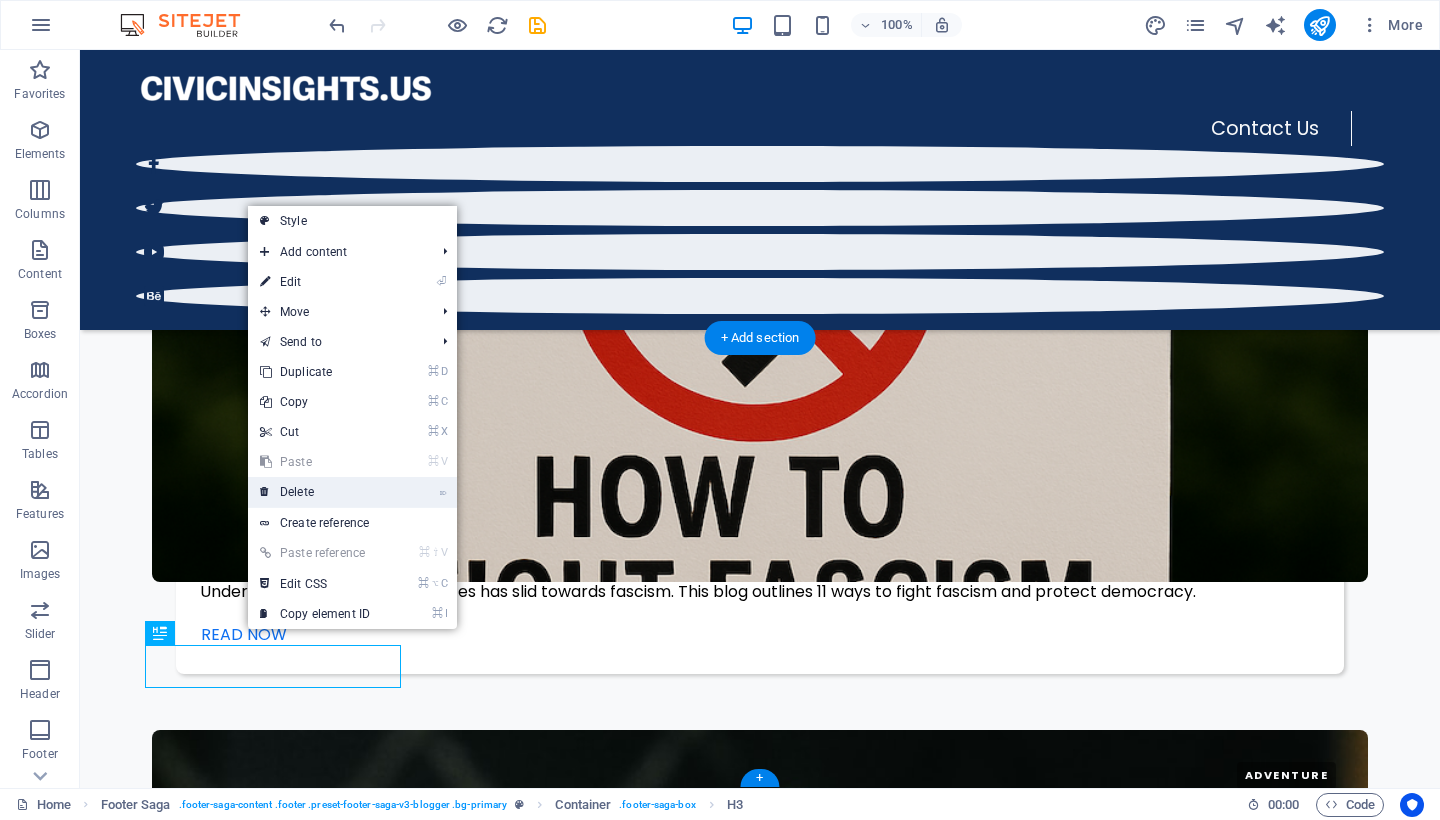 click on "⌦  Delete" at bounding box center (315, 492) 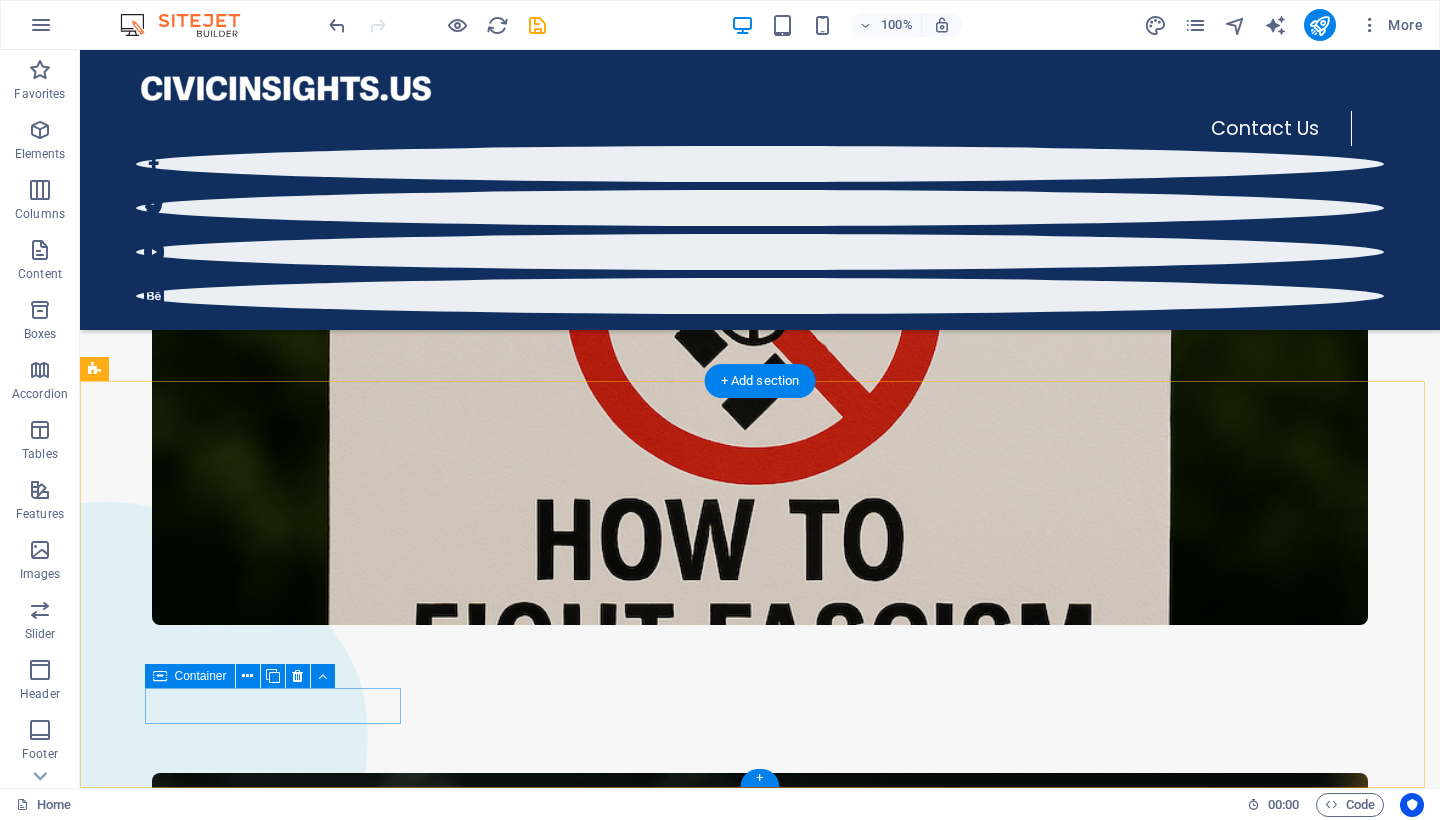click at bounding box center [160, 676] 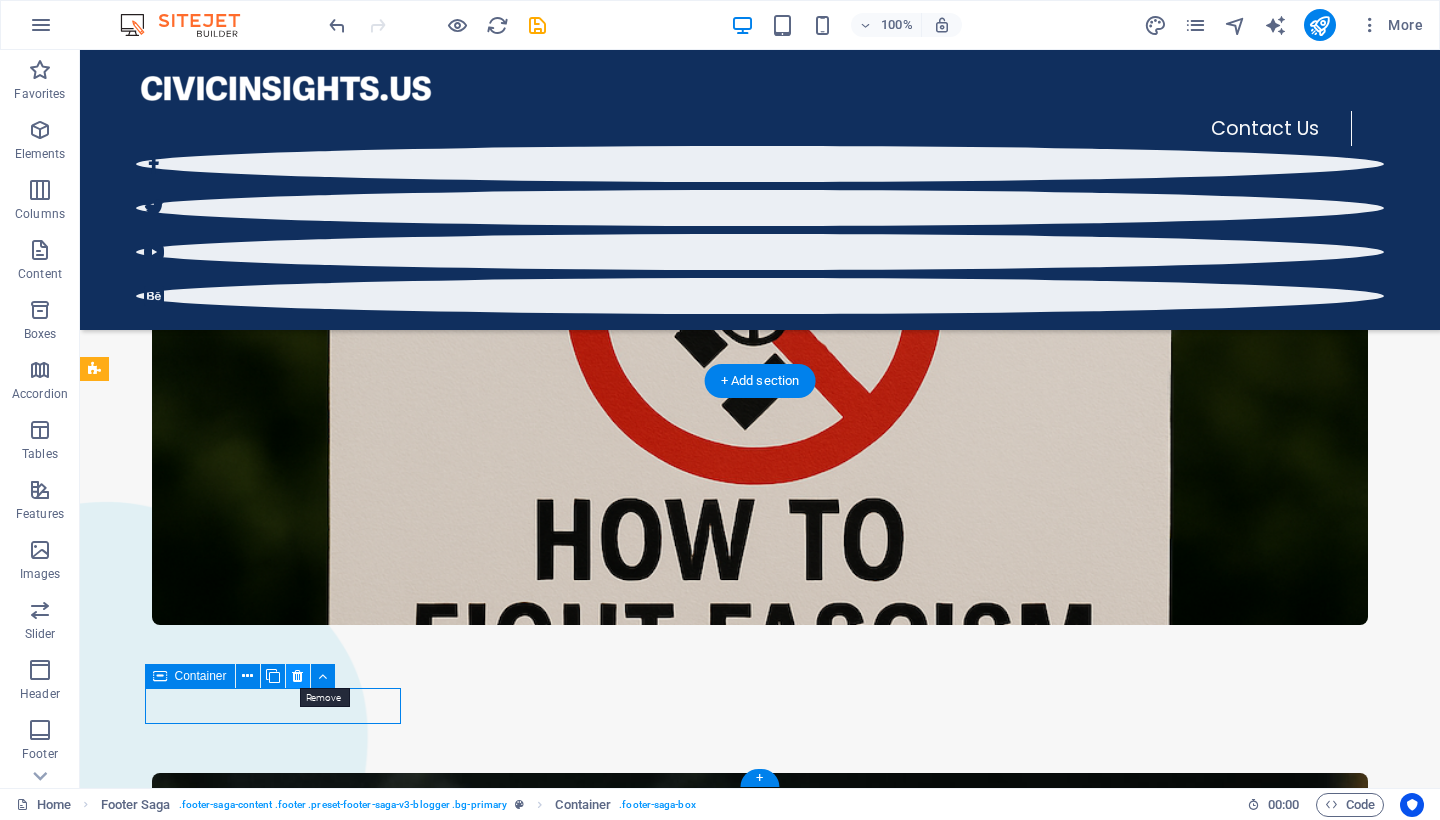 click at bounding box center [297, 676] 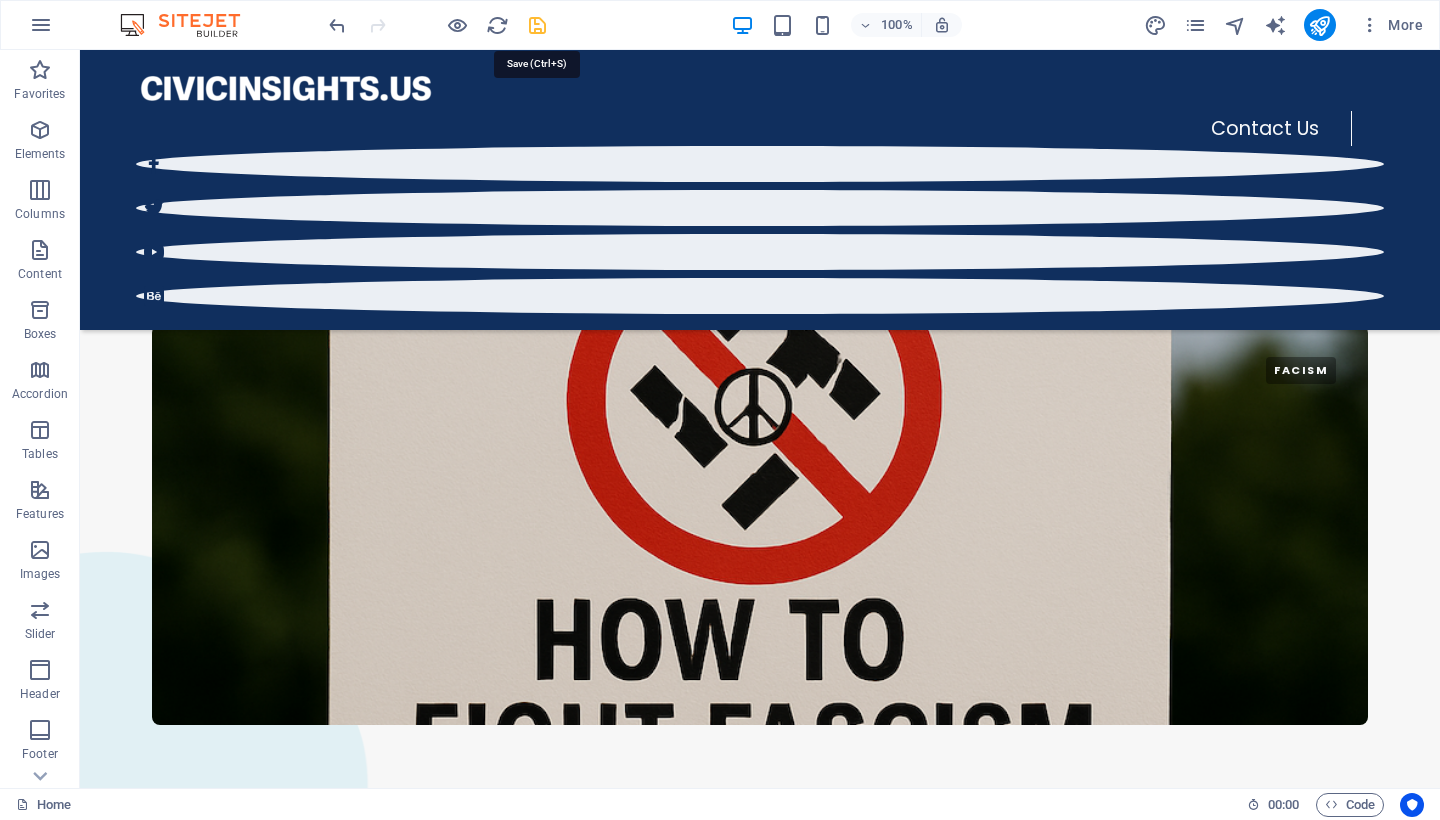 click at bounding box center [537, 25] 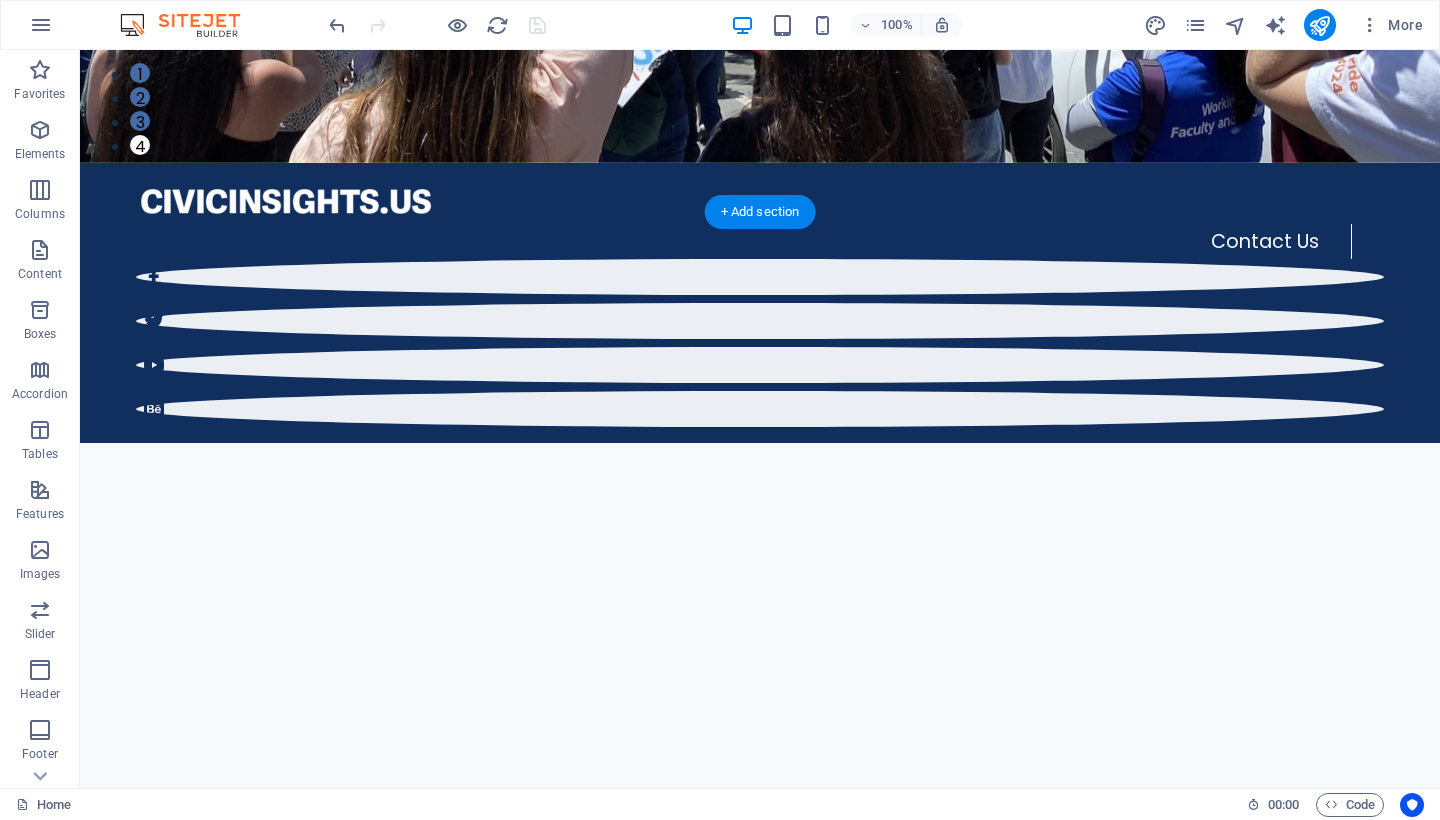 scroll, scrollTop: 591, scrollLeft: 0, axis: vertical 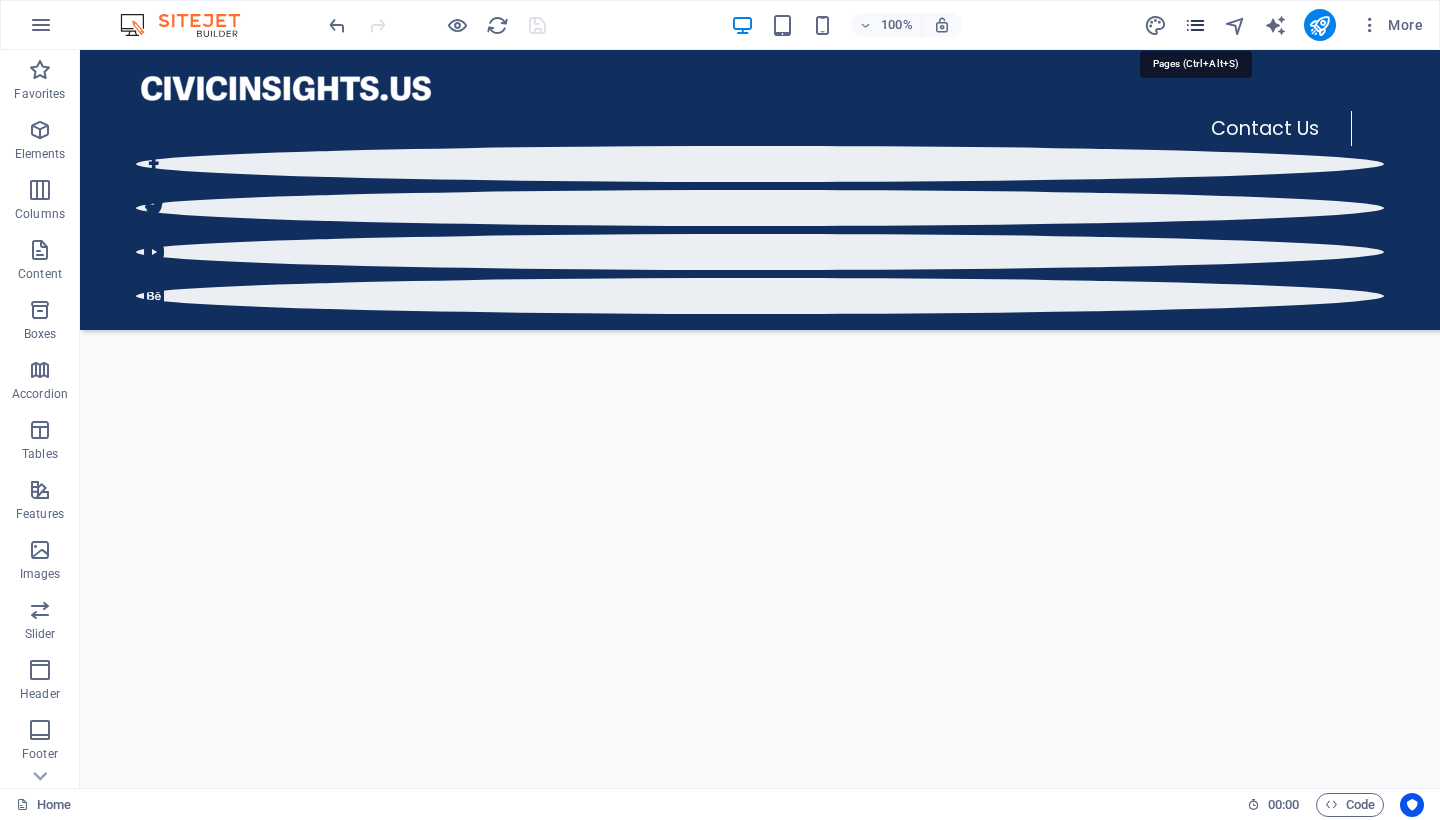 click at bounding box center [1195, 25] 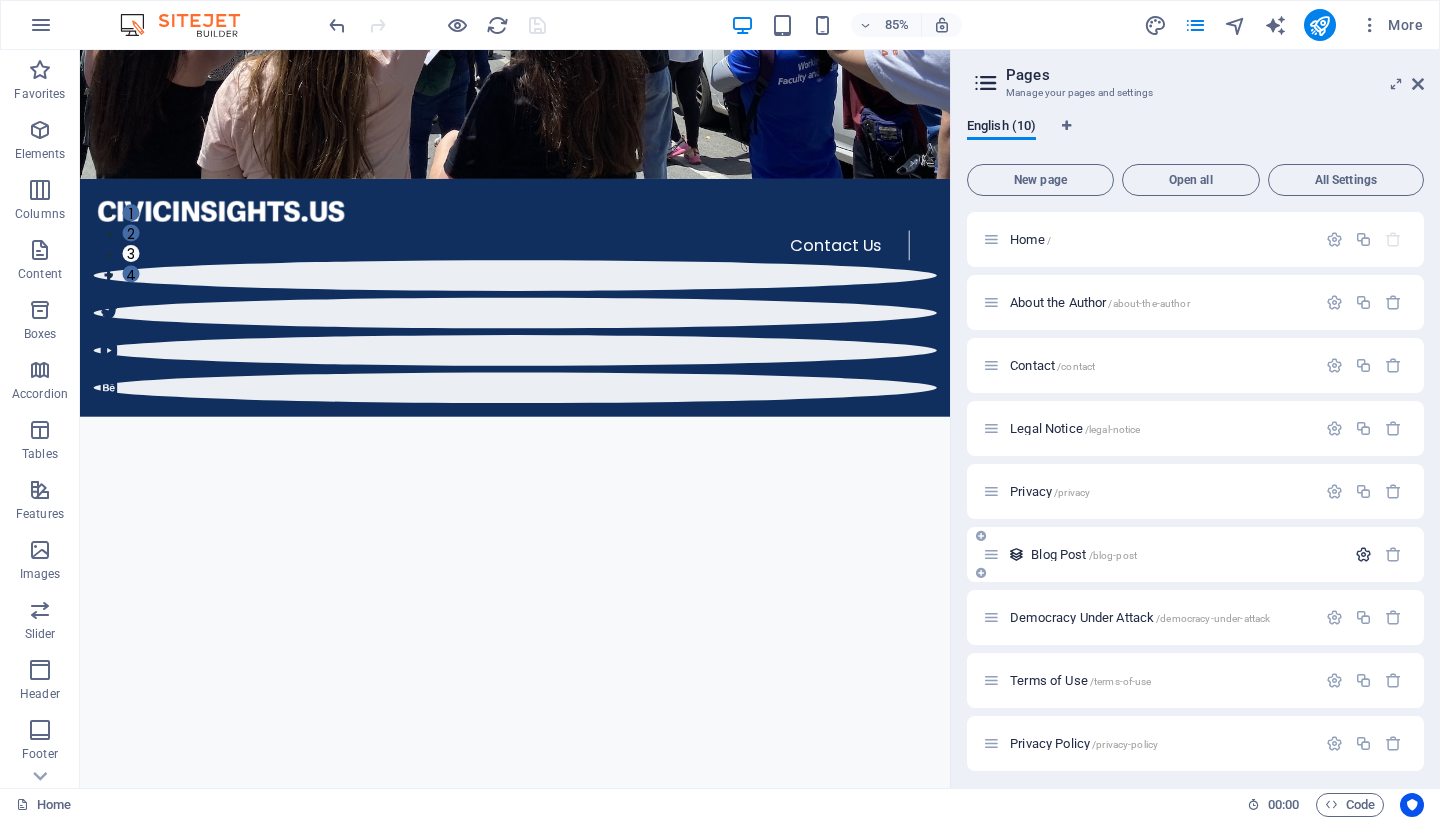 click at bounding box center [1363, 554] 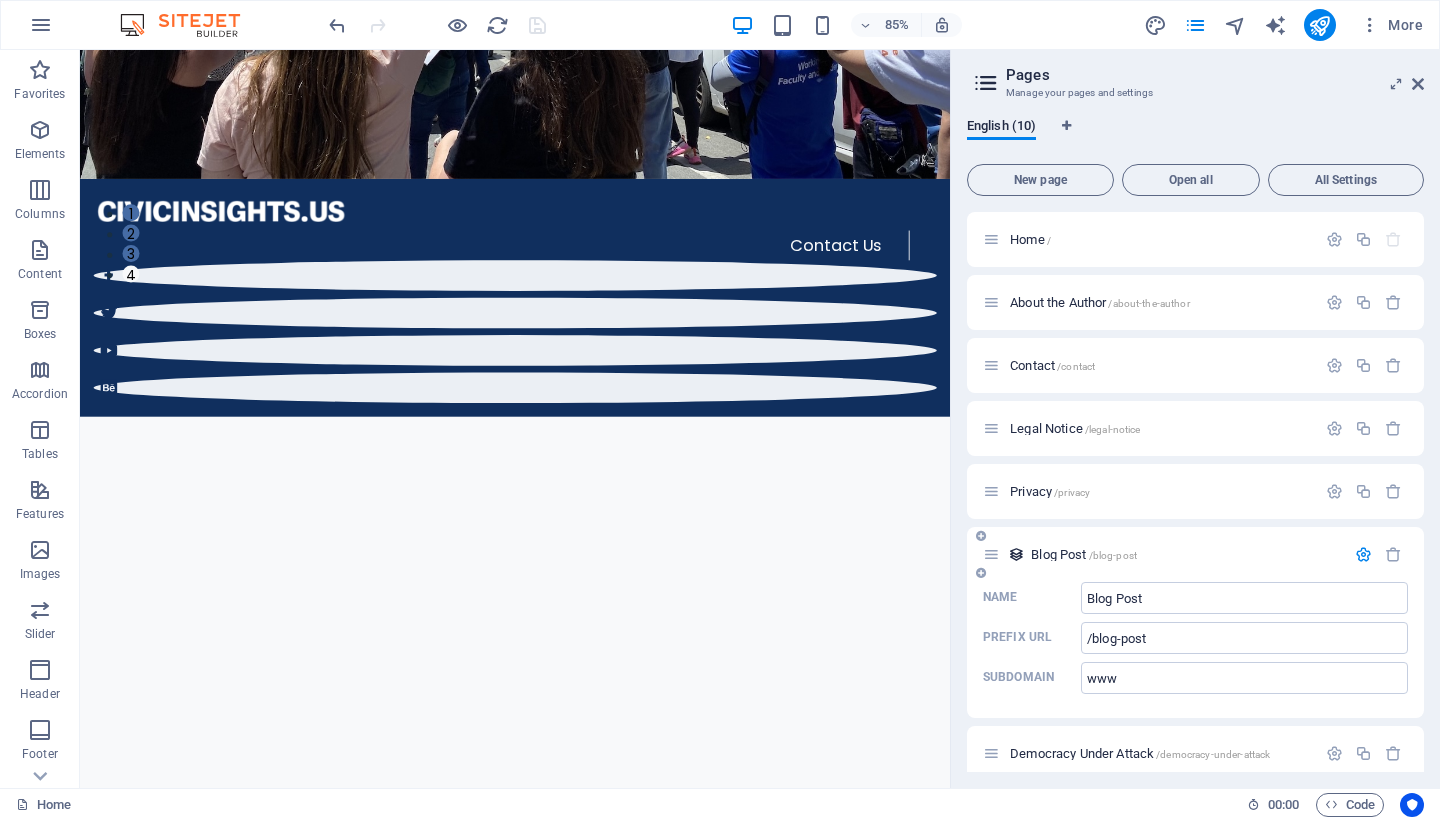 click on "Blog Post /blog-post" at bounding box center (1185, 554) 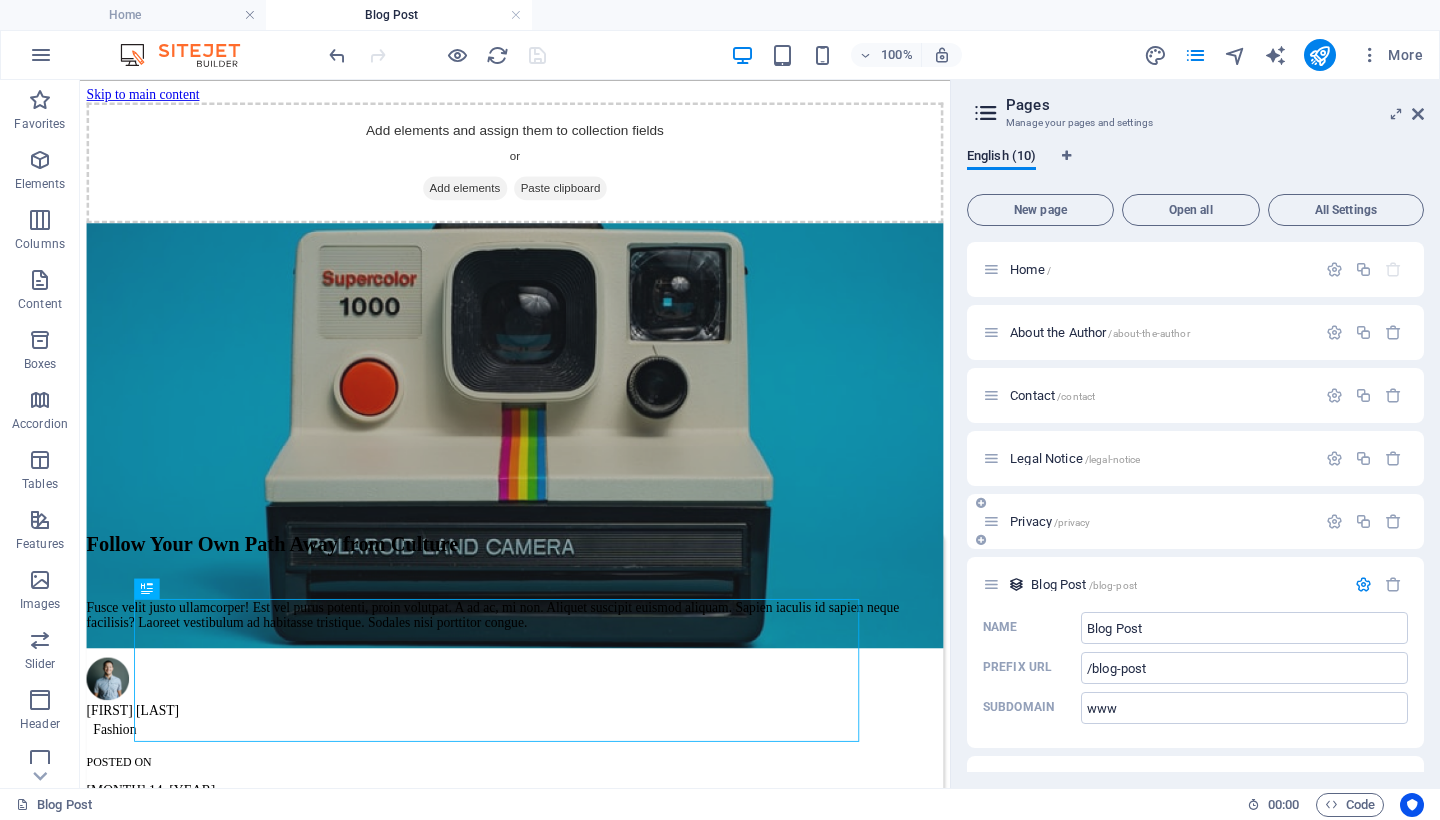 scroll, scrollTop: 0, scrollLeft: 0, axis: both 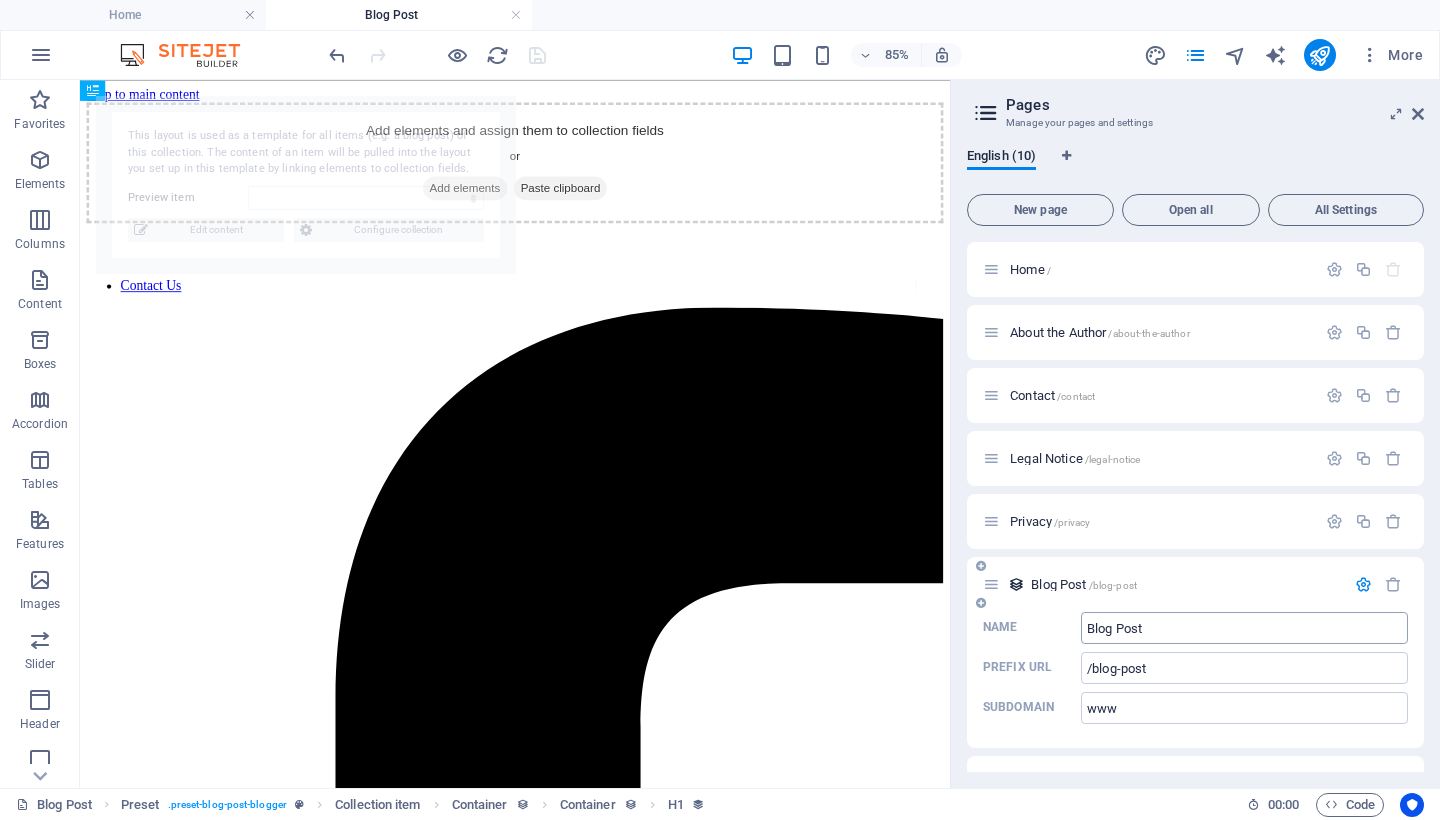 select on "688e30a539e2cff5bc04aba0" 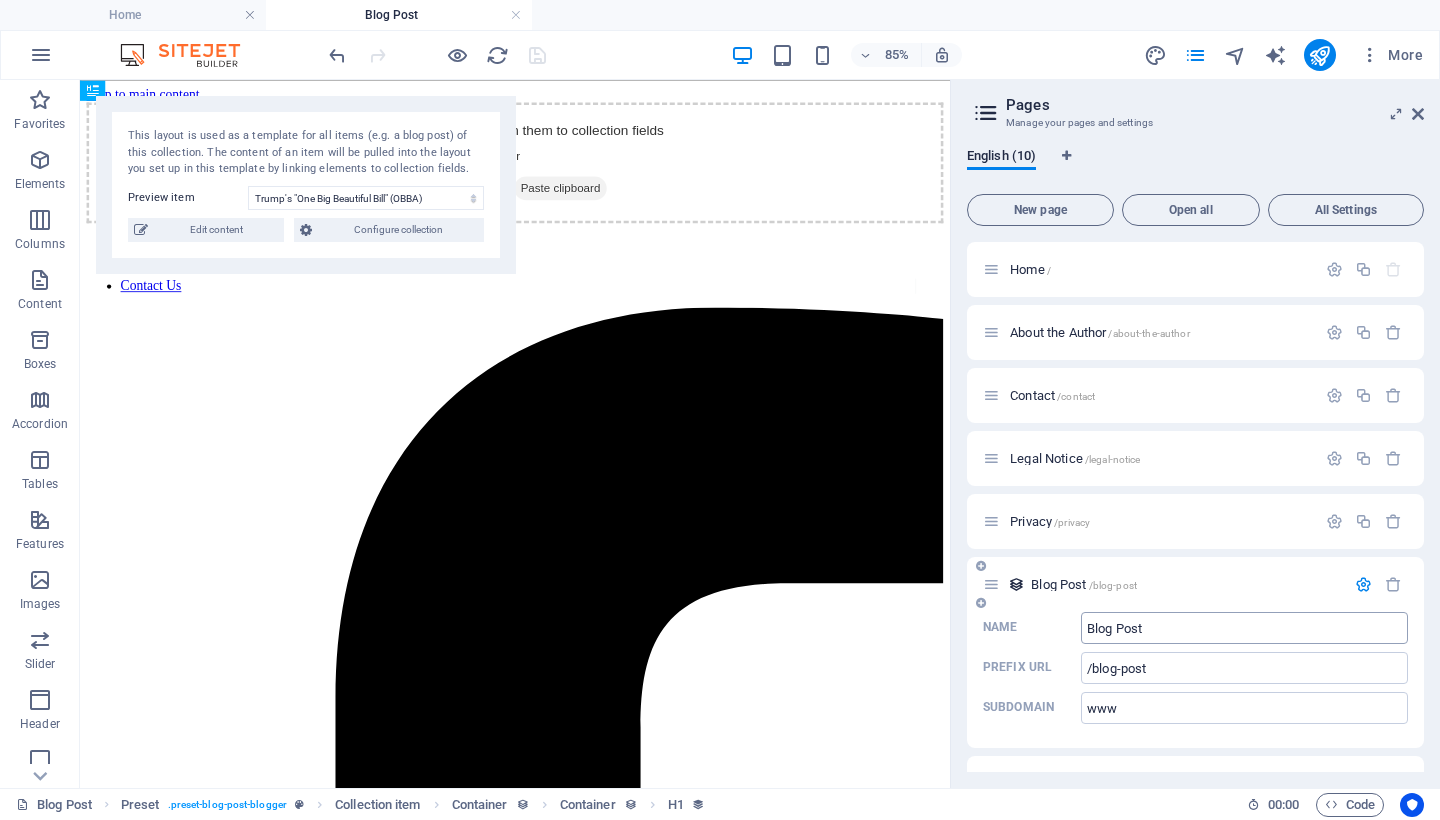 scroll, scrollTop: 122, scrollLeft: 0, axis: vertical 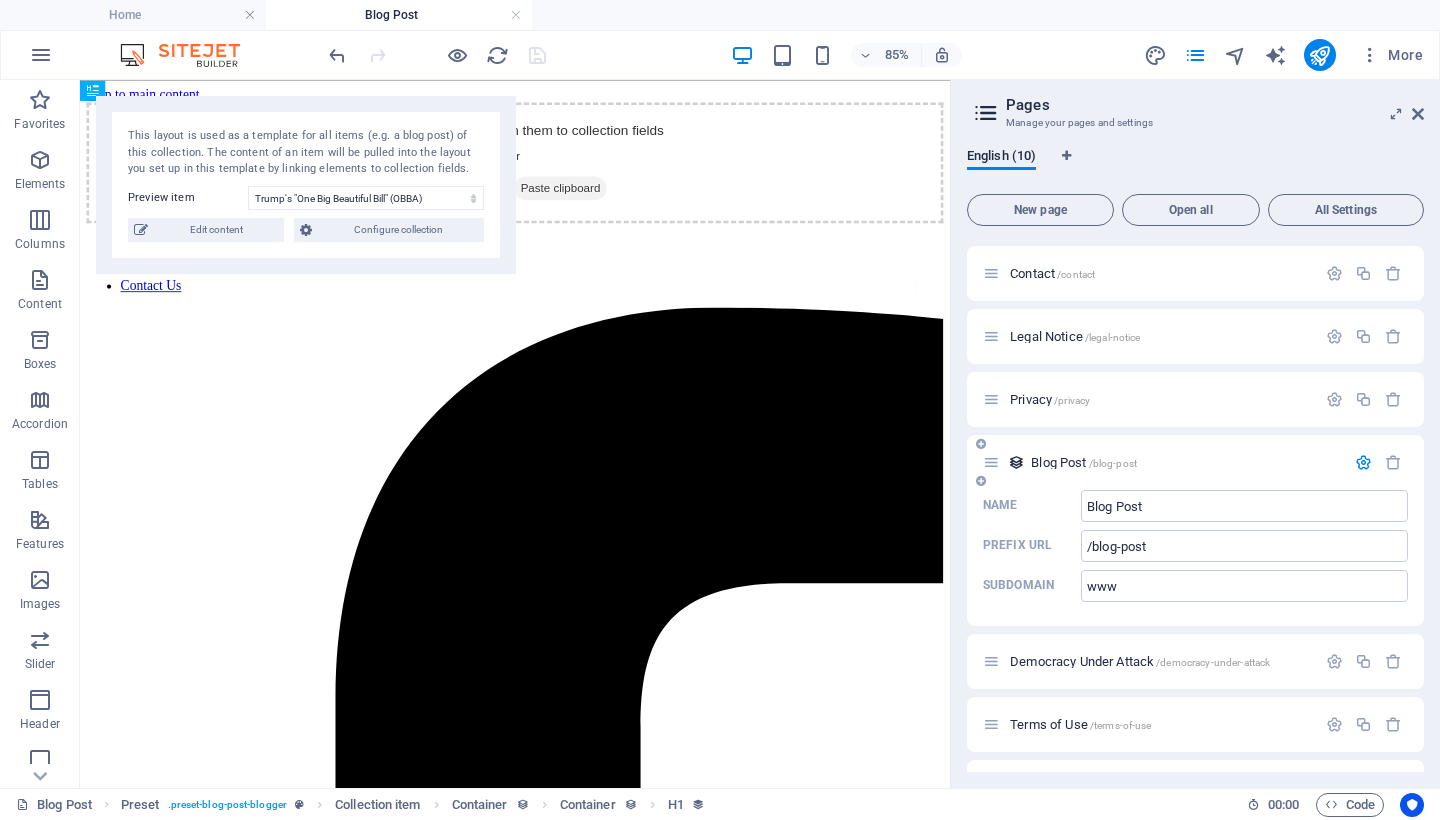 click on "Blog Post /blog-post" at bounding box center [1084, 462] 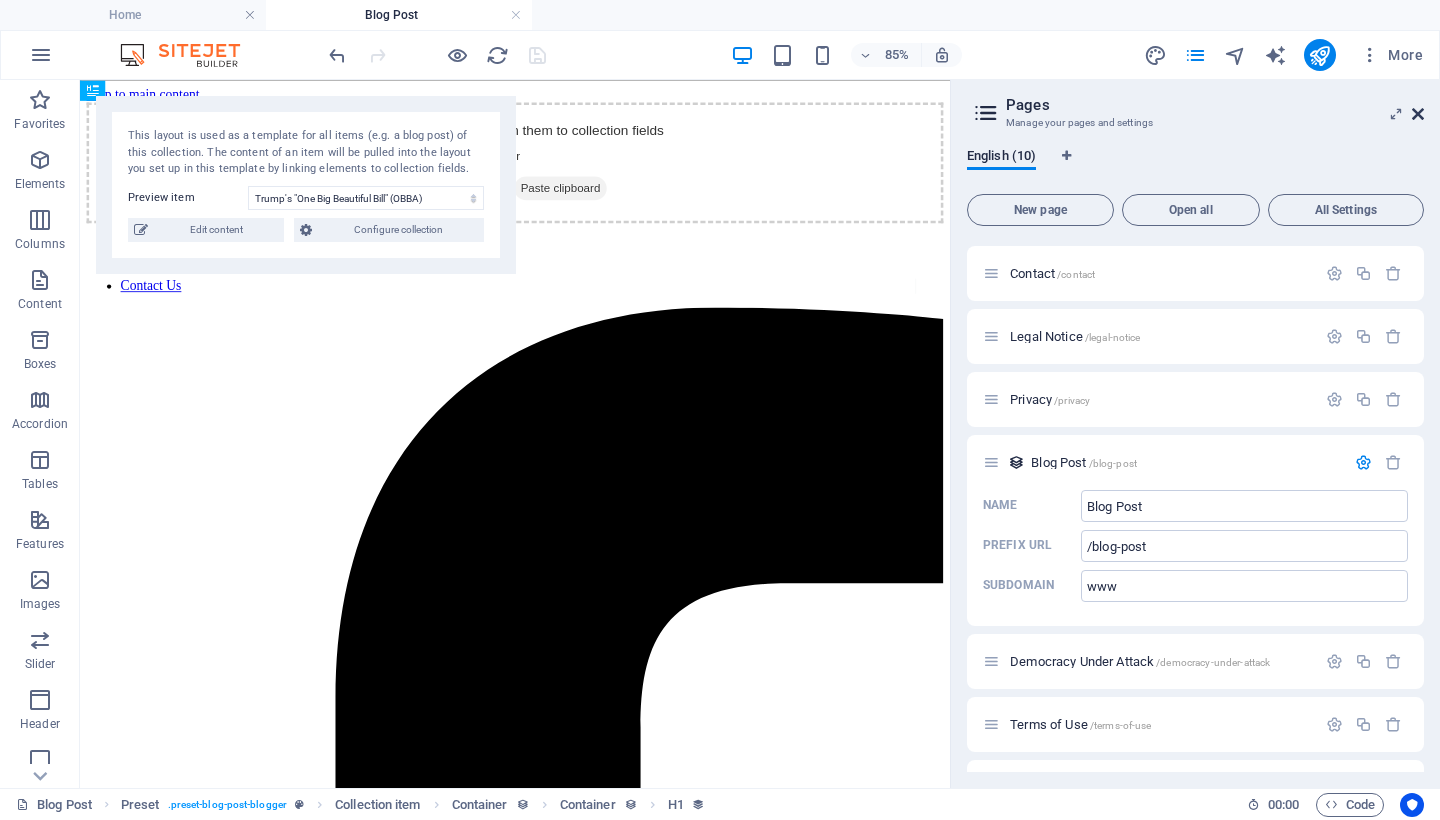 click at bounding box center [1418, 114] 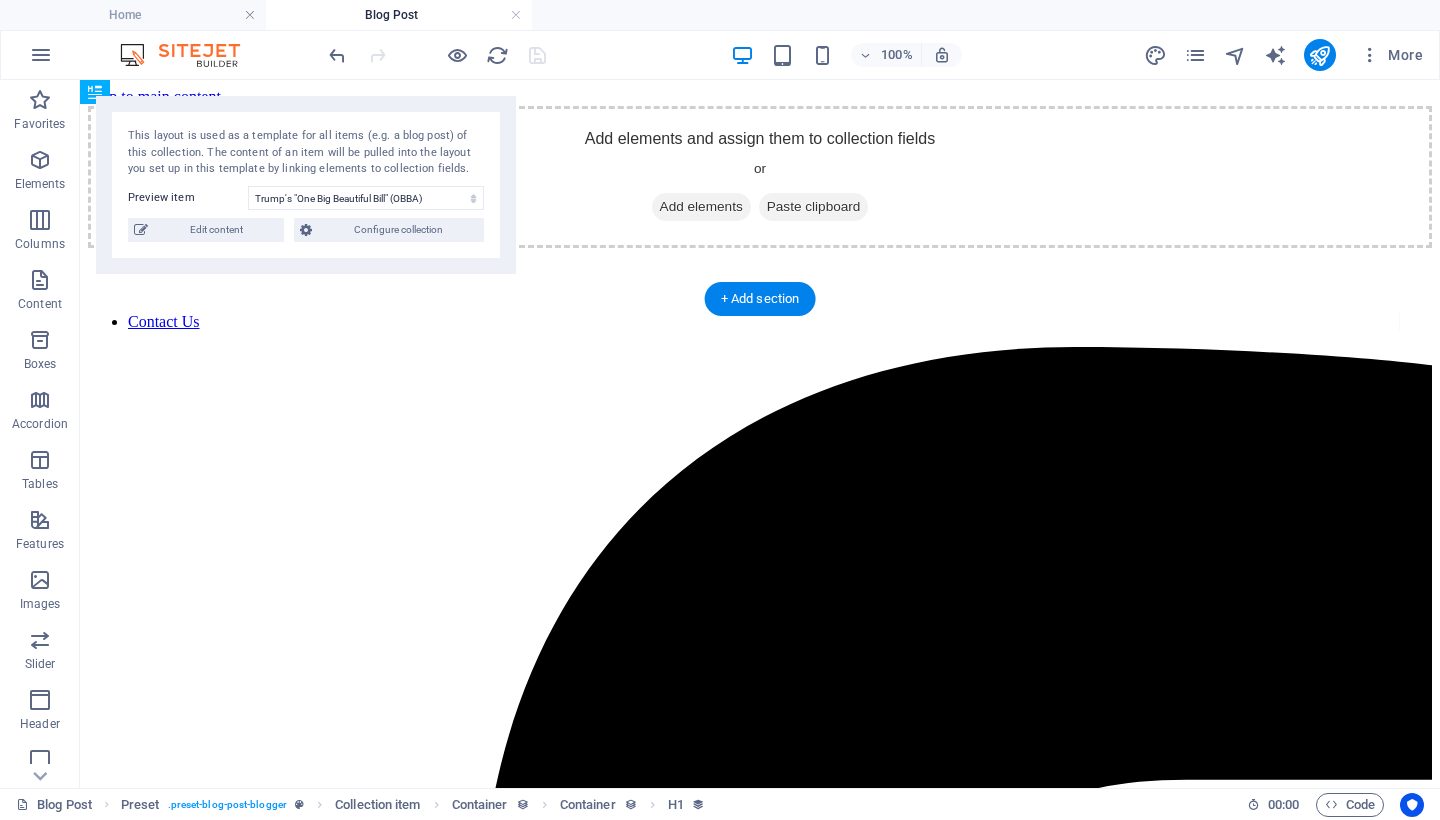 click at bounding box center [760, 8009] 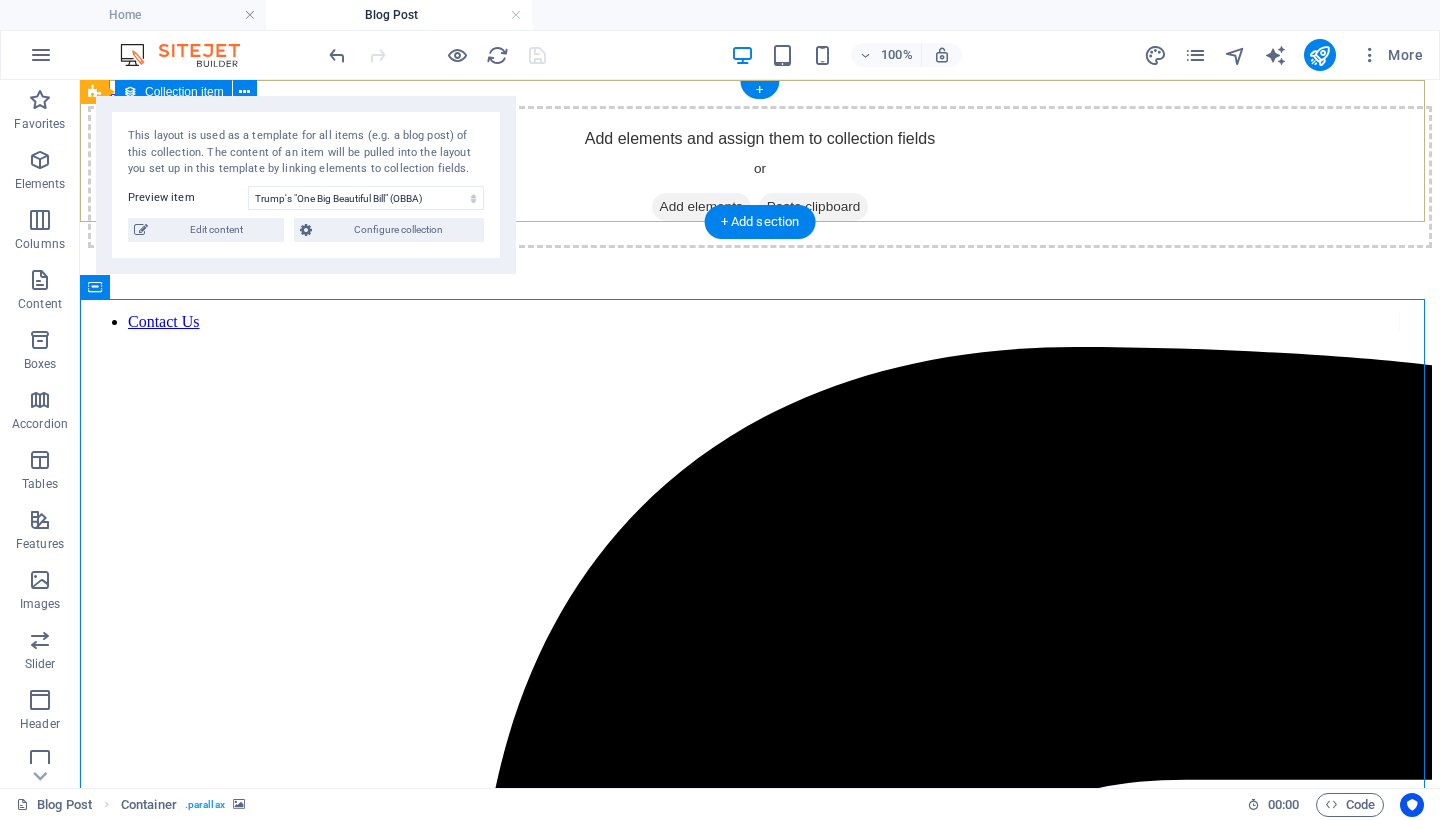 click on "Add elements and assign them to collection fields or  Add elements  Paste clipboard" at bounding box center [760, 177] 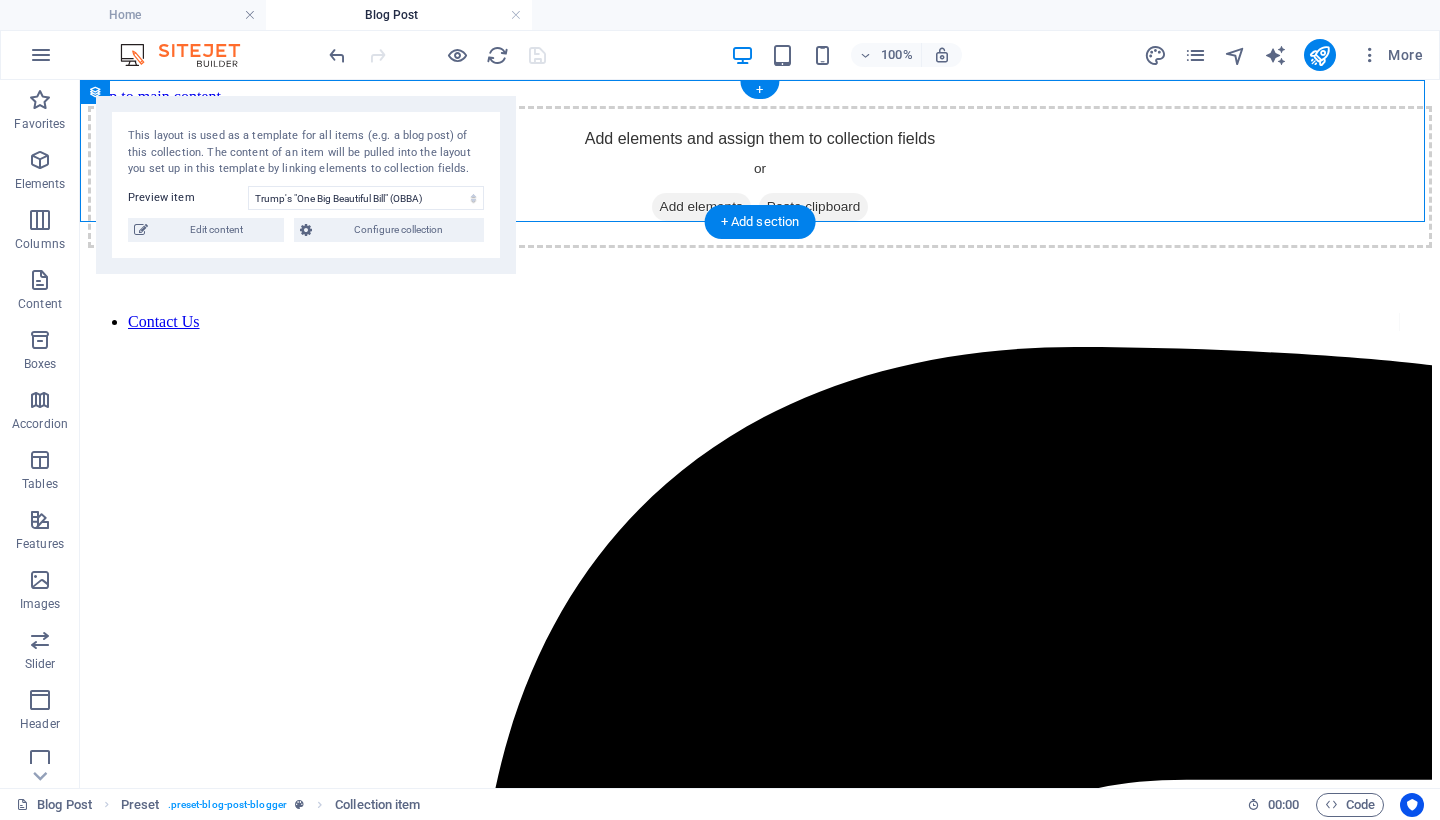click on "Add elements" at bounding box center (701, 207) 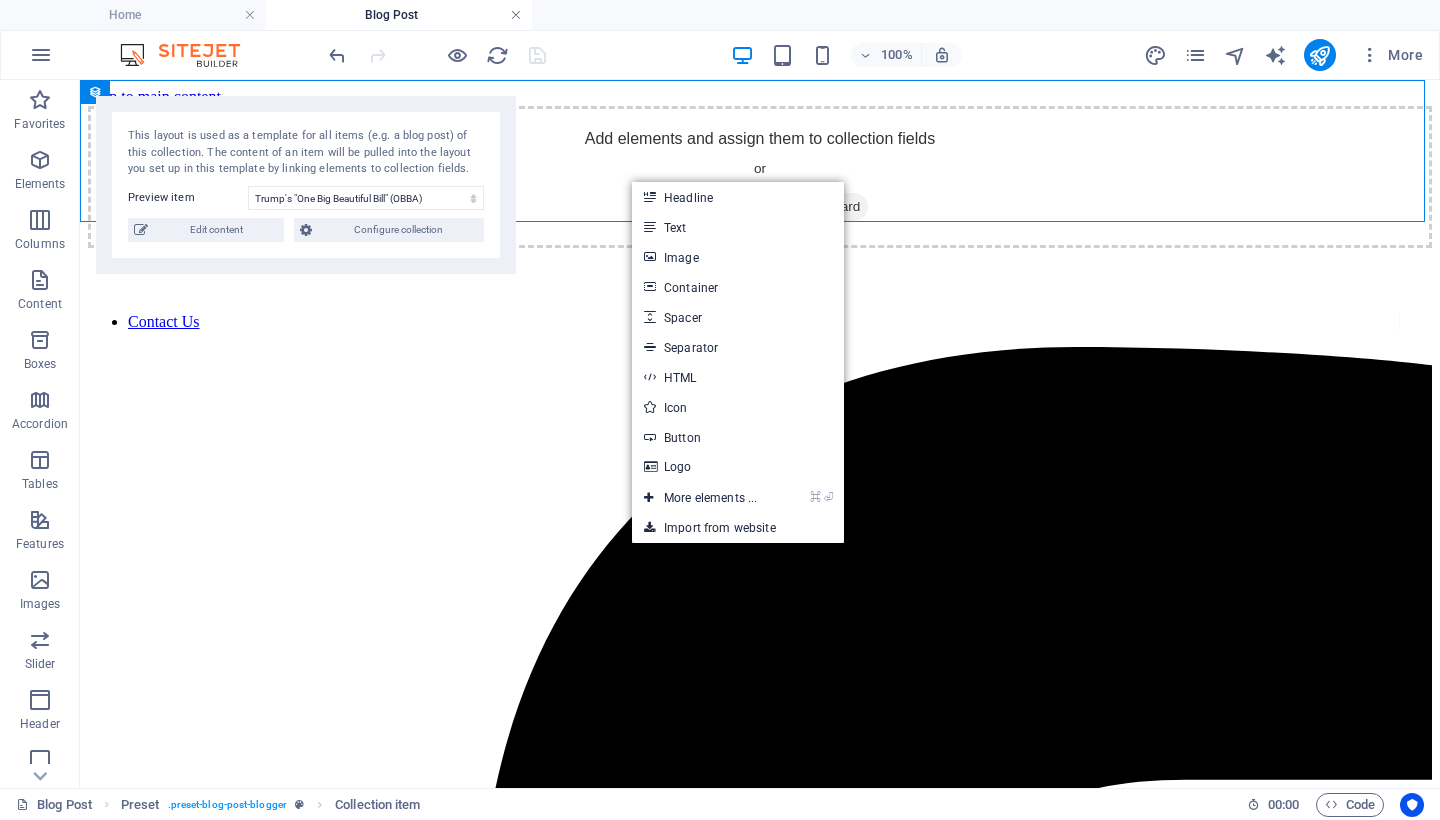 click at bounding box center (516, 15) 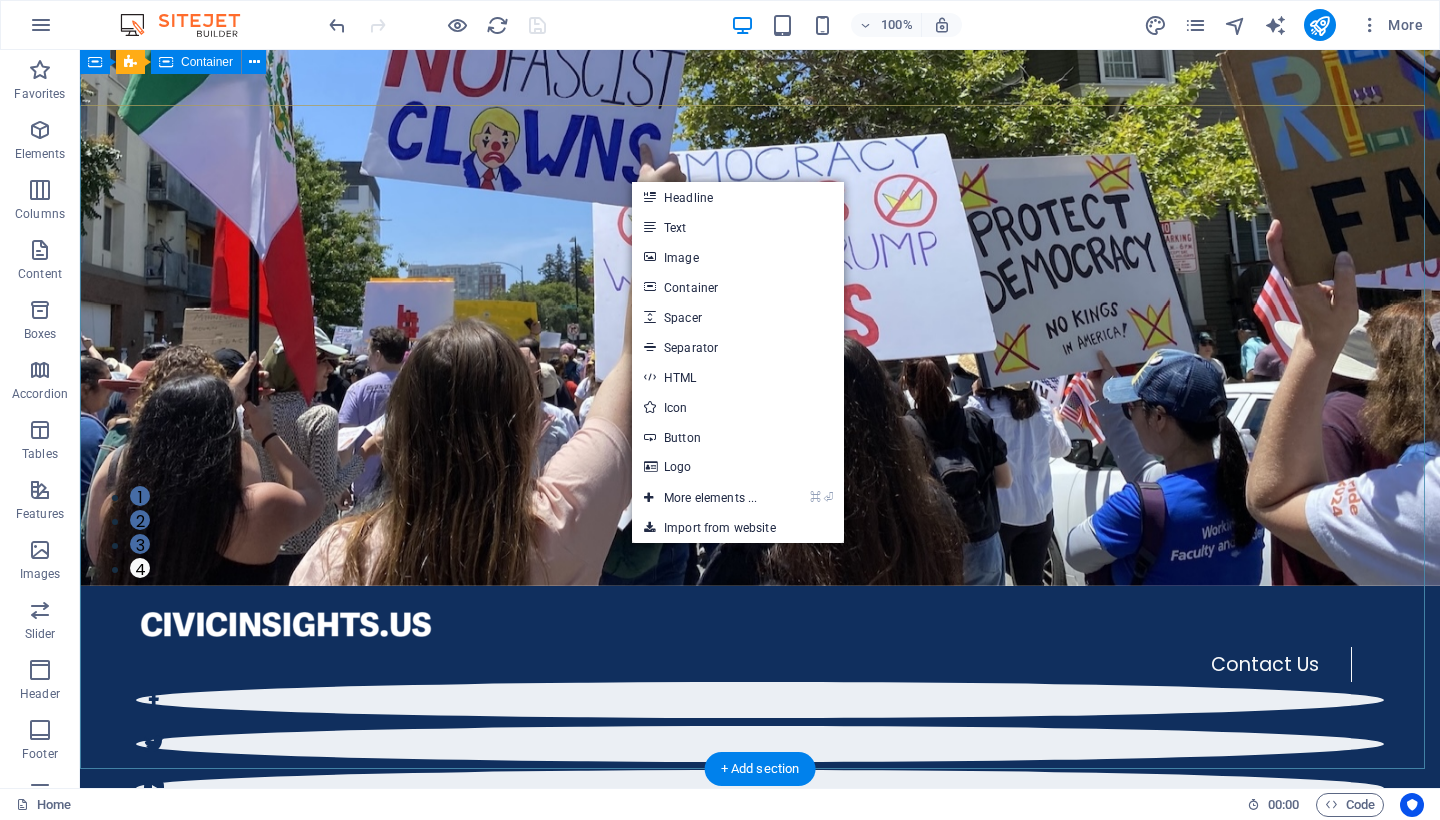 scroll, scrollTop: 22, scrollLeft: 0, axis: vertical 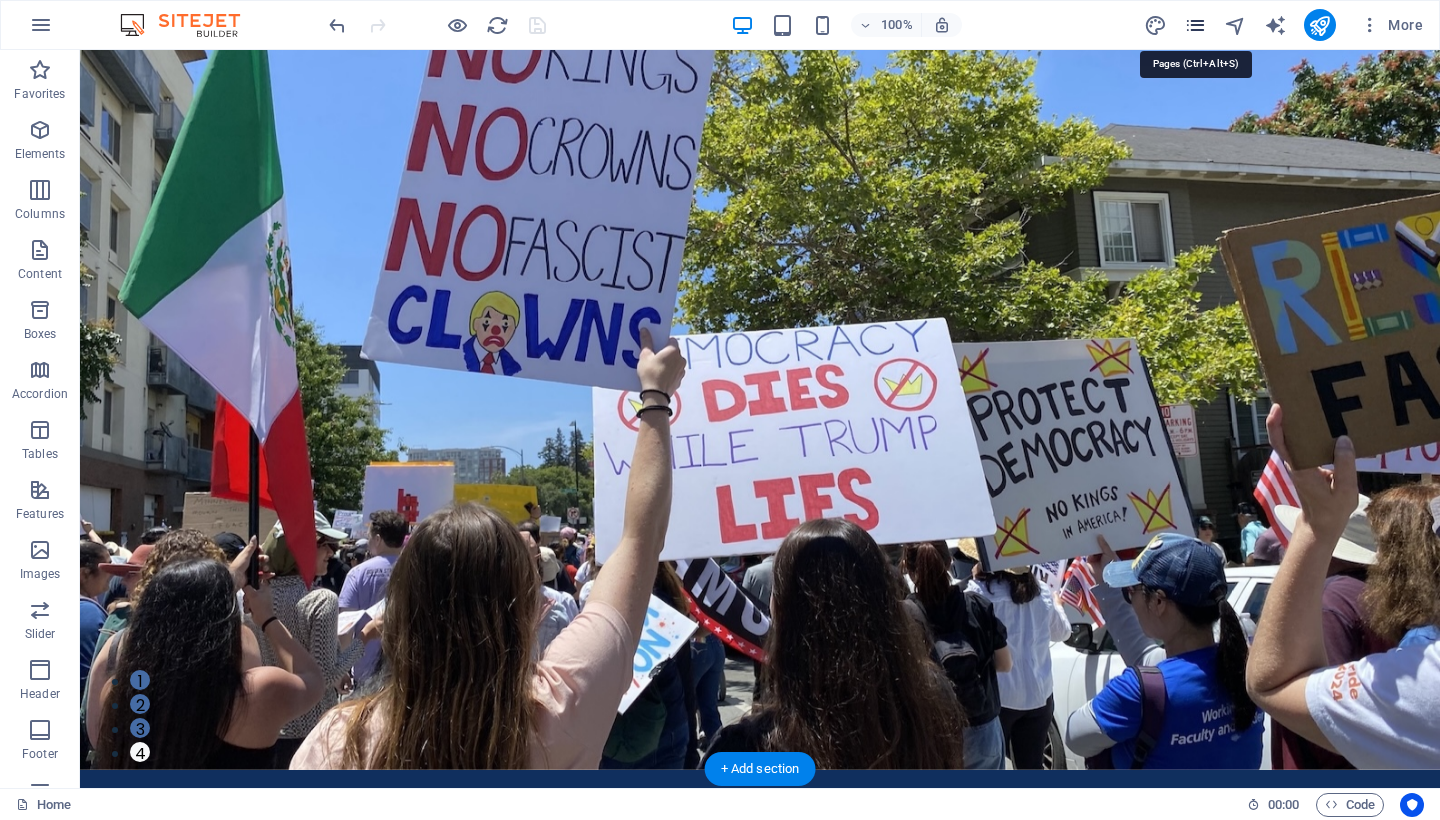 click at bounding box center (1195, 25) 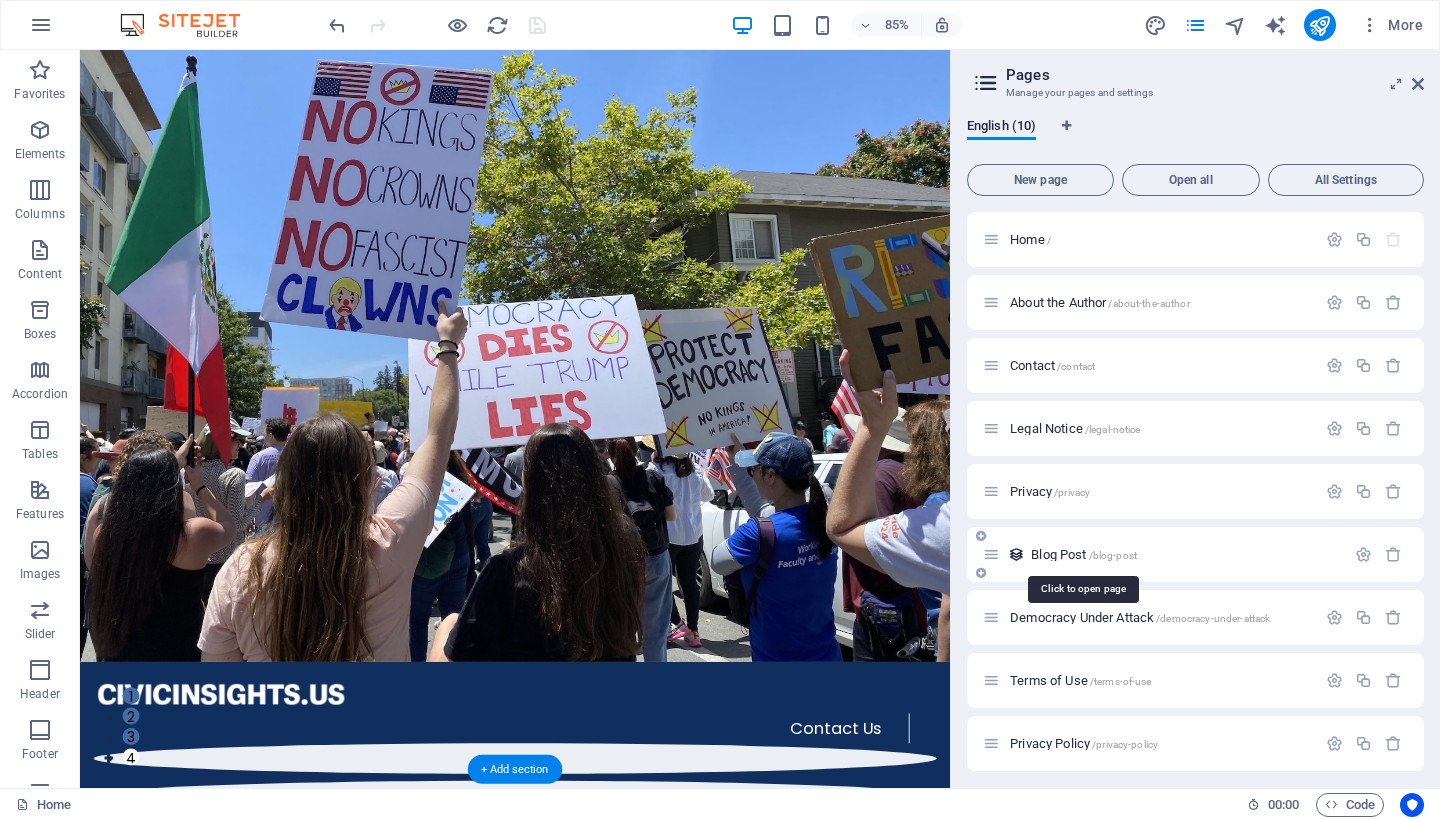 click on "Blog Post /blog-post" at bounding box center [1084, 554] 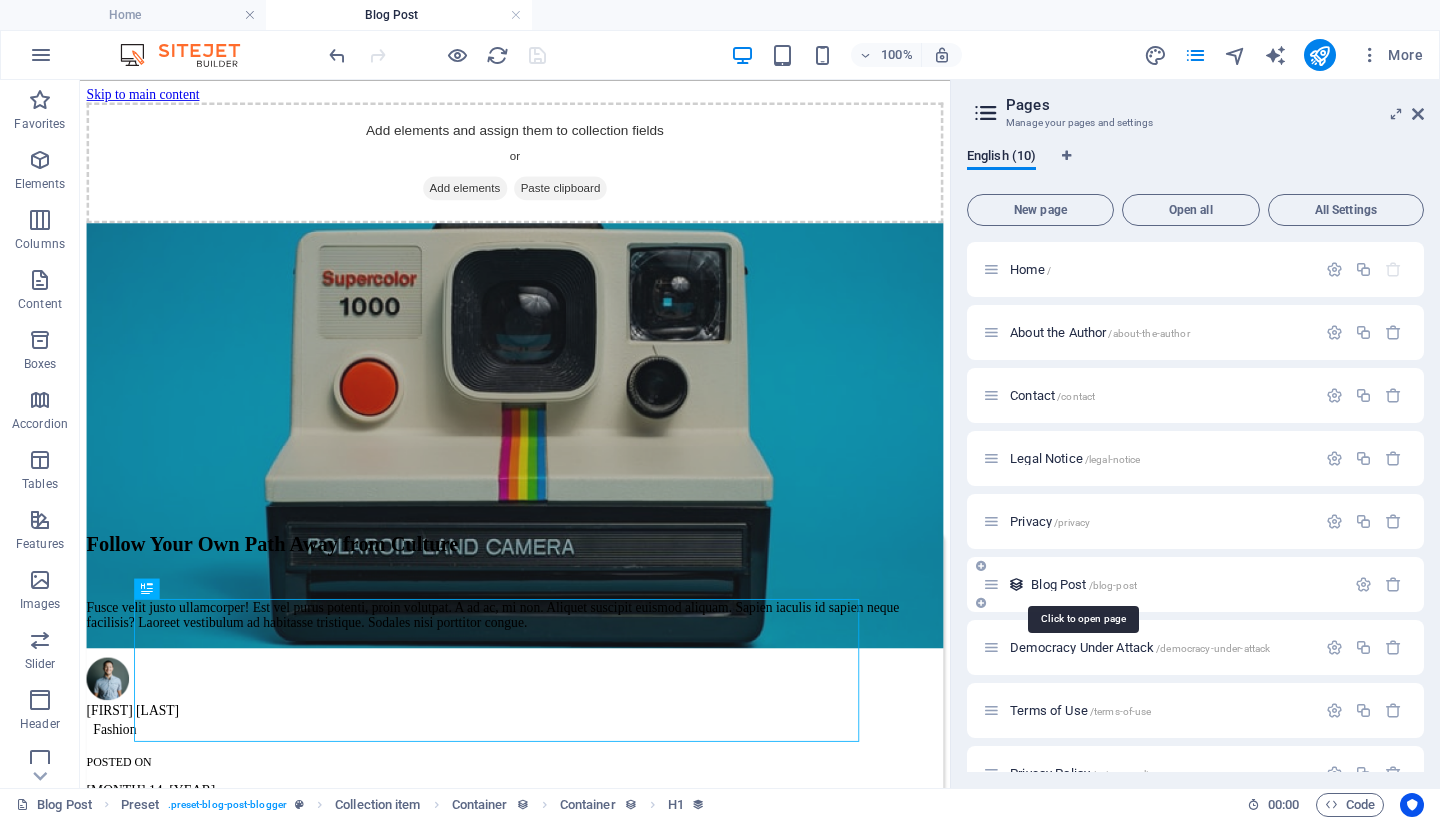 scroll, scrollTop: 0, scrollLeft: 0, axis: both 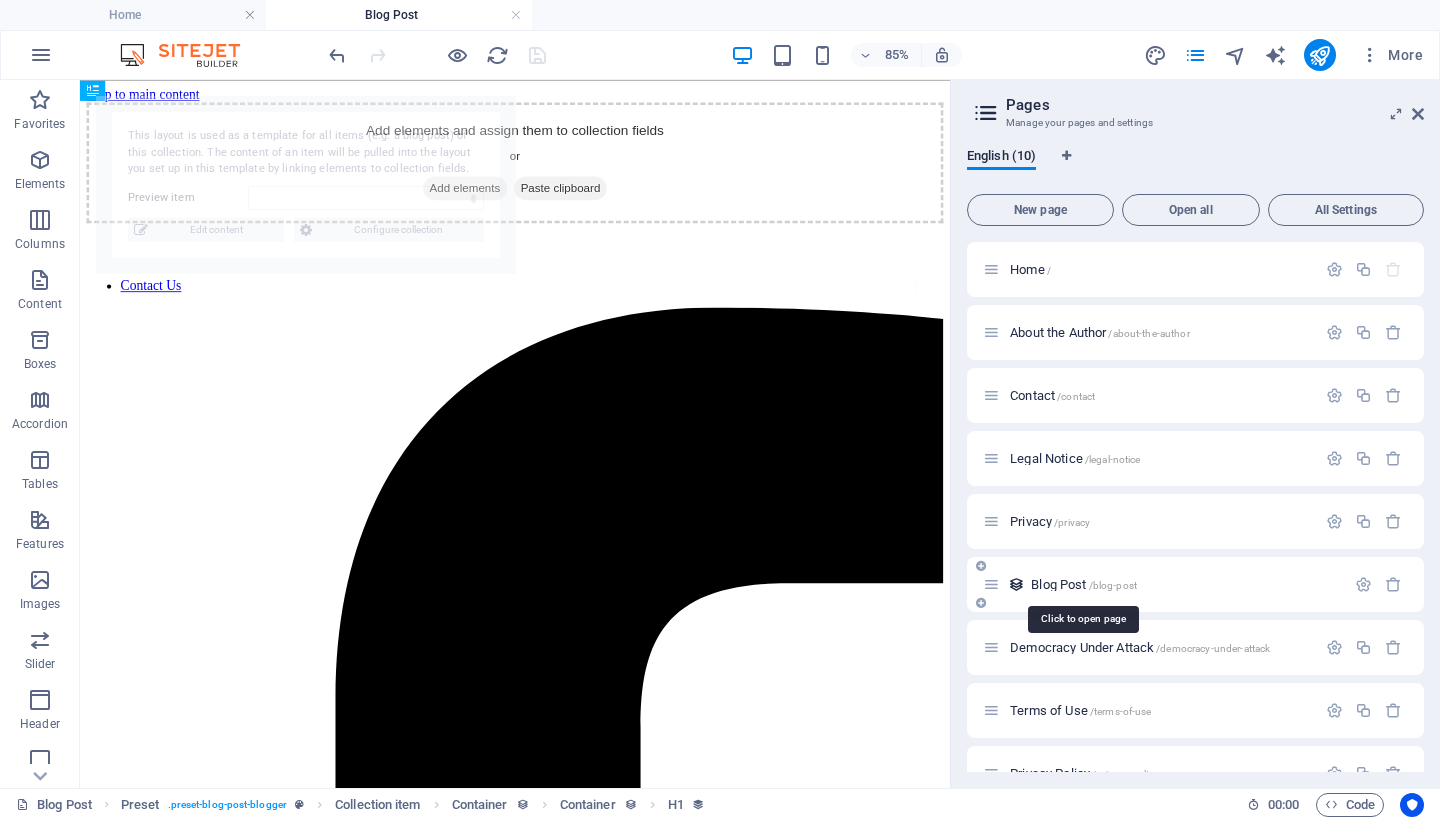 select on "688e30a539e2cff5bc04aba0" 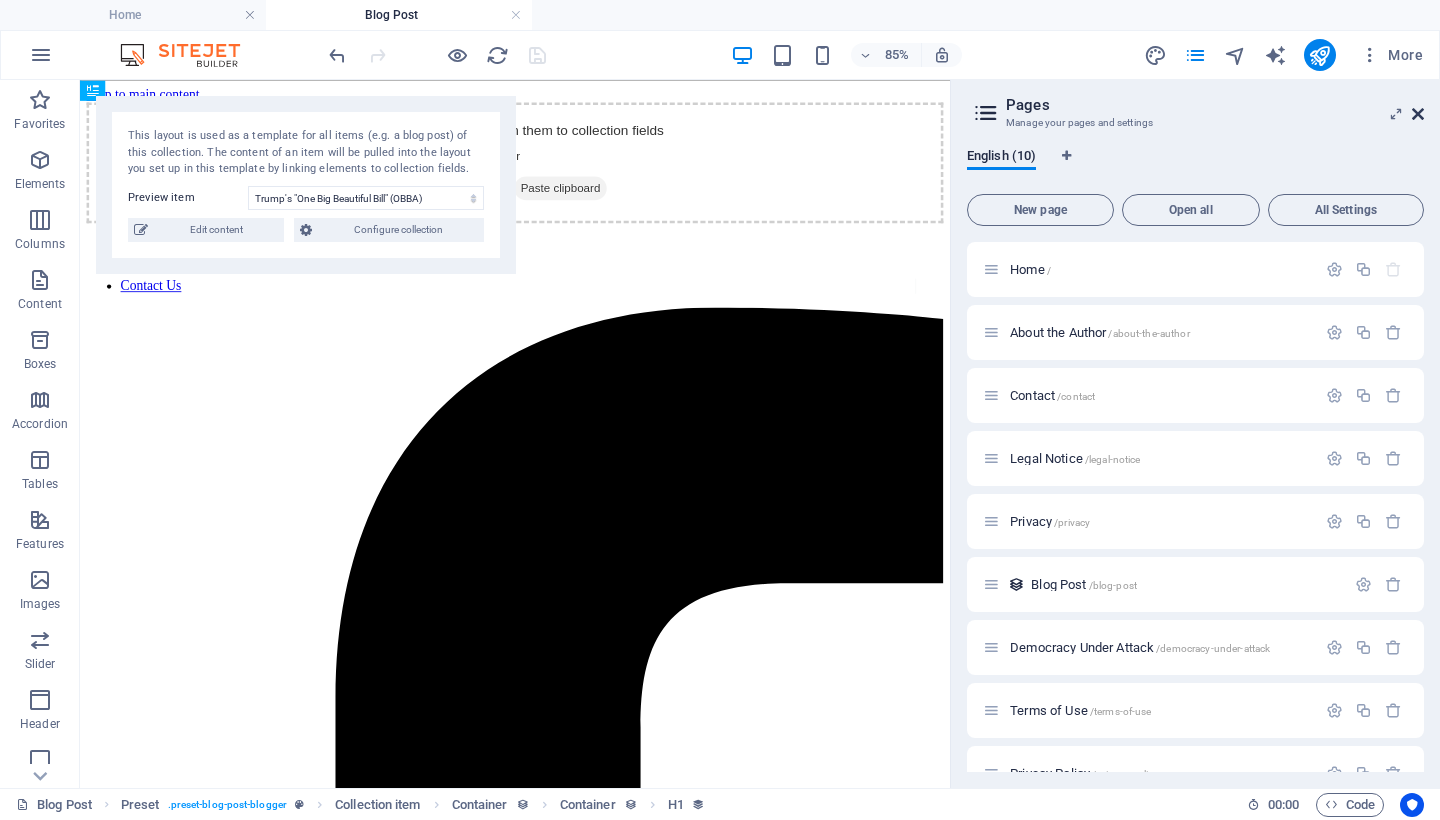 click at bounding box center (1418, 114) 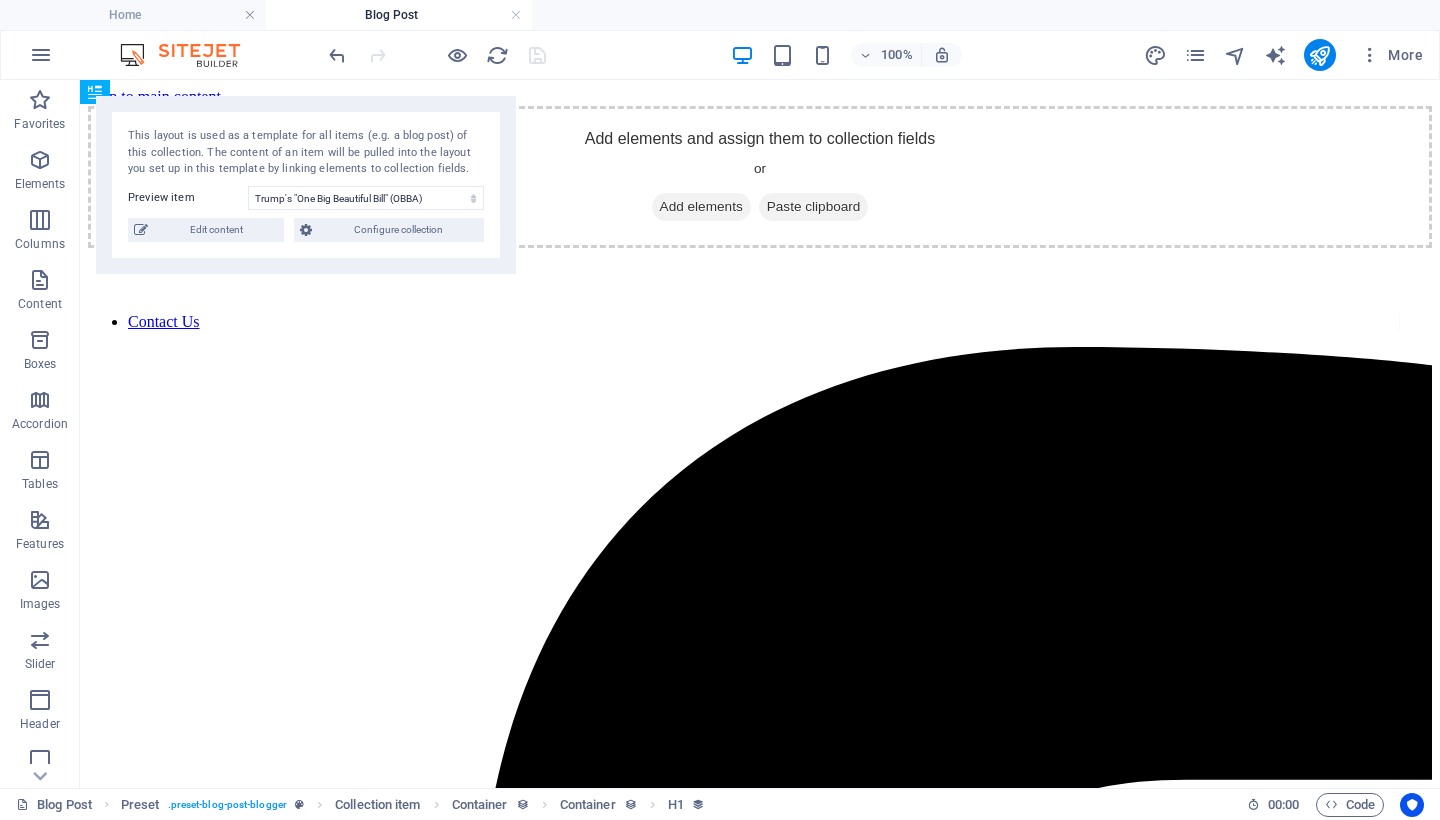 click at bounding box center [760, 8009] 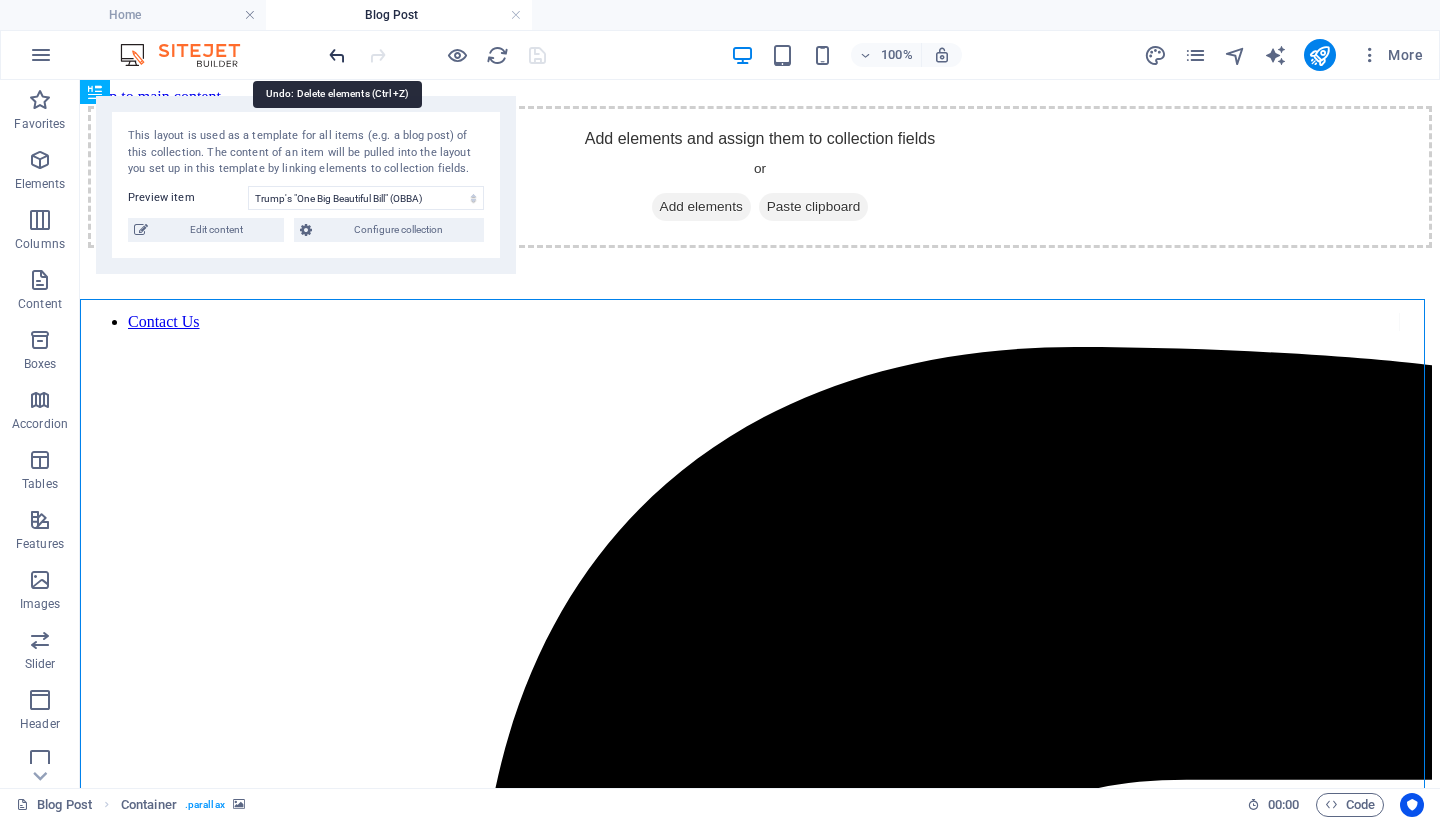click at bounding box center (337, 55) 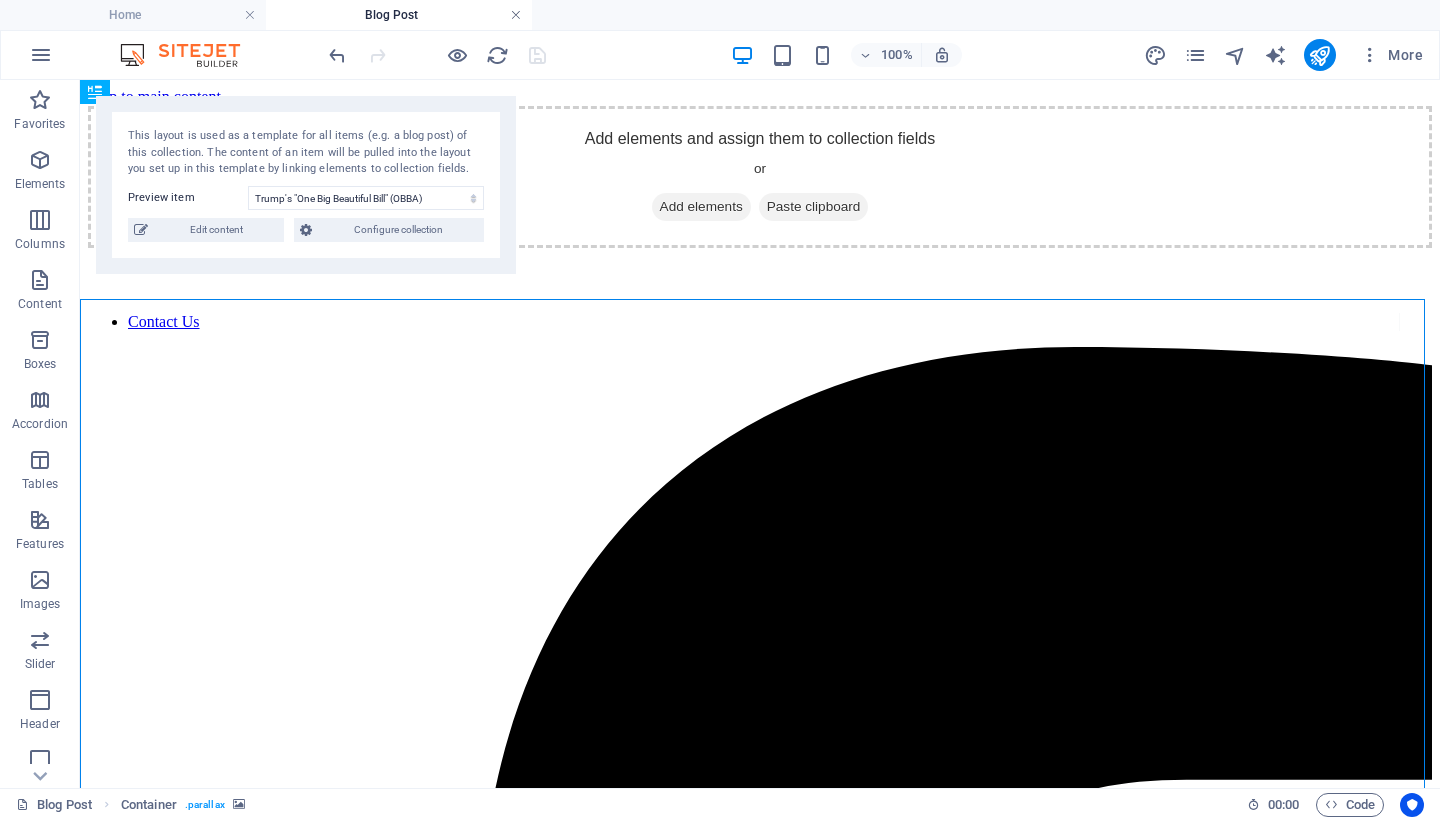 click at bounding box center (516, 15) 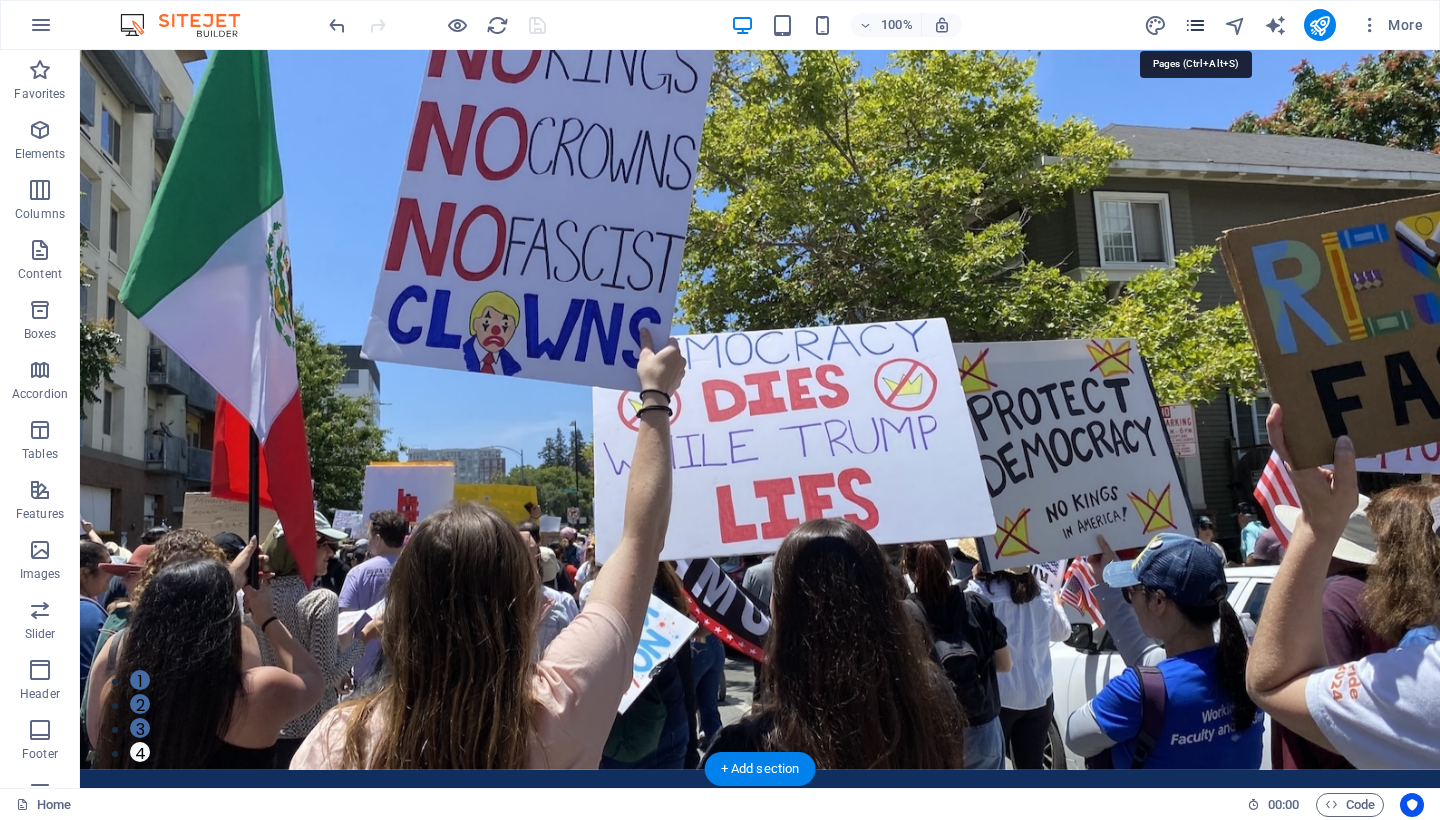 click at bounding box center [1195, 25] 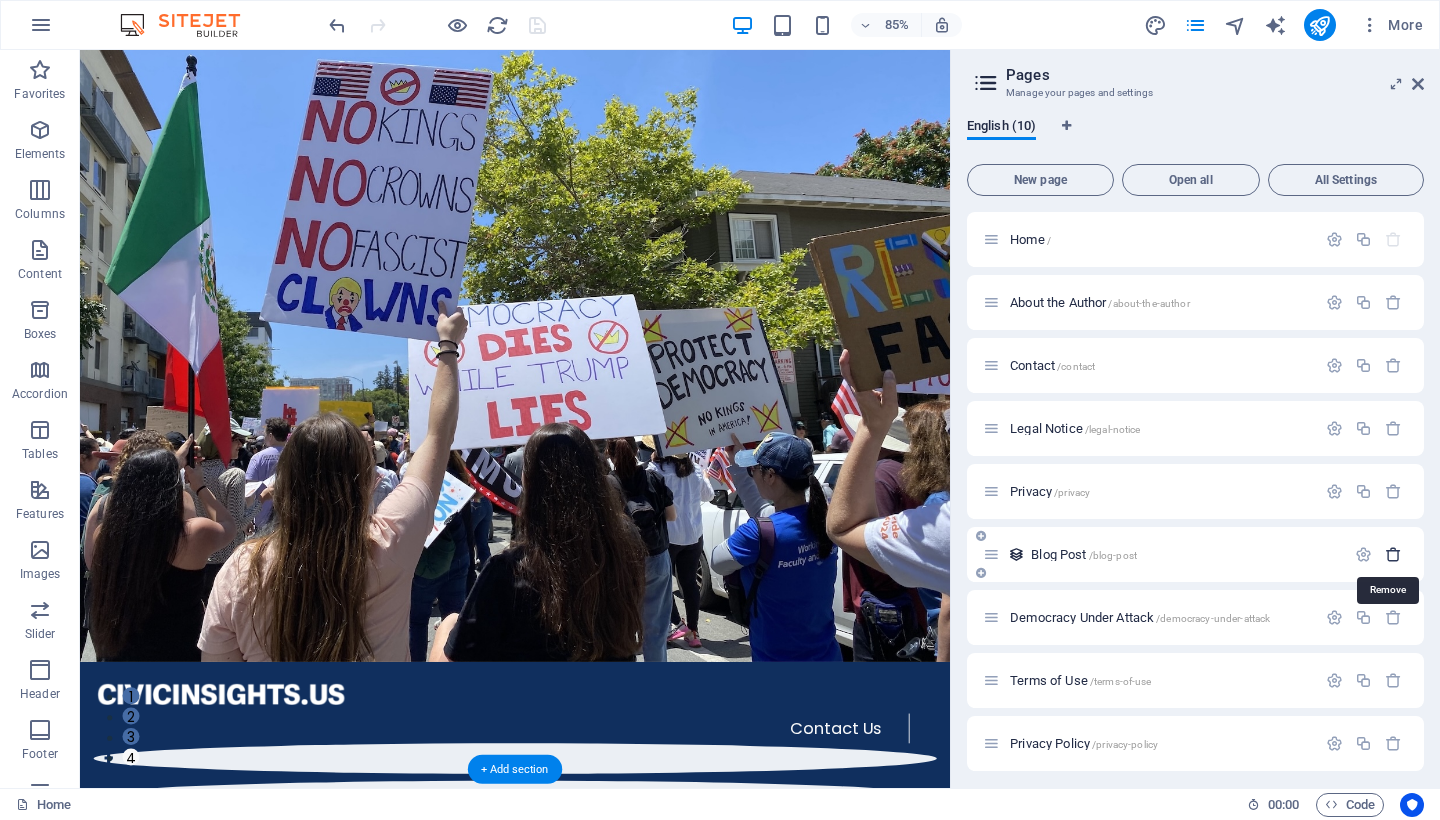 click at bounding box center [1393, 554] 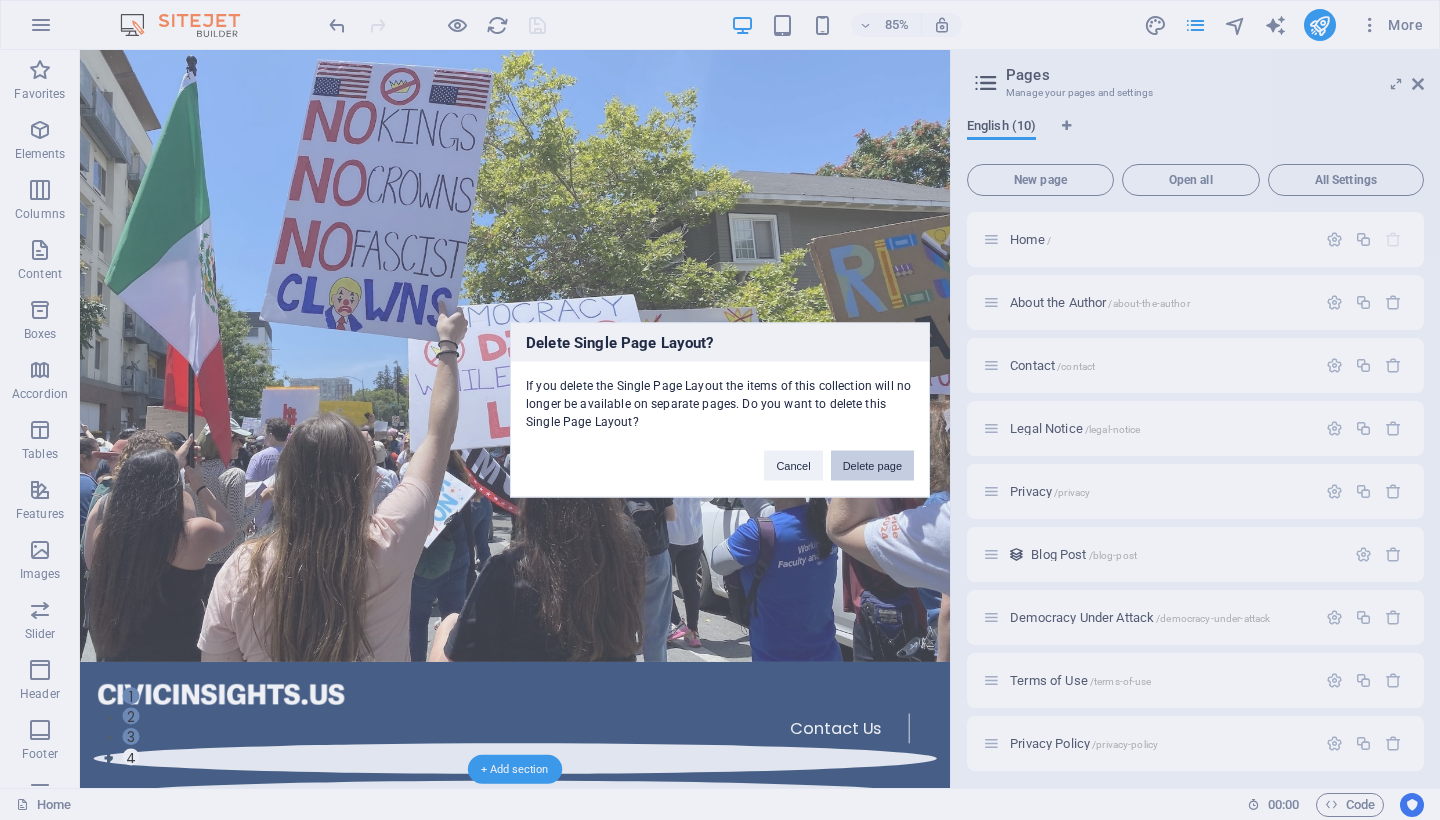 click on "Delete page" at bounding box center [872, 466] 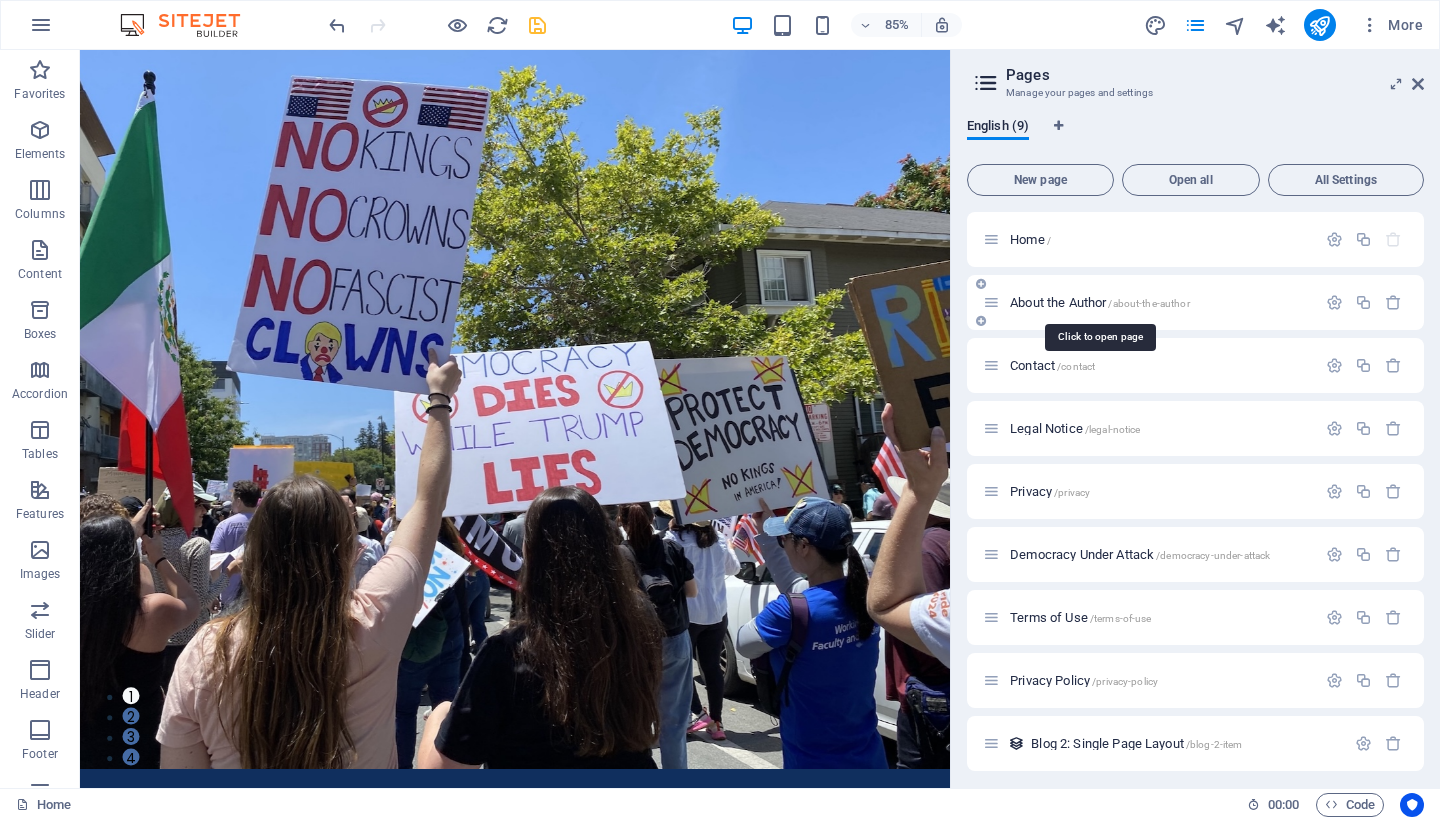 click on "About the Author /about-the-author" at bounding box center [1100, 302] 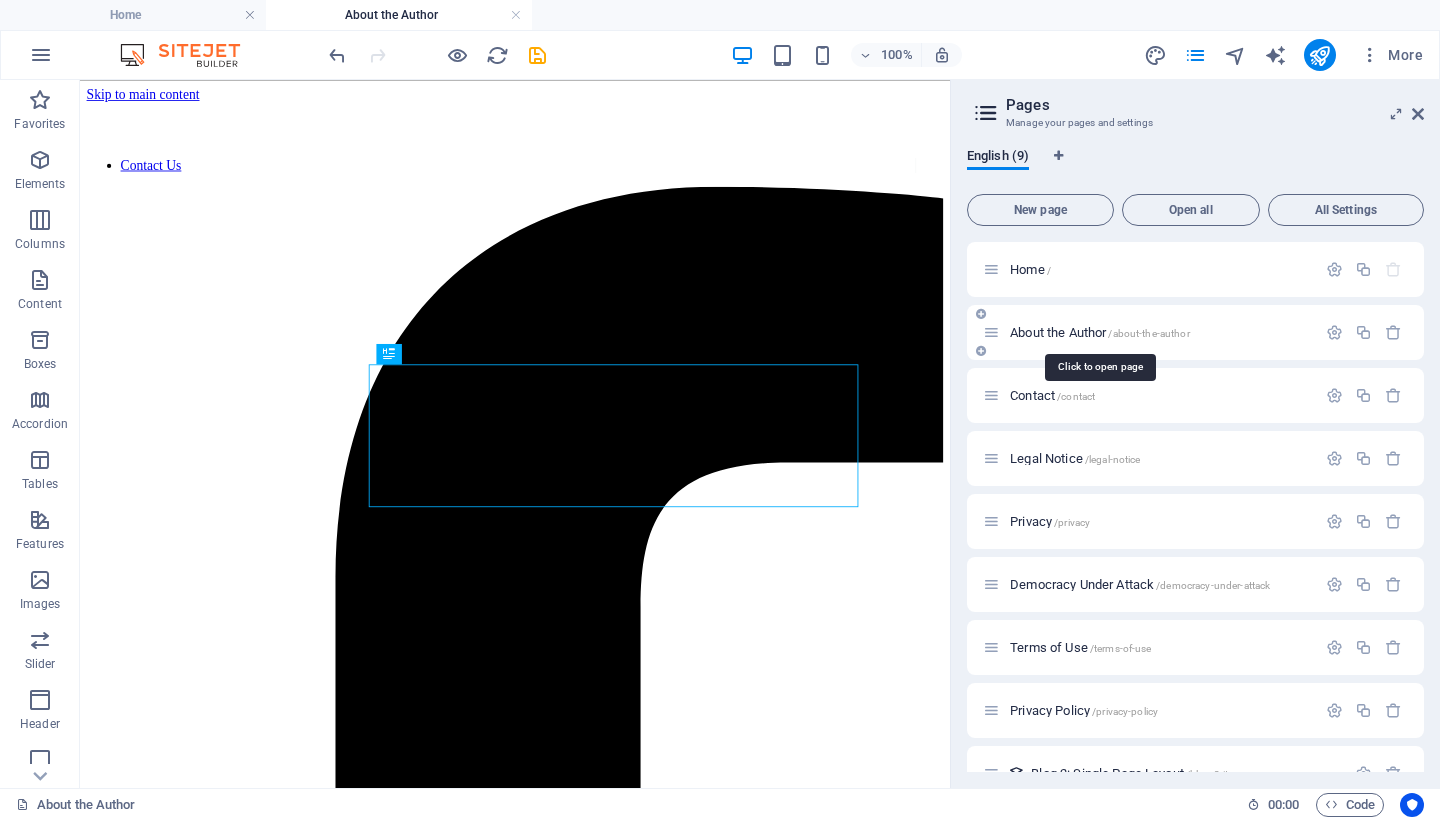 scroll, scrollTop: 0, scrollLeft: 0, axis: both 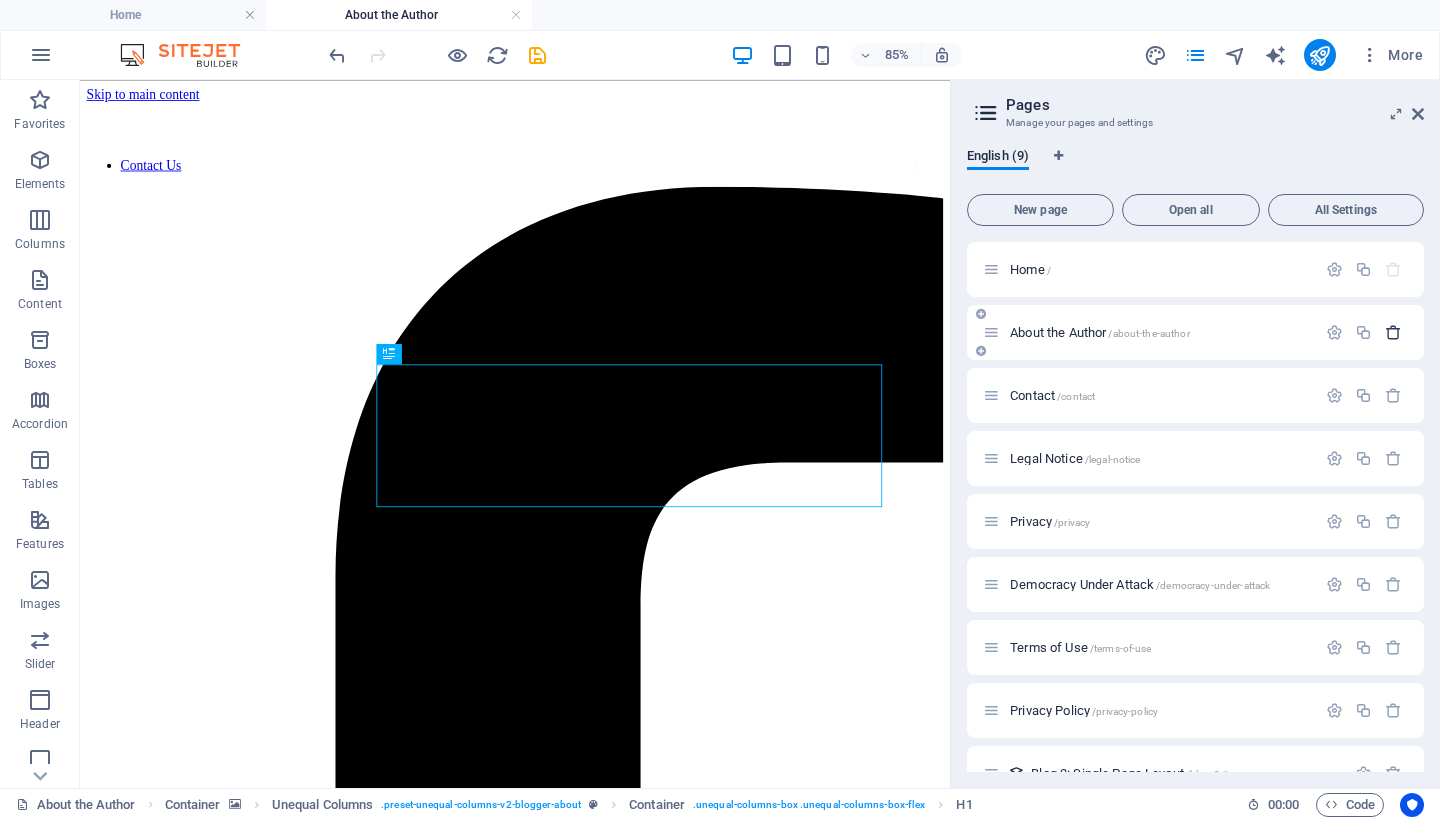 click at bounding box center (1393, 332) 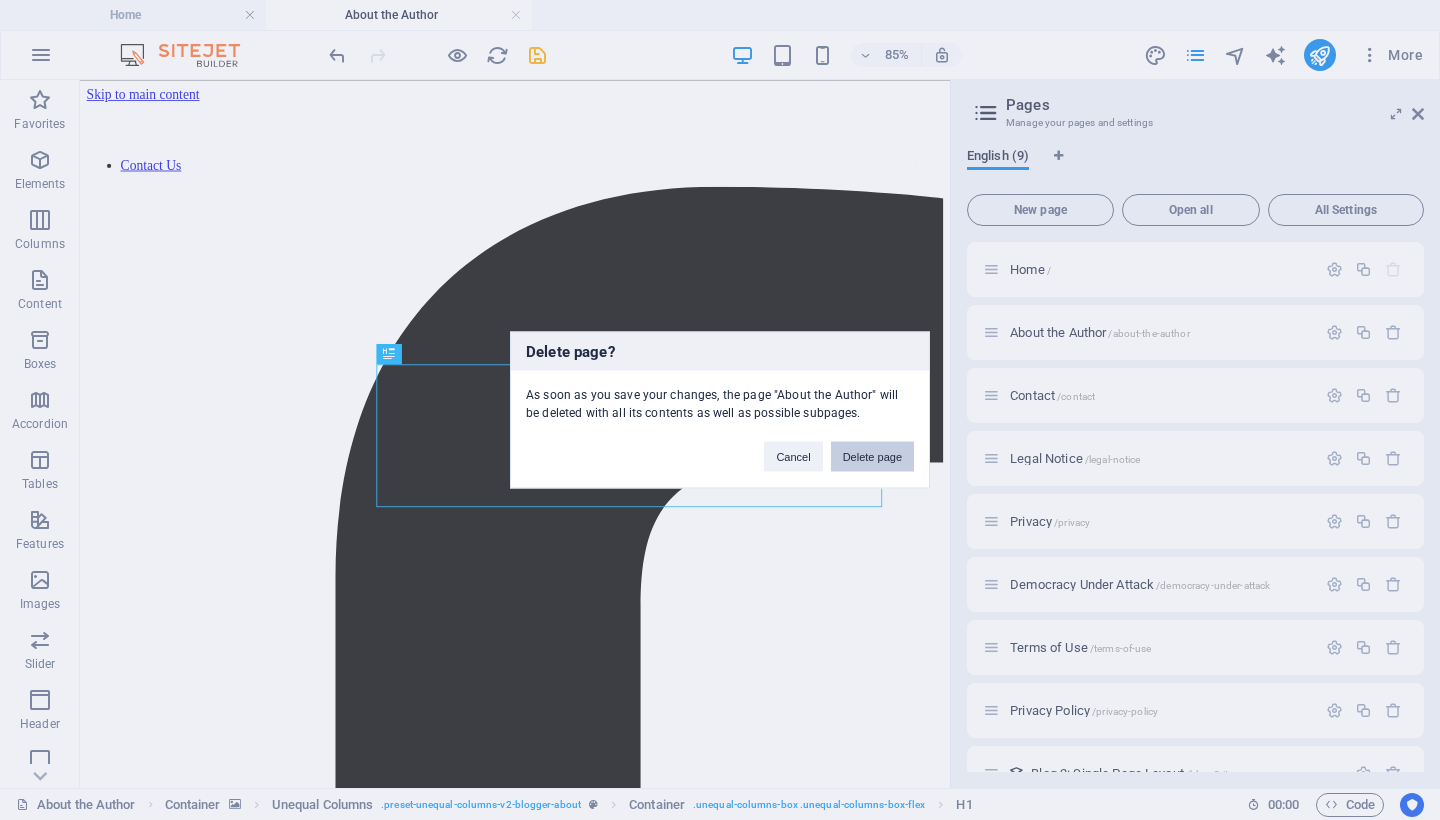 drag, startPoint x: 876, startPoint y: 459, endPoint x: 936, endPoint y: 480, distance: 63.56886 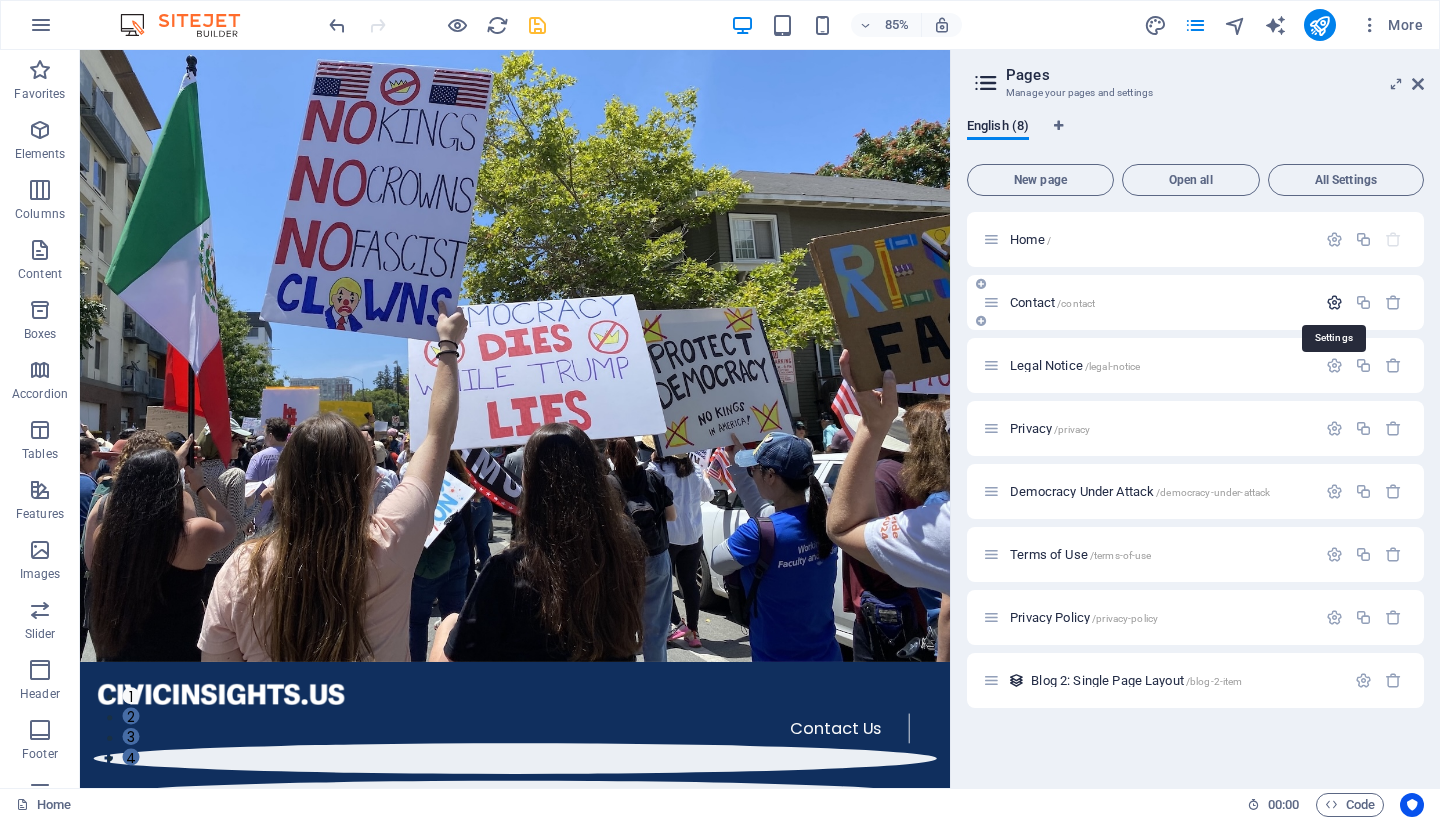 click at bounding box center (1334, 302) 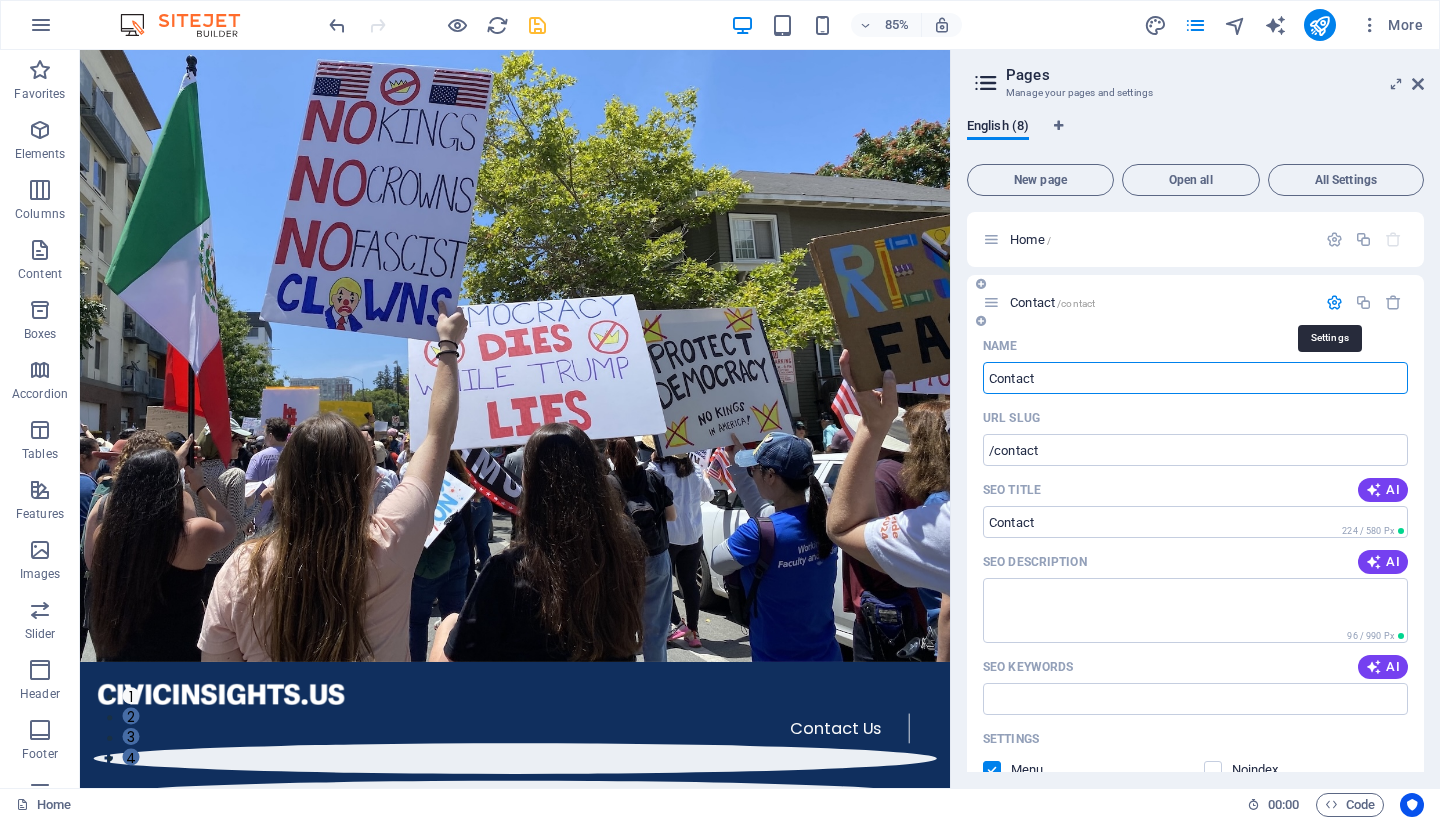 click at bounding box center [1334, 302] 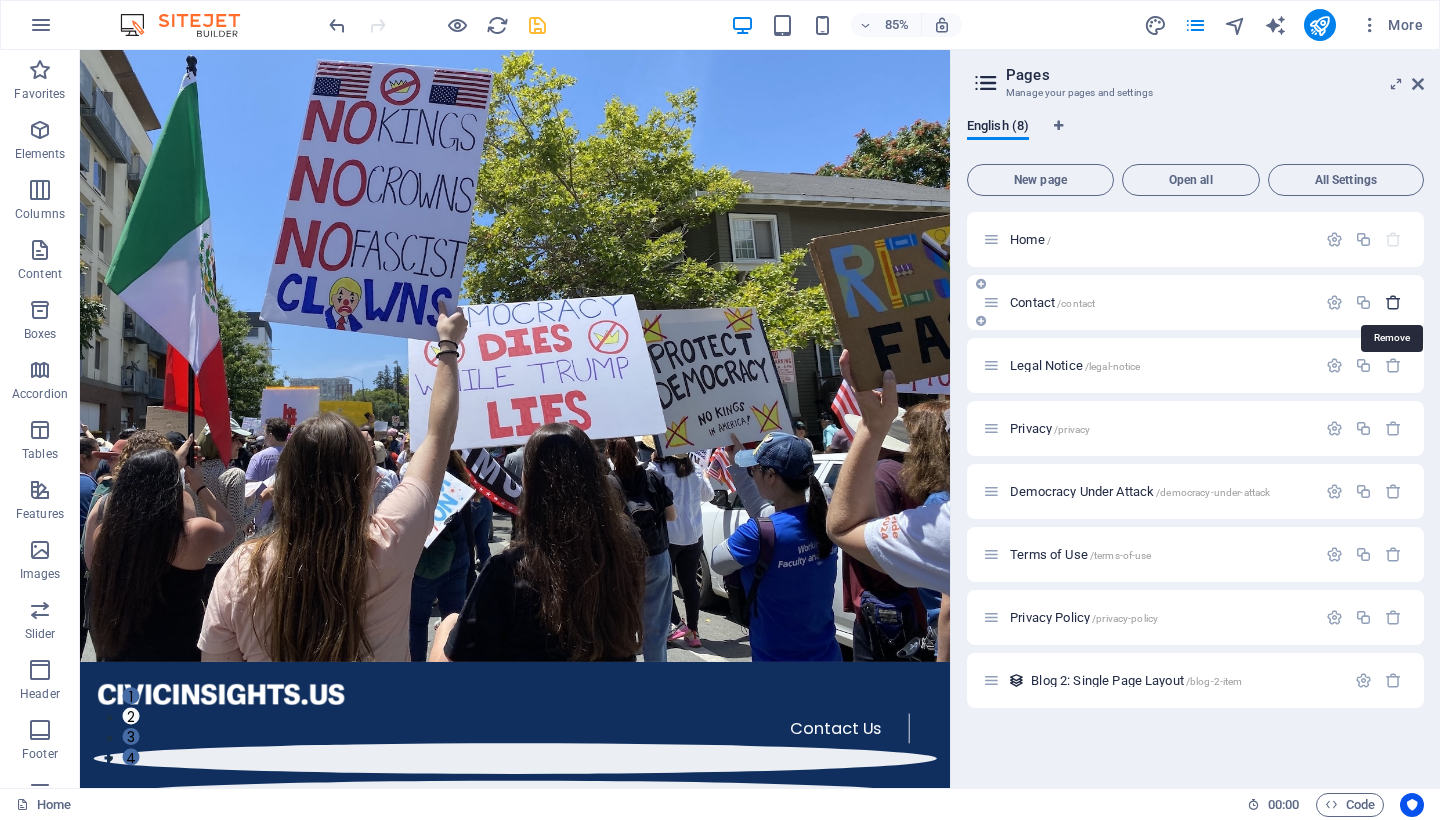 click at bounding box center [1393, 302] 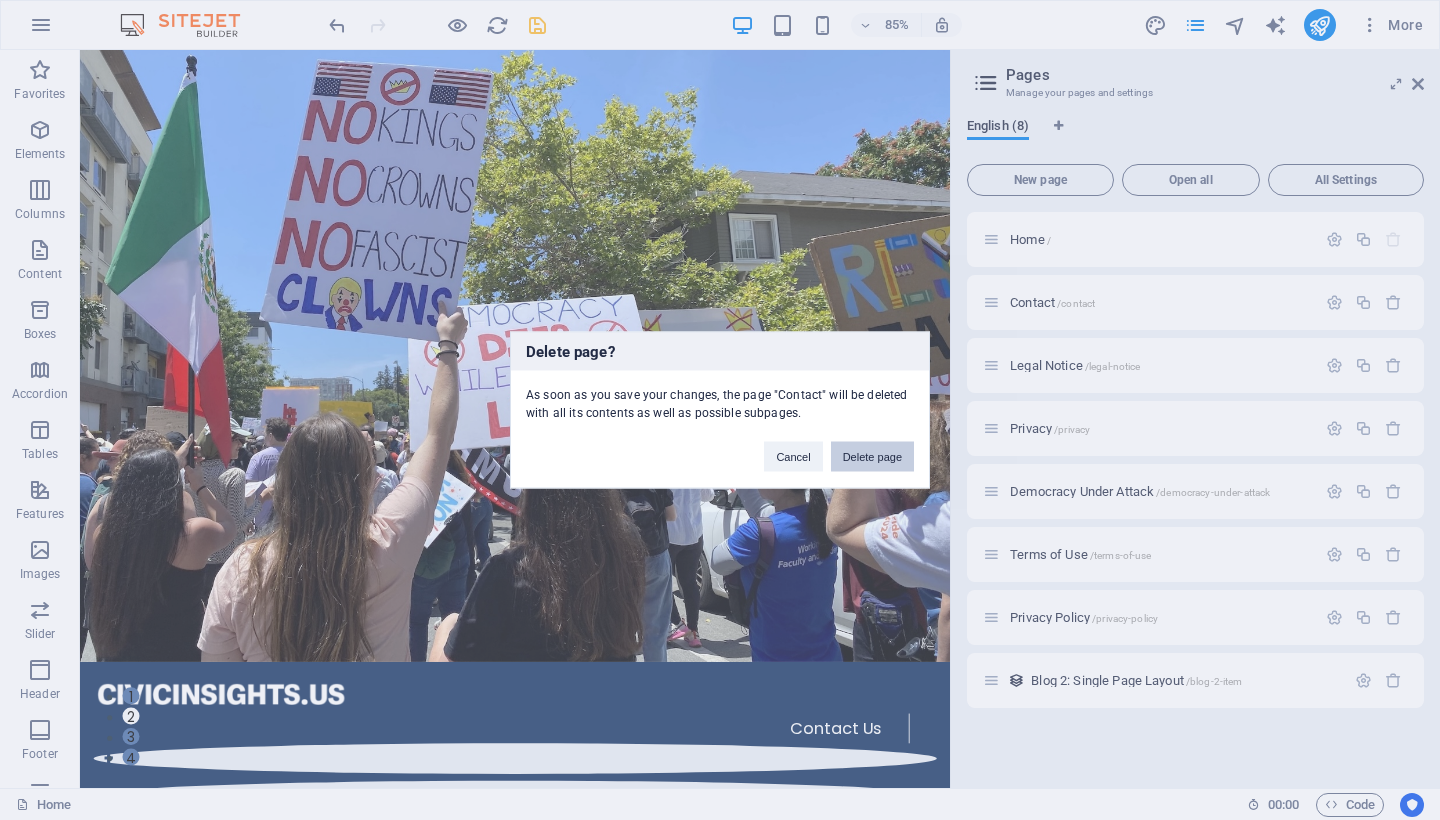 click on "Delete page" at bounding box center (872, 457) 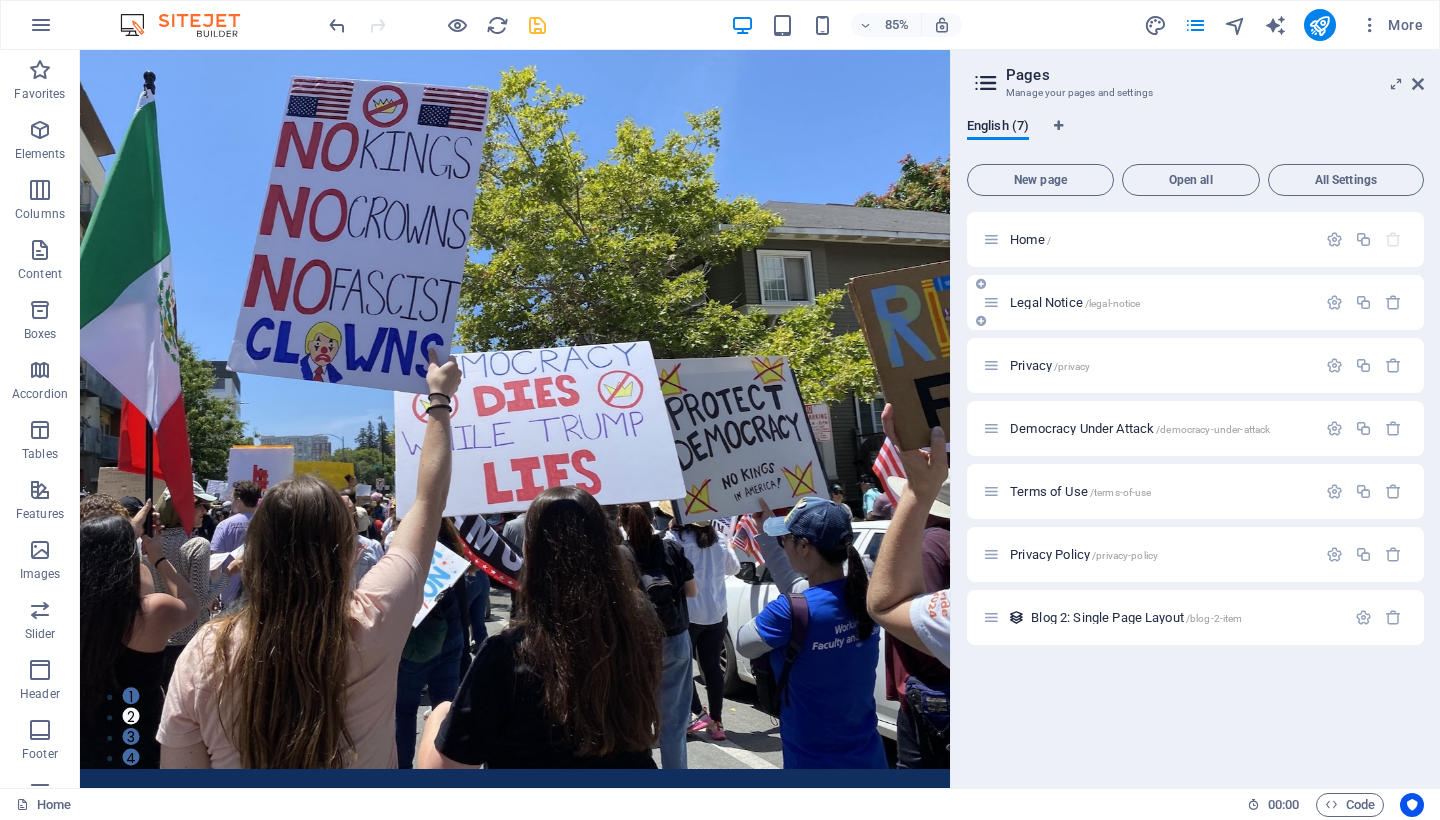 click on "Legal Notice /legal-notice" at bounding box center (1075, 302) 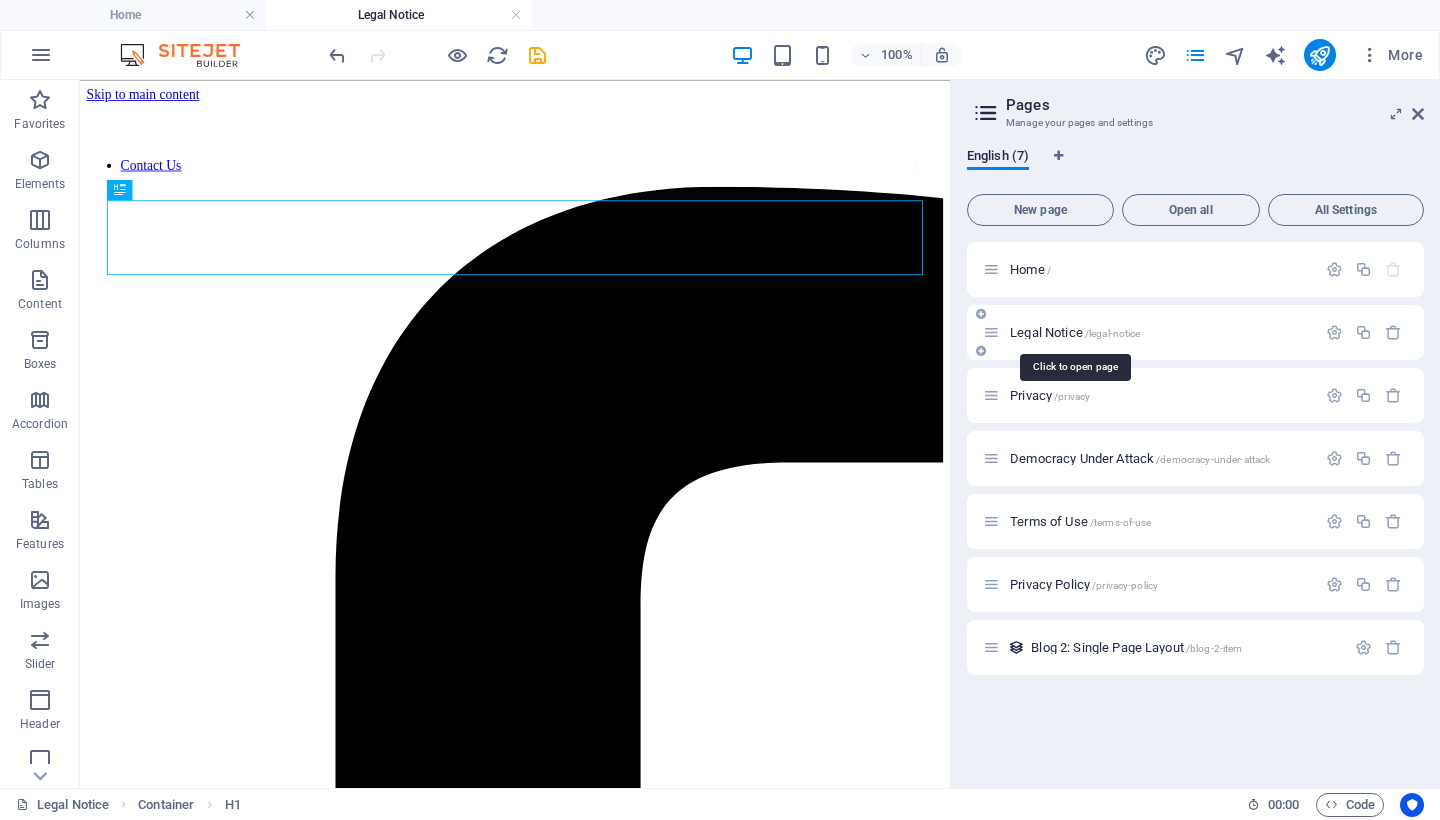 scroll, scrollTop: 0, scrollLeft: 0, axis: both 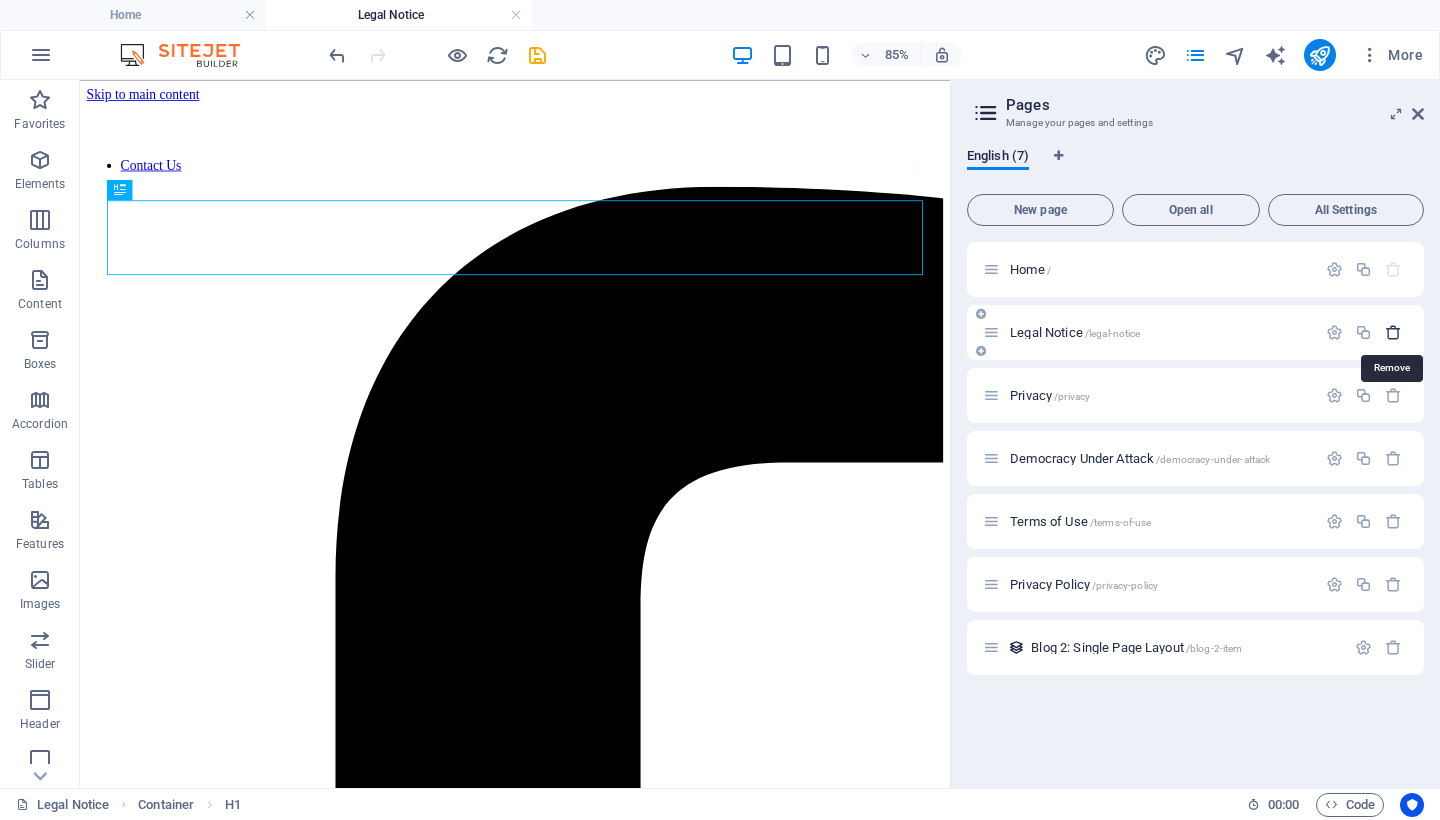 click at bounding box center [1393, 332] 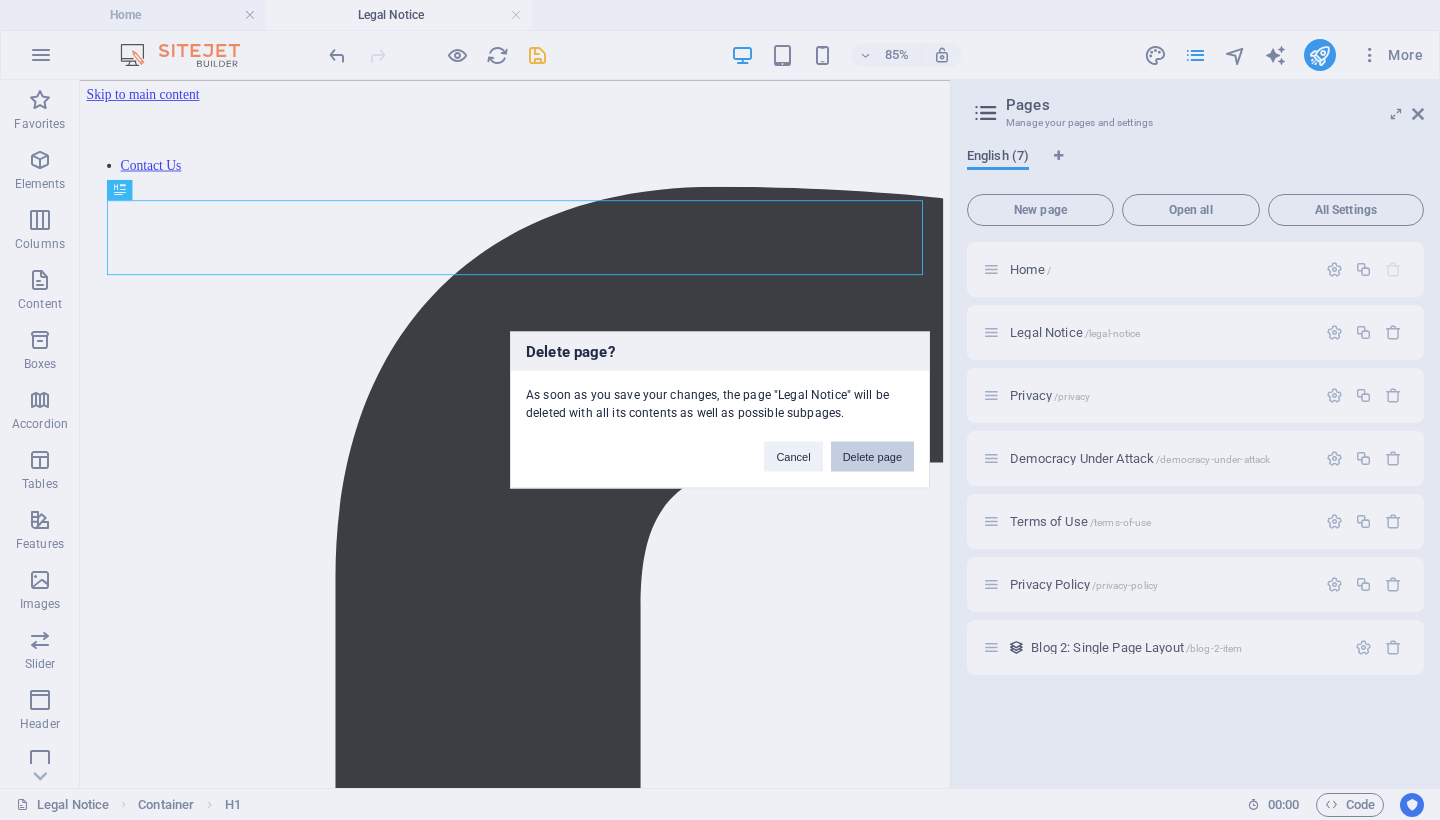 click on "Delete page" at bounding box center (872, 457) 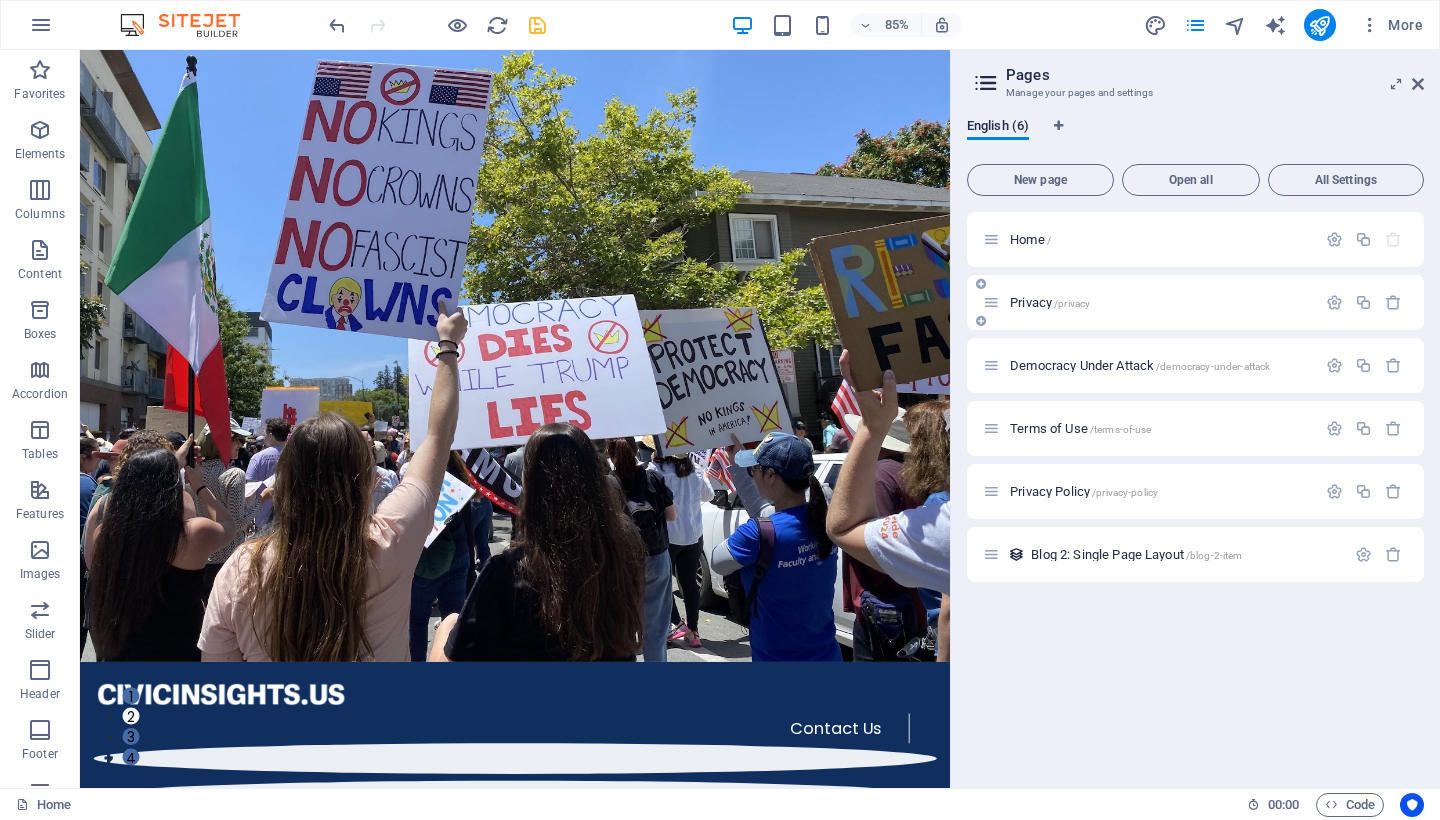 click on "Privacy /privacy" at bounding box center [1050, 302] 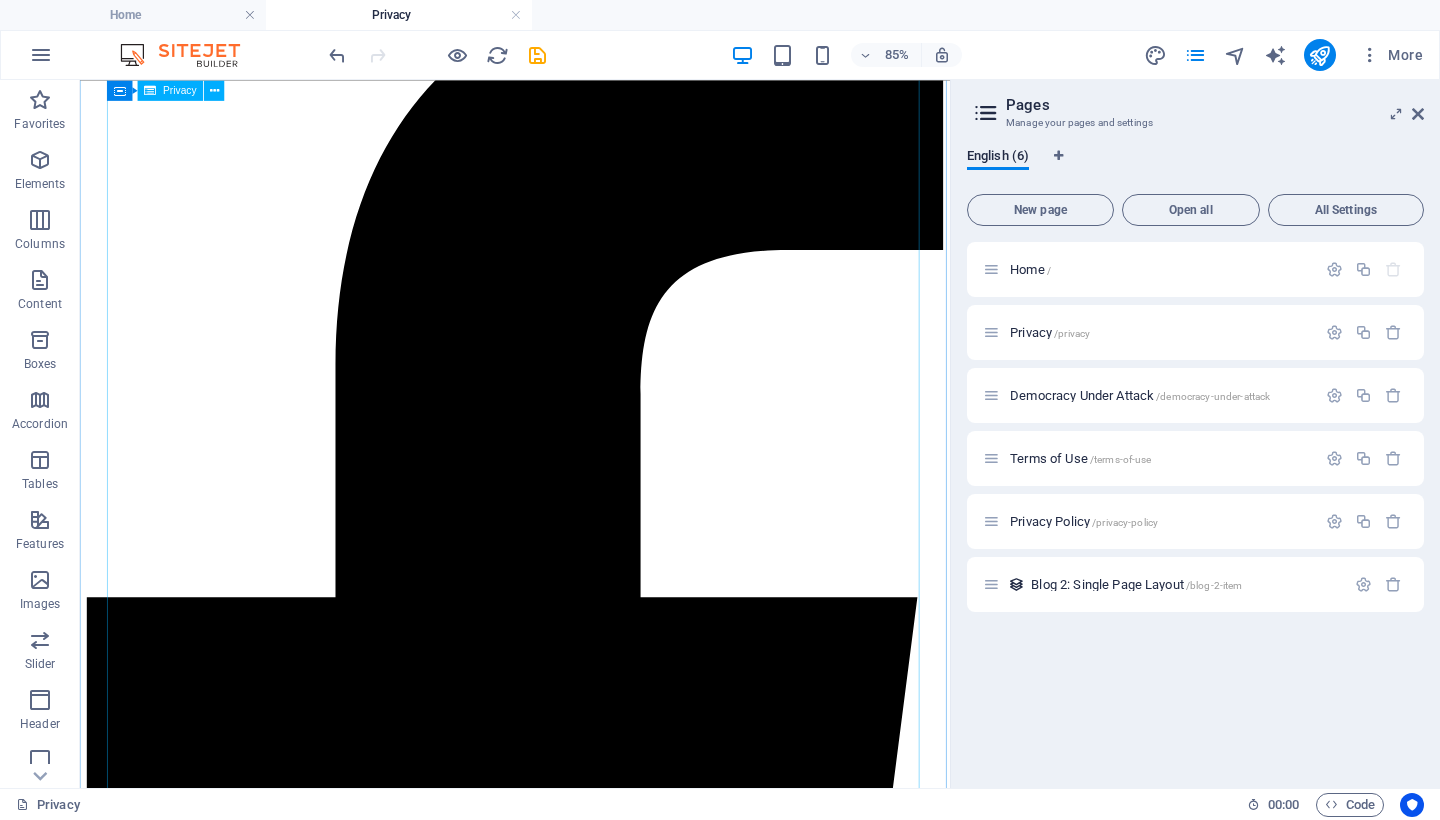 scroll, scrollTop: 0, scrollLeft: 0, axis: both 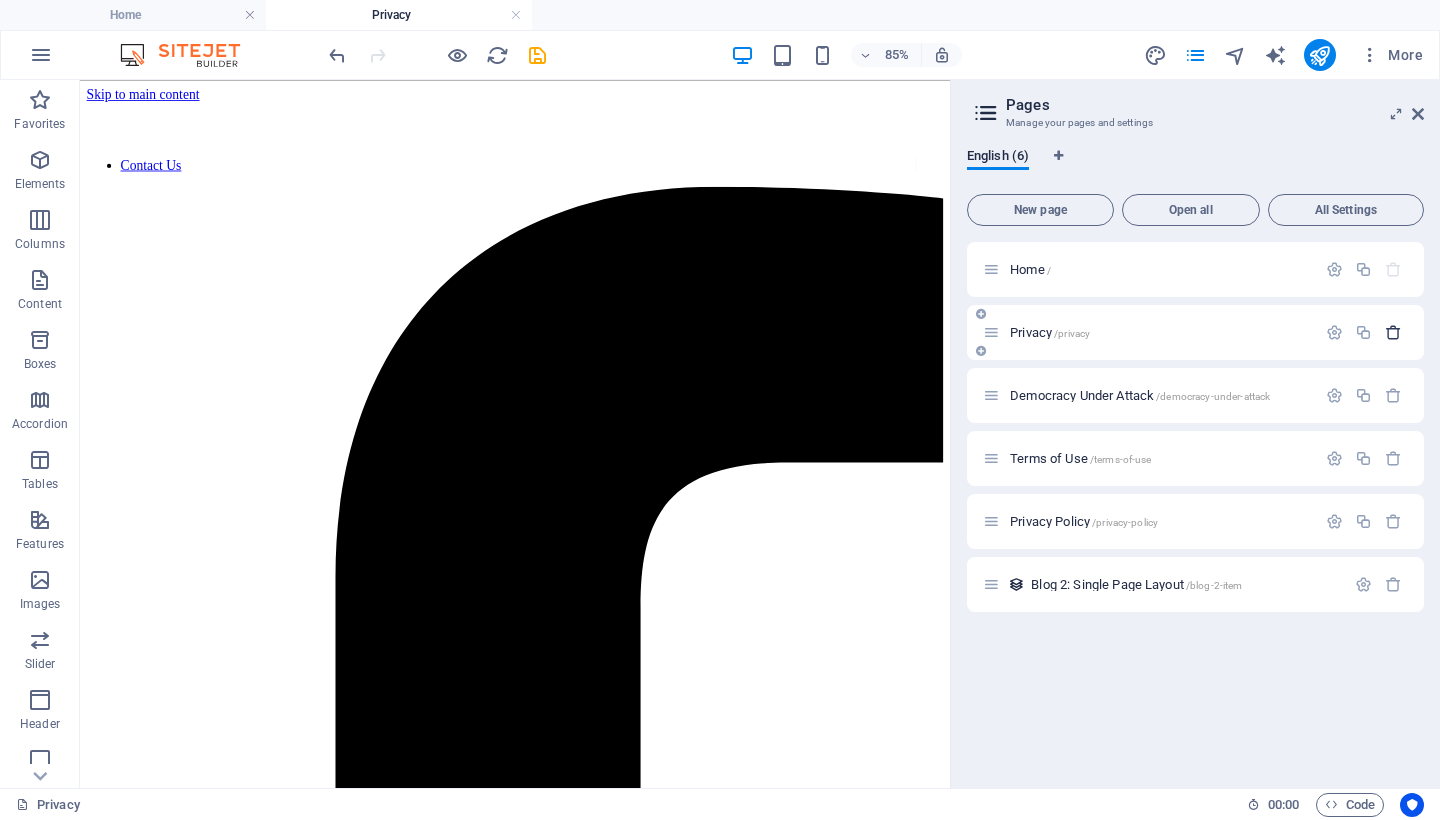 click at bounding box center [1393, 332] 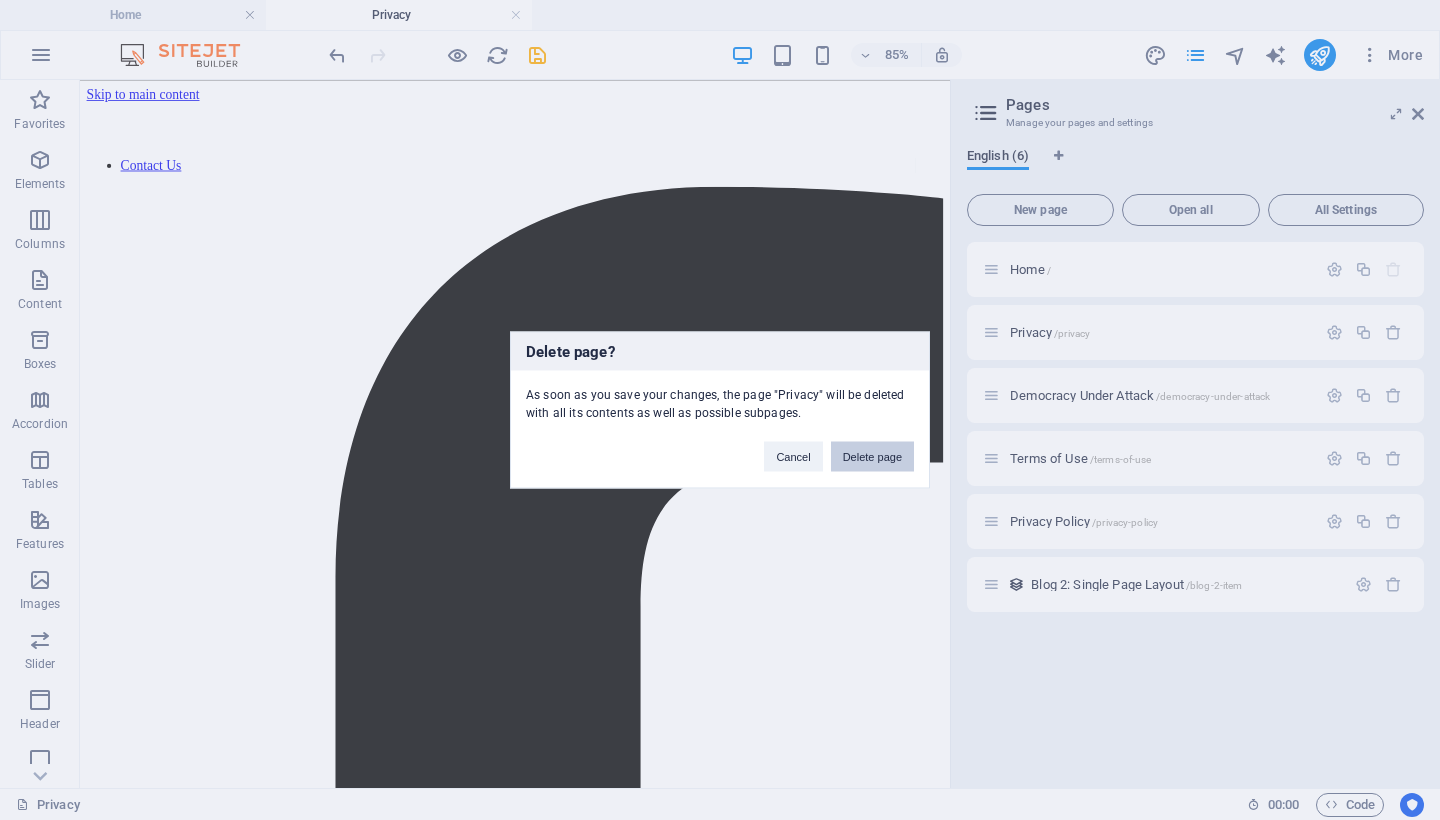 click on "Delete page" at bounding box center (872, 457) 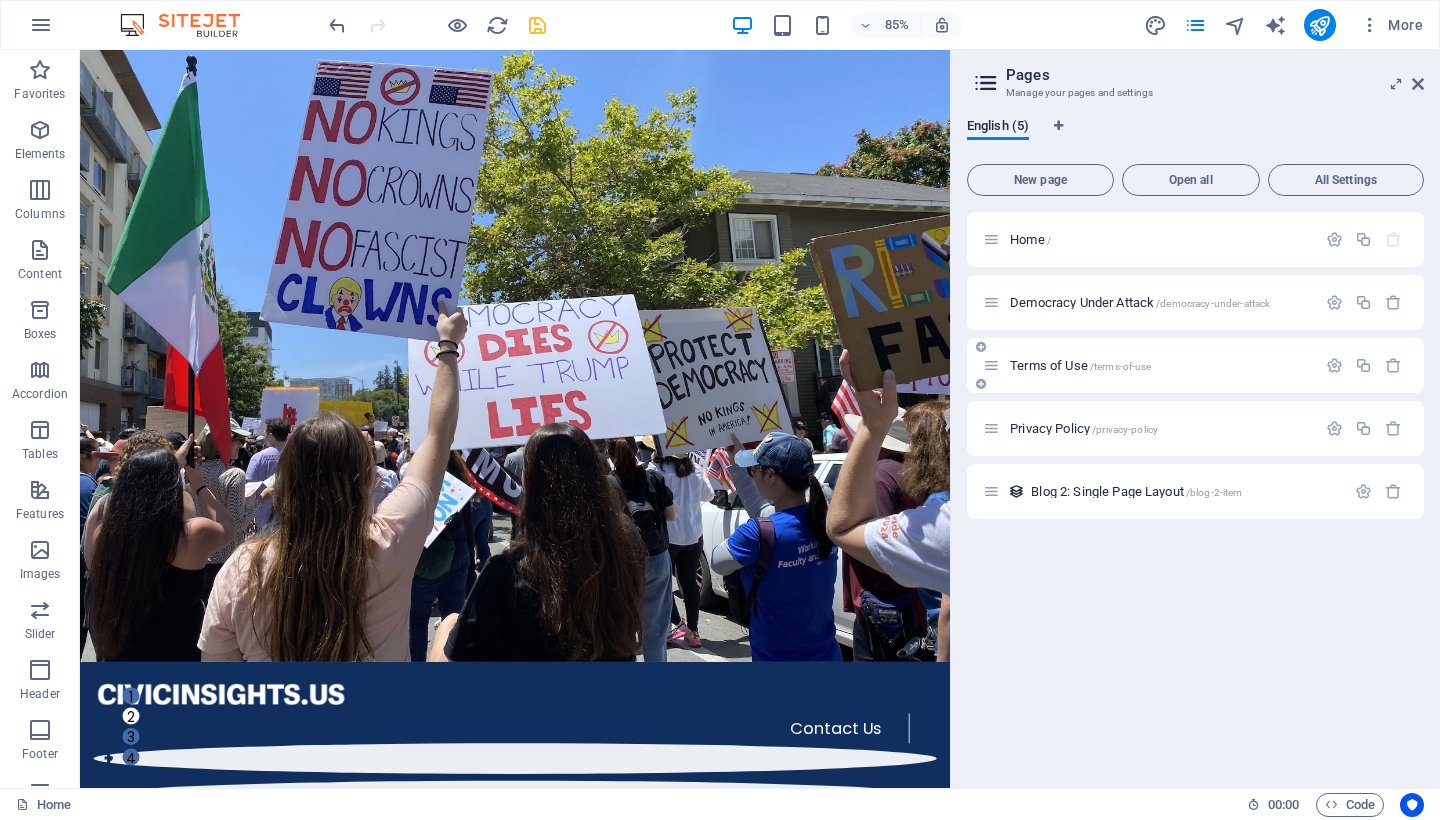 click on "Terms of Use /[terms-of-use]" at bounding box center [1080, 365] 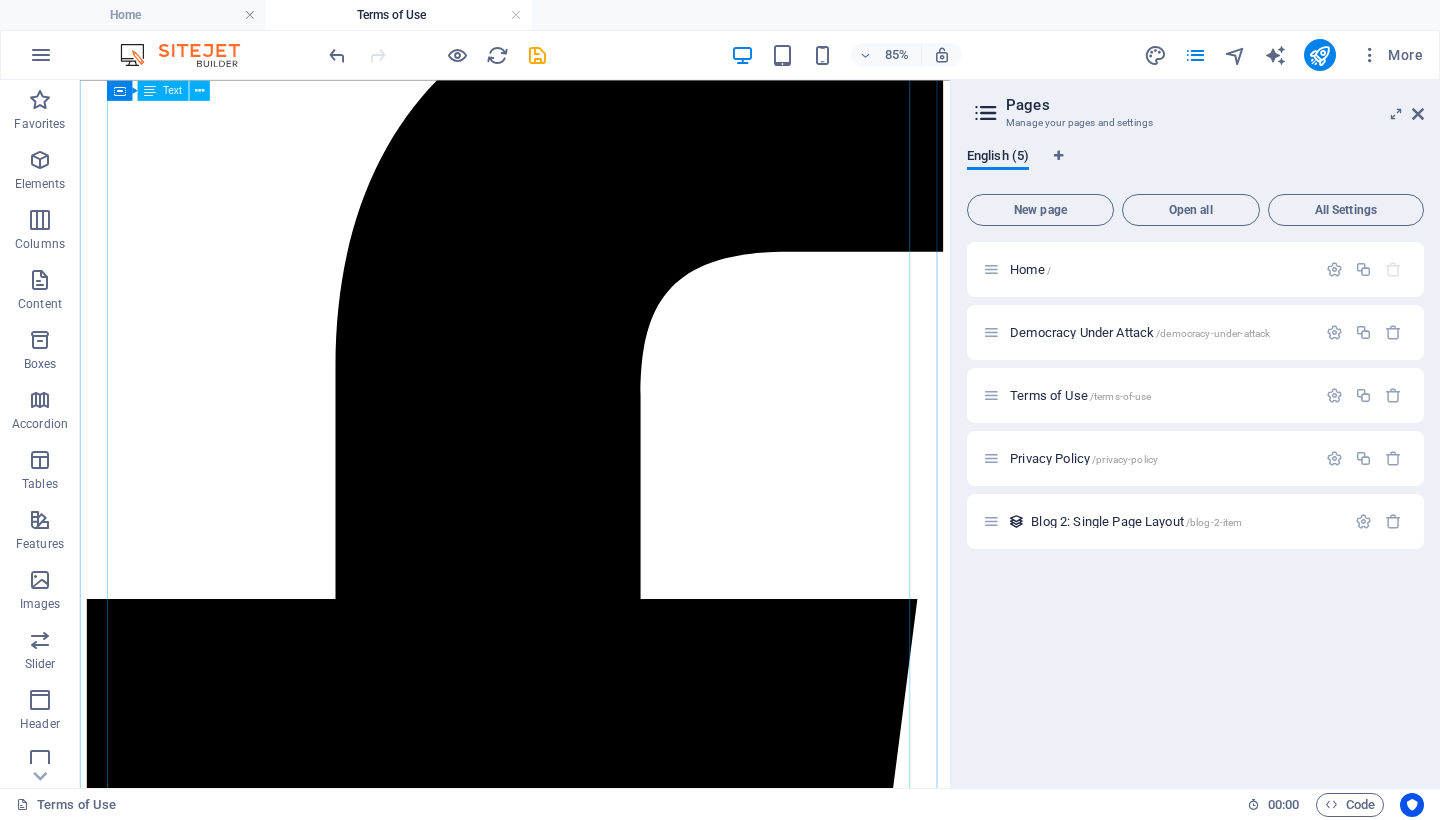scroll, scrollTop: 0, scrollLeft: 0, axis: both 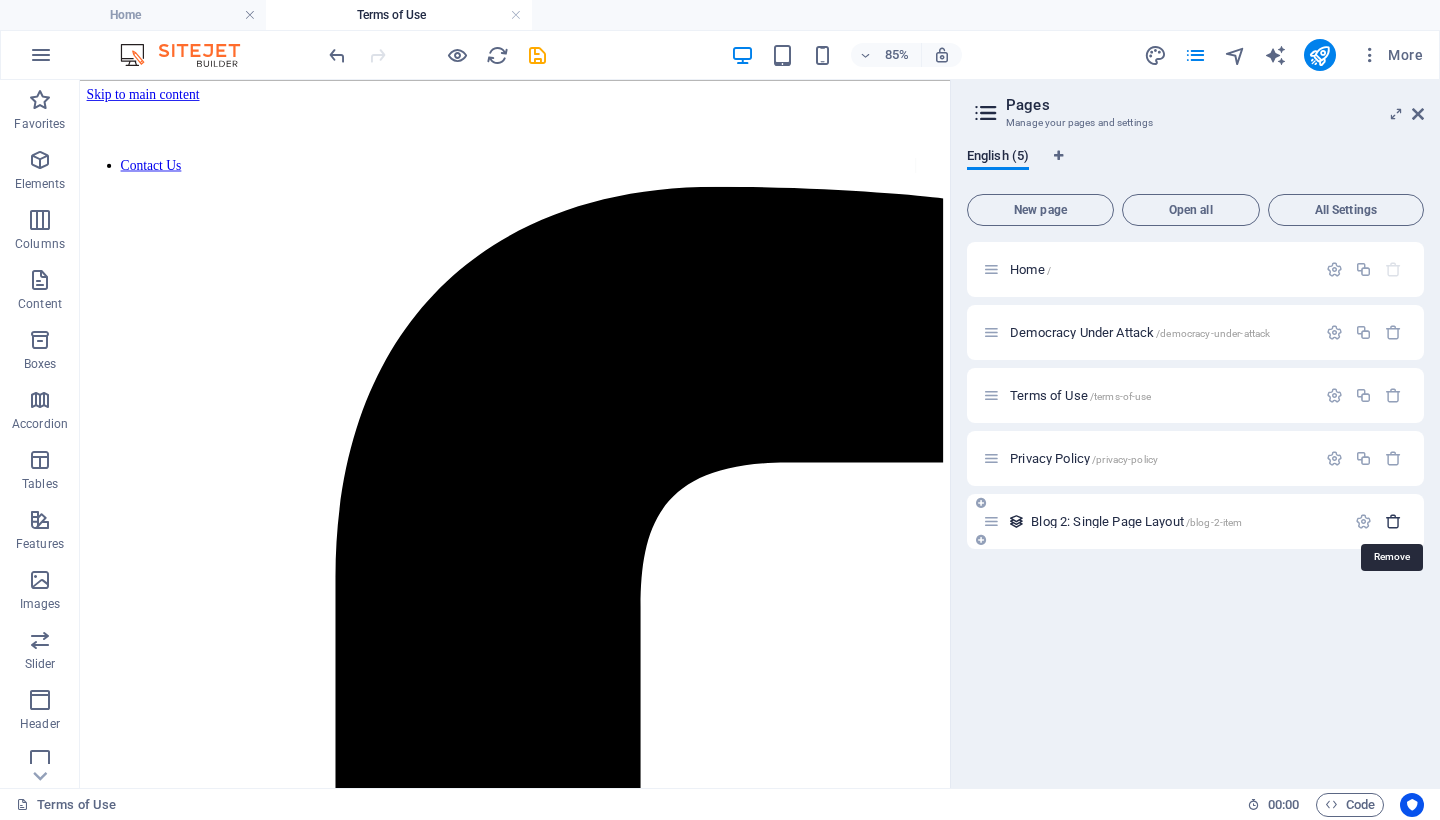 click at bounding box center (1393, 521) 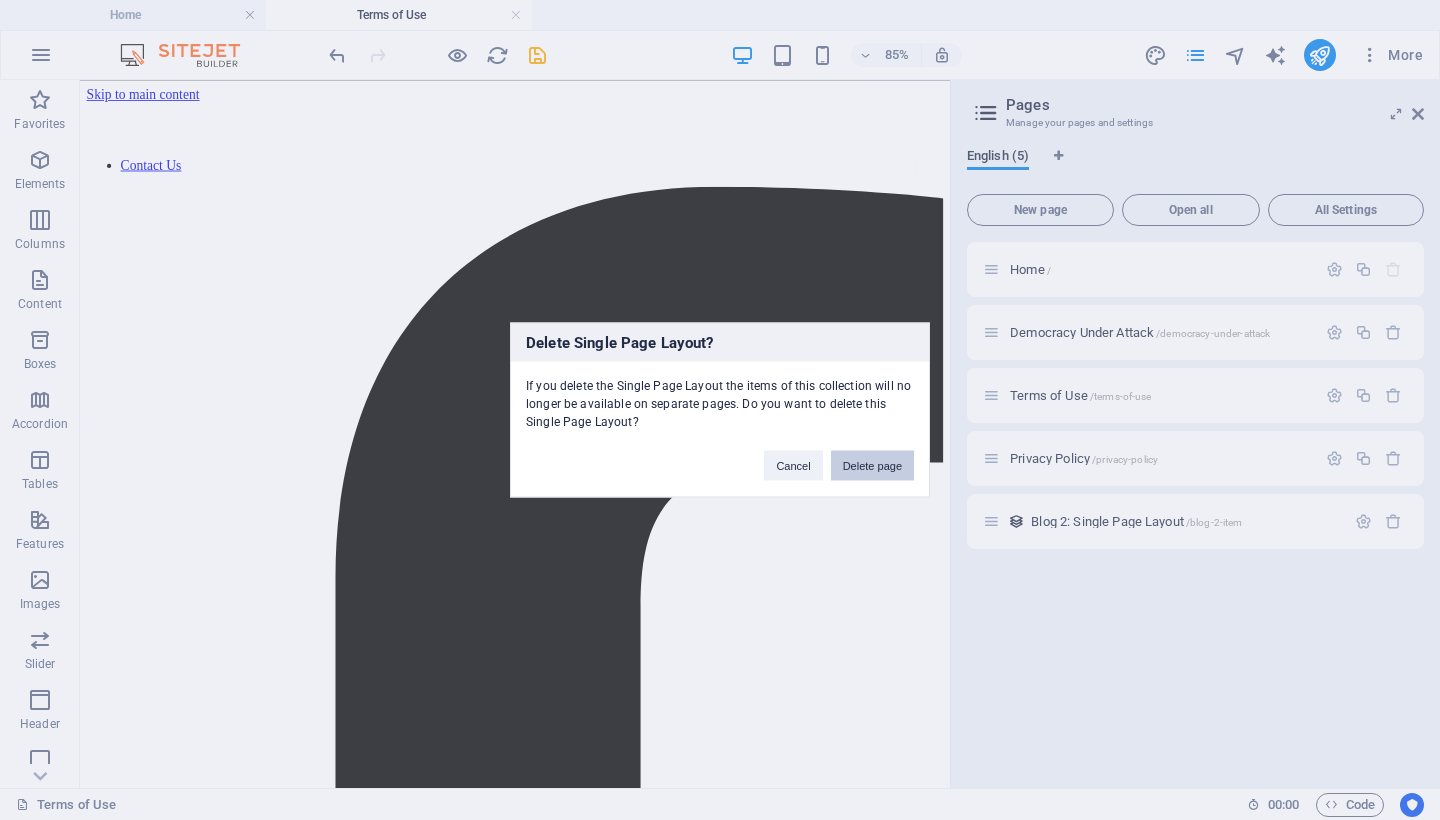 click on "Delete page" at bounding box center (872, 466) 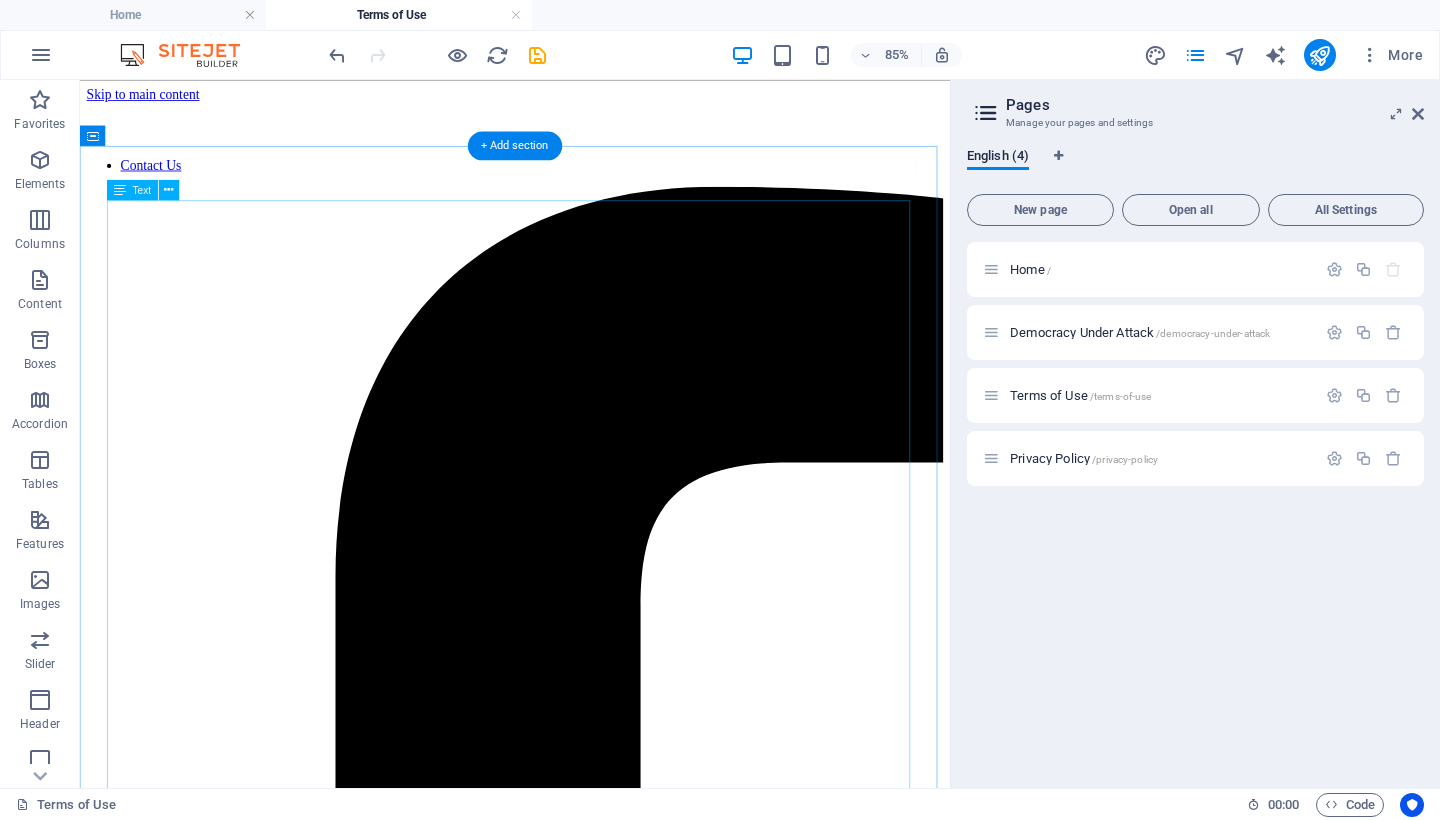 click on "Terms of Use Effective Date:  [MONTH] 22, [YEAR] Welcome to   [ORGANIZATION] . This website is owned and managed by   [FIRST] [LAST] . By accessing or using this website, you agree to comply with and be bound by the following Terms of Use. If you do not agree with these terms, please do not use the website. 1. Purpose of the Website [ORGANIZATION] provides educational, analytical, and reflective content focused on political issues, justice, liberty, civic engagement, and spiritual awareness. The information on this site is intended to inform, inspire, and encourage critical thinking and personal discernment. 2. Intellectual Property Rights All content on this website, including but not limited to articles, graphics, videos, logos, and design elements, is the intellectual property of [FIRST] [LAST] unless otherwise stated. Unauthorized use, reproduction, distribution, or modification of any content is strictly prohibited without prior written permission. 3. Use of Content Modify or misrepresent content" at bounding box center [592, 7255] 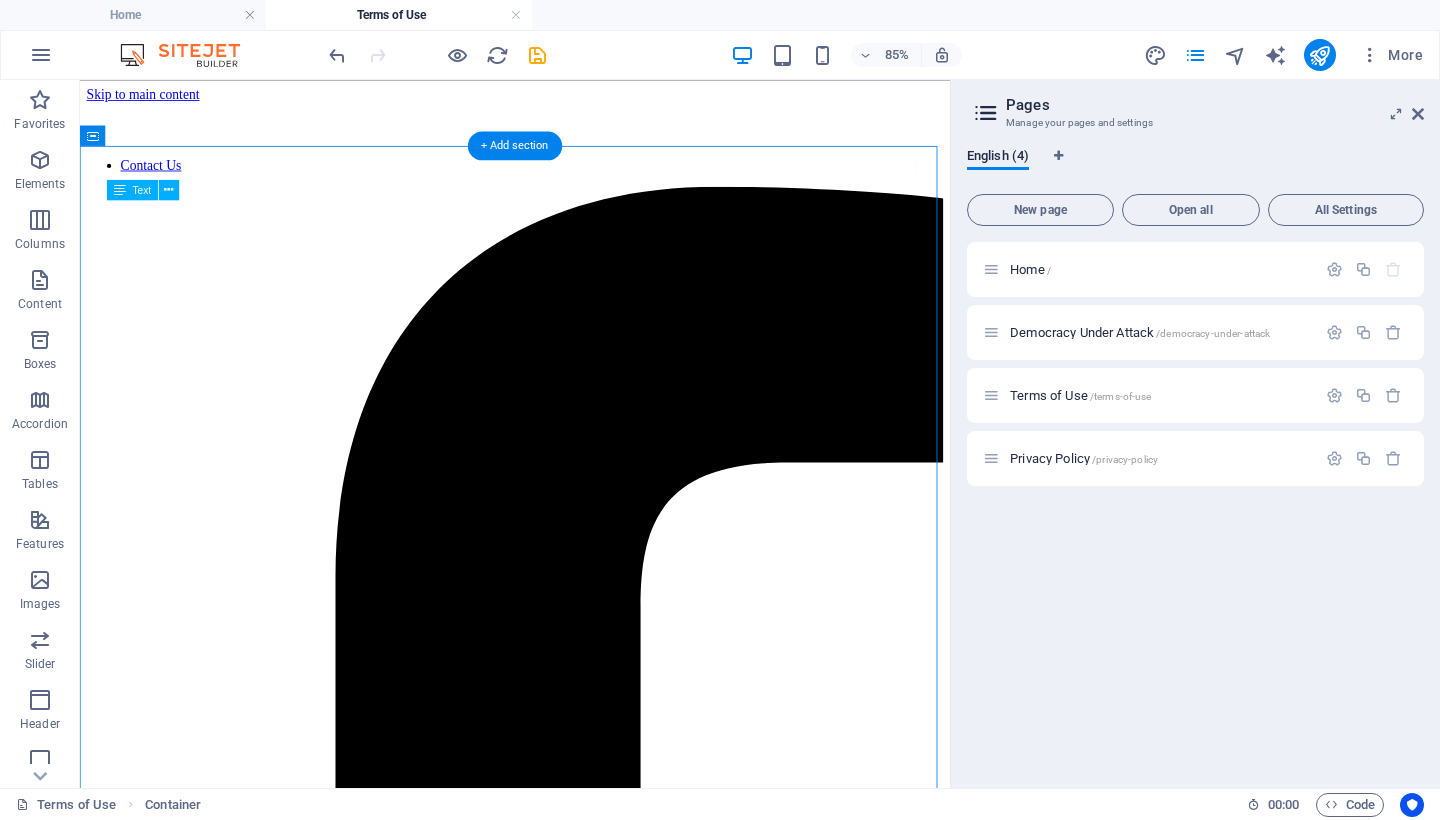 click on "Terms of Use Effective Date:  [MONTH] 22, [YEAR] Welcome to   [ORGANIZATION] . This website is owned and managed by   [FIRST] [LAST] . By accessing or using this website, you agree to comply with and be bound by the following Terms of Use. If you do not agree with these terms, please do not use the website. 1. Purpose of the Website [ORGANIZATION] provides educational, analytical, and reflective content focused on political issues, justice, liberty, civic engagement, and spiritual awareness. The information on this site is intended to inform, inspire, and encourage critical thinking and personal discernment. 2. Intellectual Property Rights All content on this website, including but not limited to articles, graphics, videos, logos, and design elements, is the intellectual property of [FIRST] [LAST] unless otherwise stated. Unauthorized use, reproduction, distribution, or modification of any content is strictly prohibited without prior written permission. 3. Use of Content Modify or misrepresent content" at bounding box center (592, 7255) 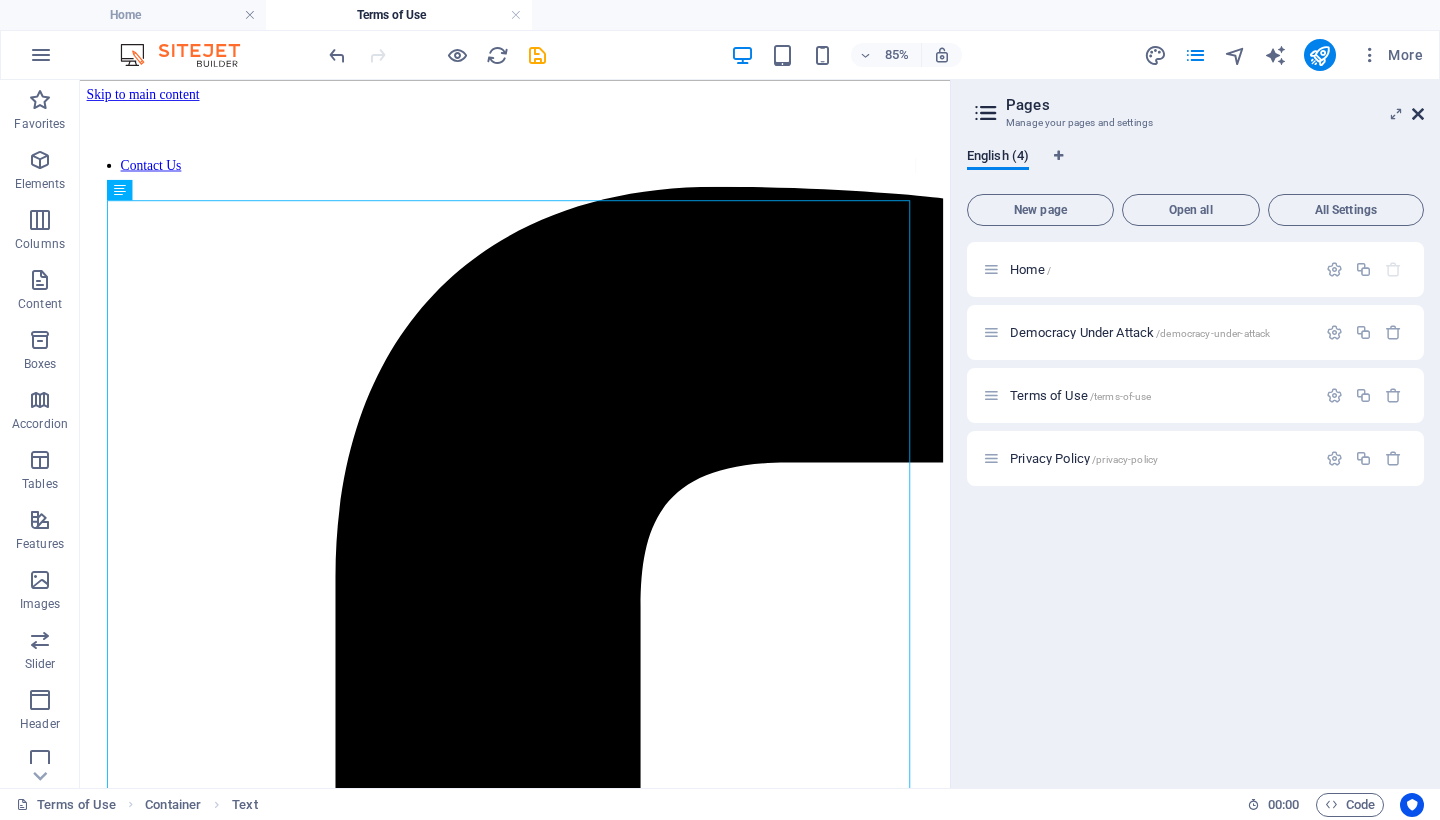 click at bounding box center (1418, 114) 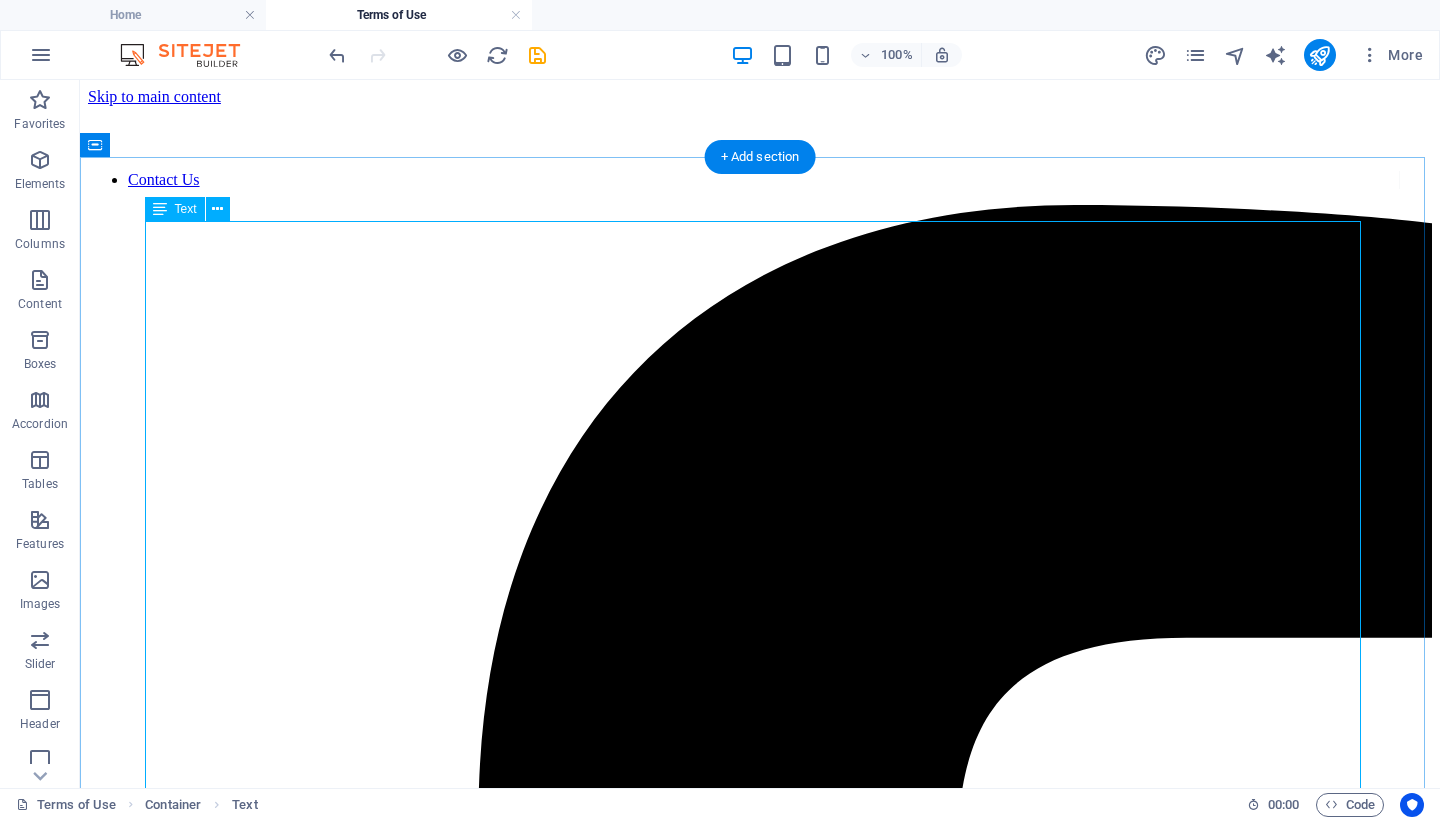 click on "Terms of Use Effective Date:  [MONTH] 22, [YEAR] Welcome to   [ORGANIZATION] . This website is owned and managed by   [FIRST] [LAST] . By accessing or using this website, you agree to comply with and be bound by the following Terms of Use. If you do not agree with these terms, please do not use the website. 1. Purpose of the Website [ORGANIZATION] provides educational, analytical, and reflective content focused on political issues, justice, liberty, civic engagement, and spiritual awareness. The information on this site is intended to inform, inspire, and encourage critical thinking and personal discernment. 2. Intellectual Property Rights All content on this website, including but not limited to articles, graphics, videos, logos, and design elements, is the intellectual property of [FIRST] [LAST] unless otherwise stated. Unauthorized use, reproduction, distribution, or modification of any content is strictly prohibited without prior written permission. 3. Use of Content Modify or misrepresent content" at bounding box center [760, 9157] 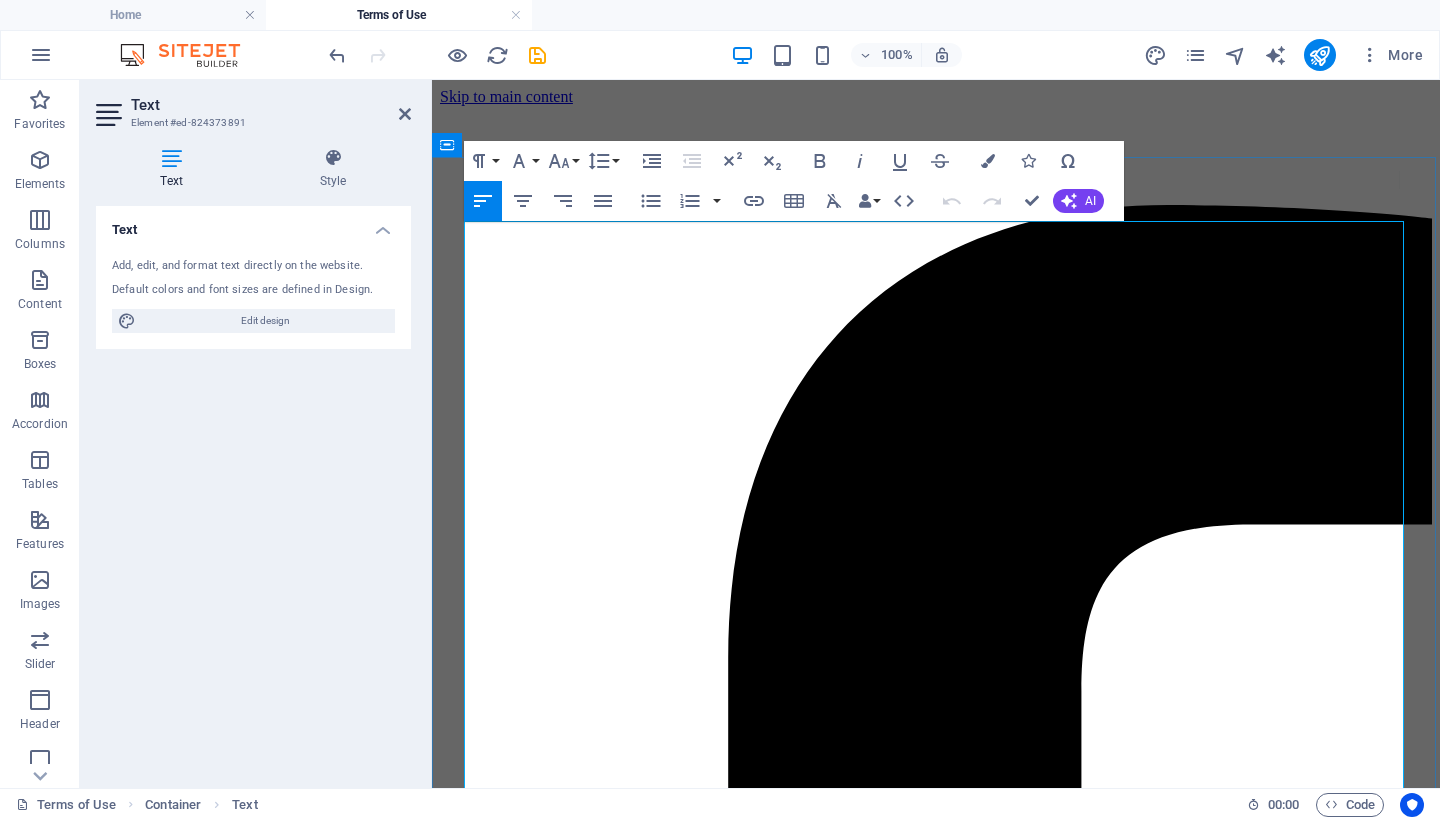 click on "Welcome to" at bounding box center (483, 6101) 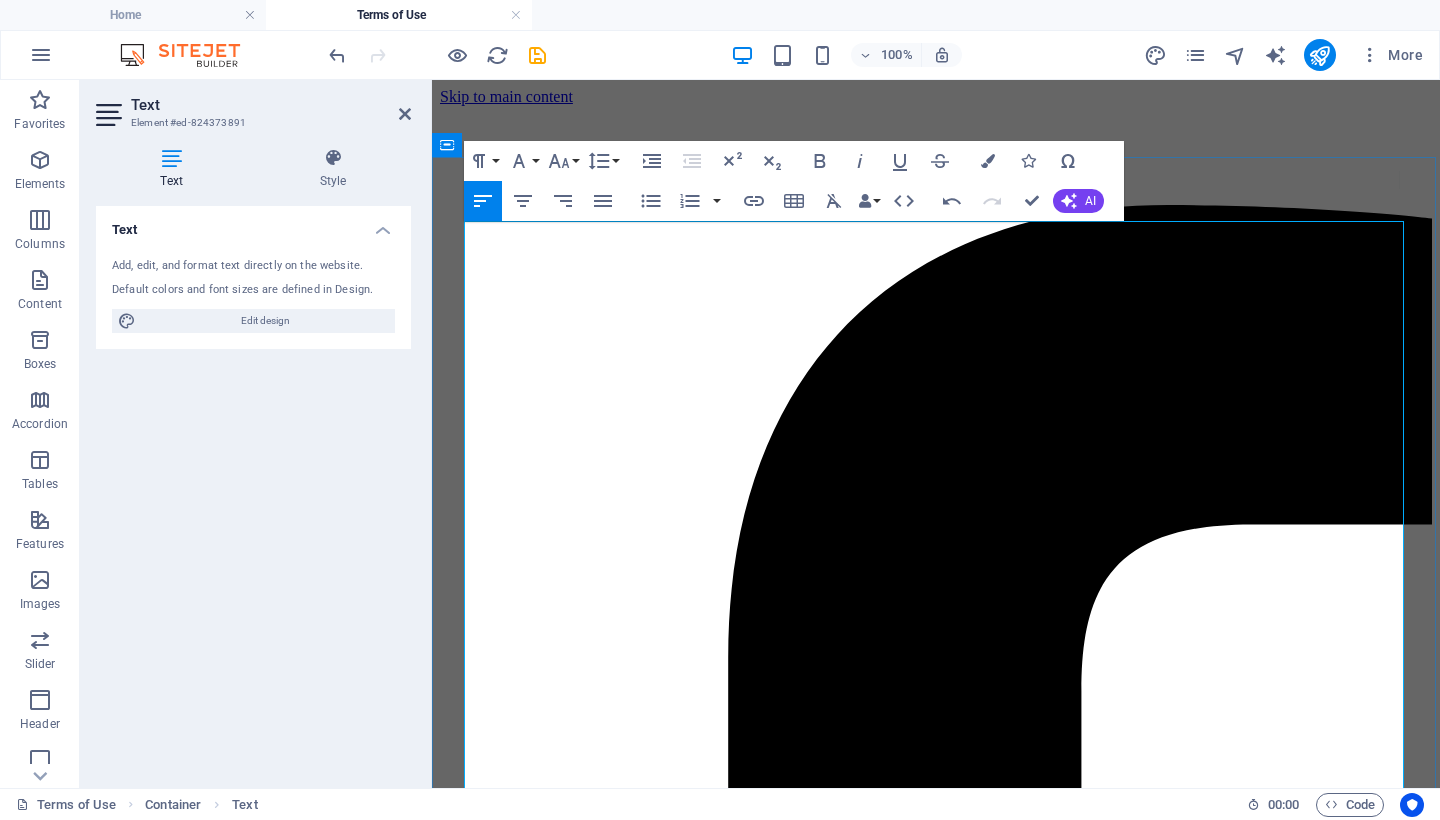 drag, startPoint x: 667, startPoint y: 348, endPoint x: 603, endPoint y: 346, distance: 64.03124 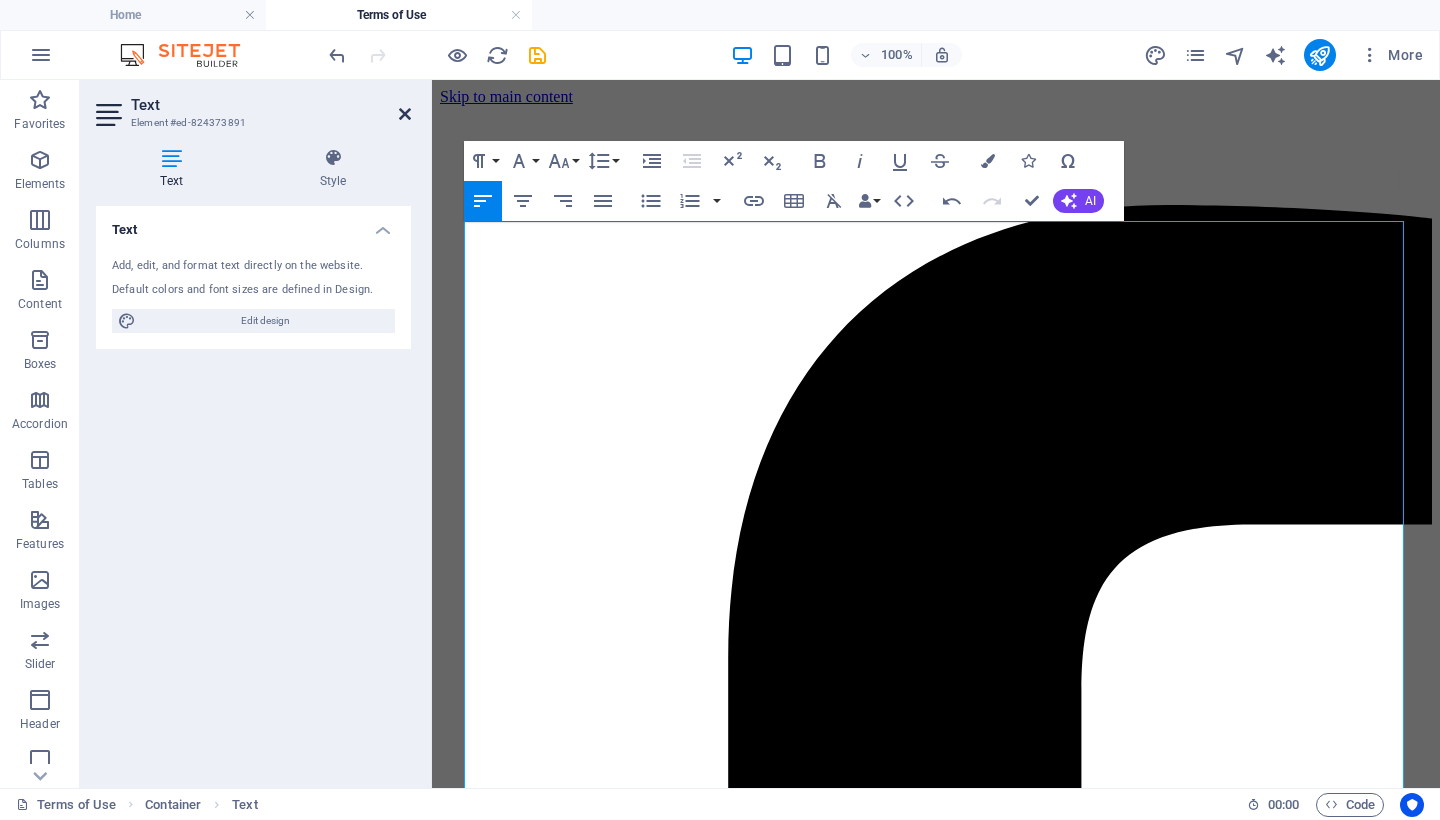click at bounding box center (405, 114) 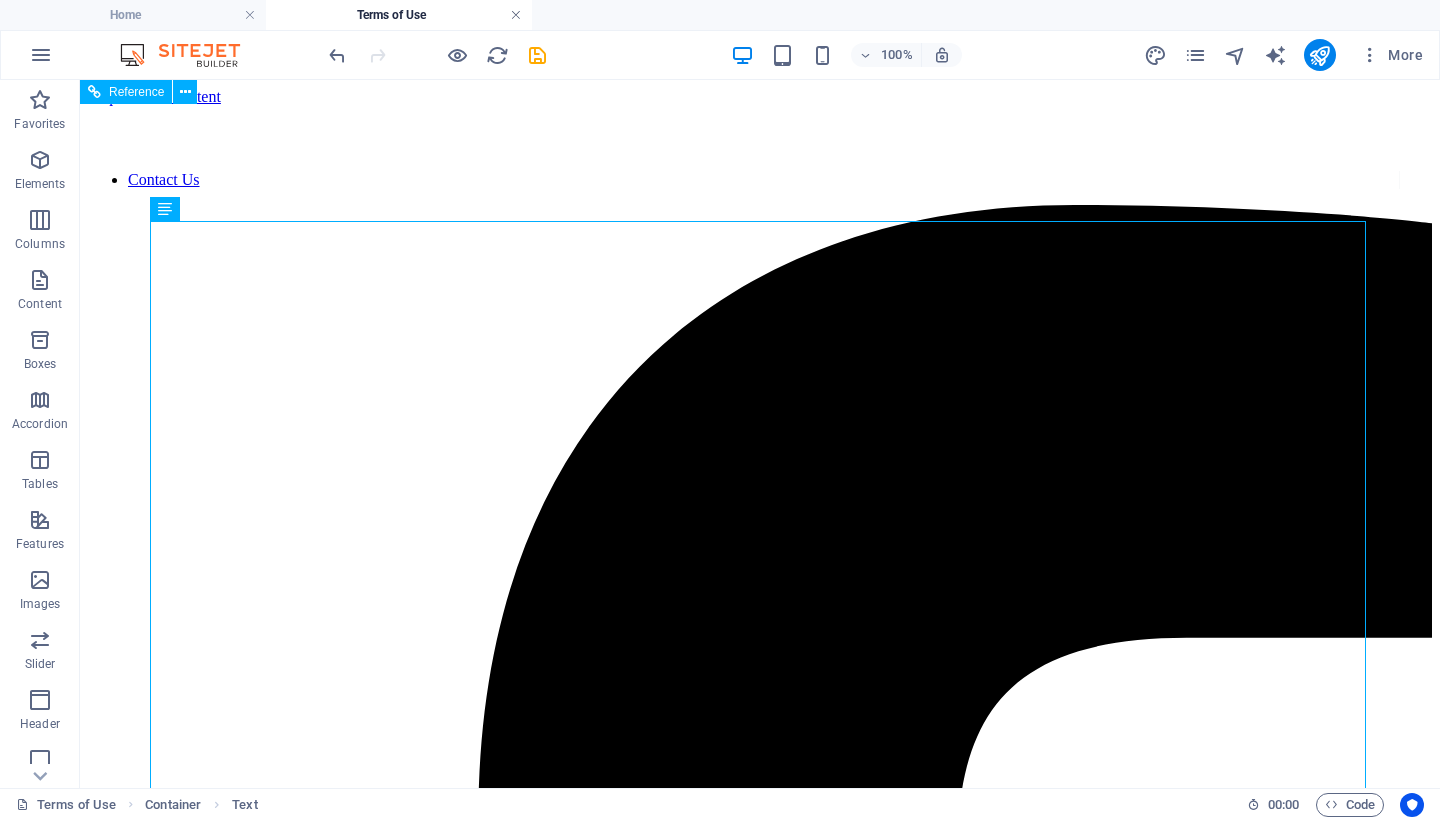 click at bounding box center (516, 15) 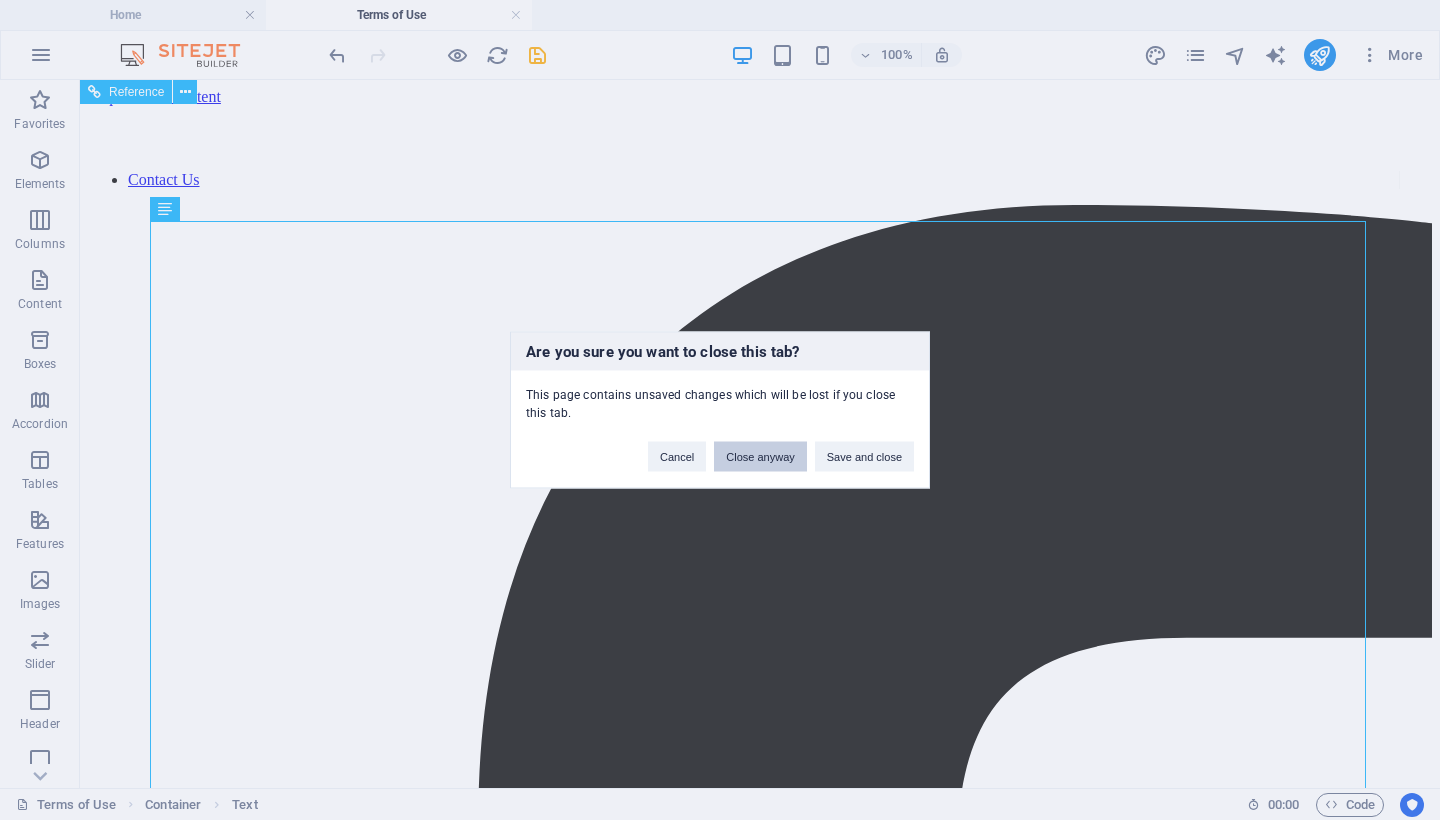 click on "Close anyway" at bounding box center [760, 457] 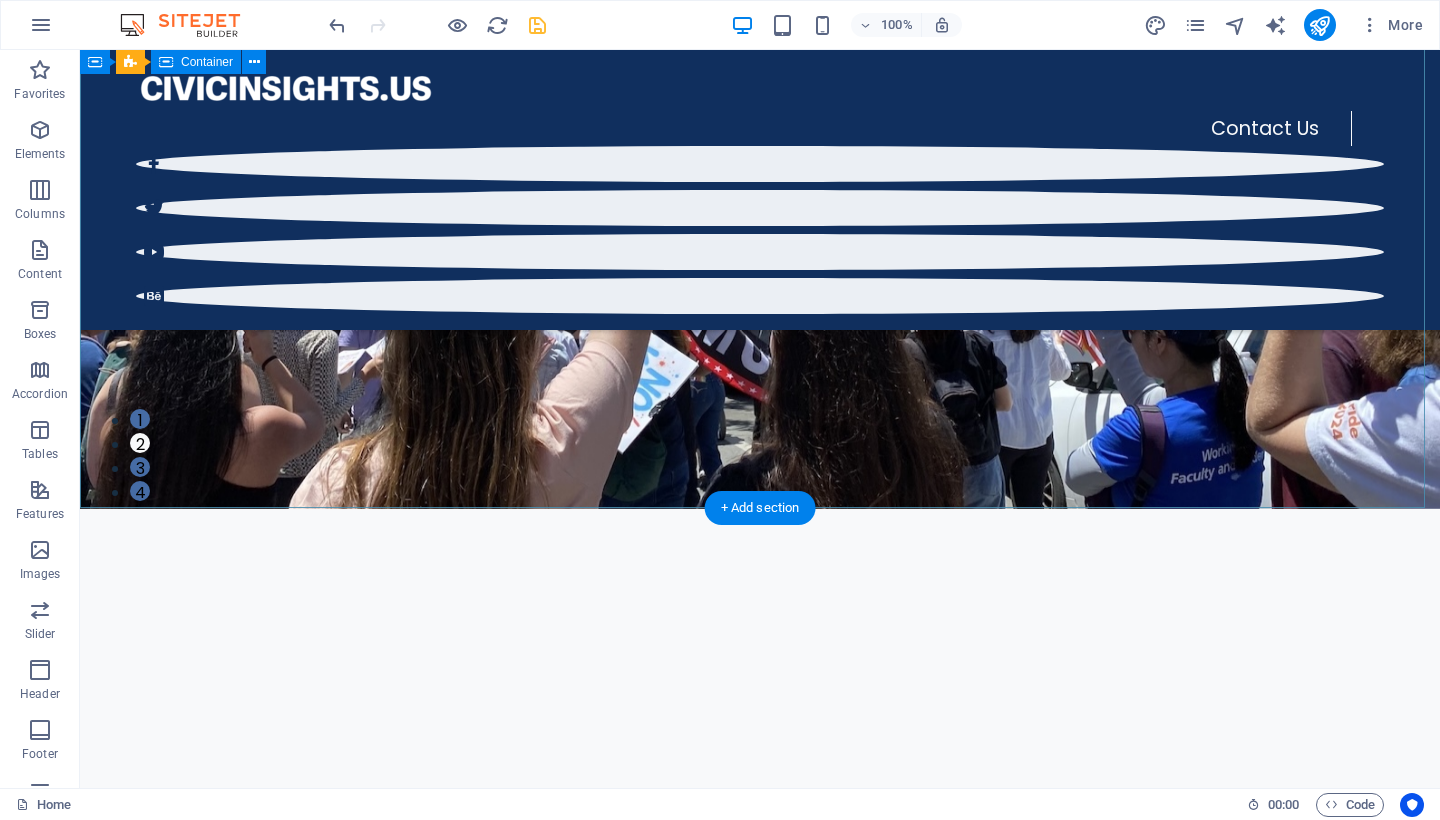 scroll, scrollTop: 0, scrollLeft: 0, axis: both 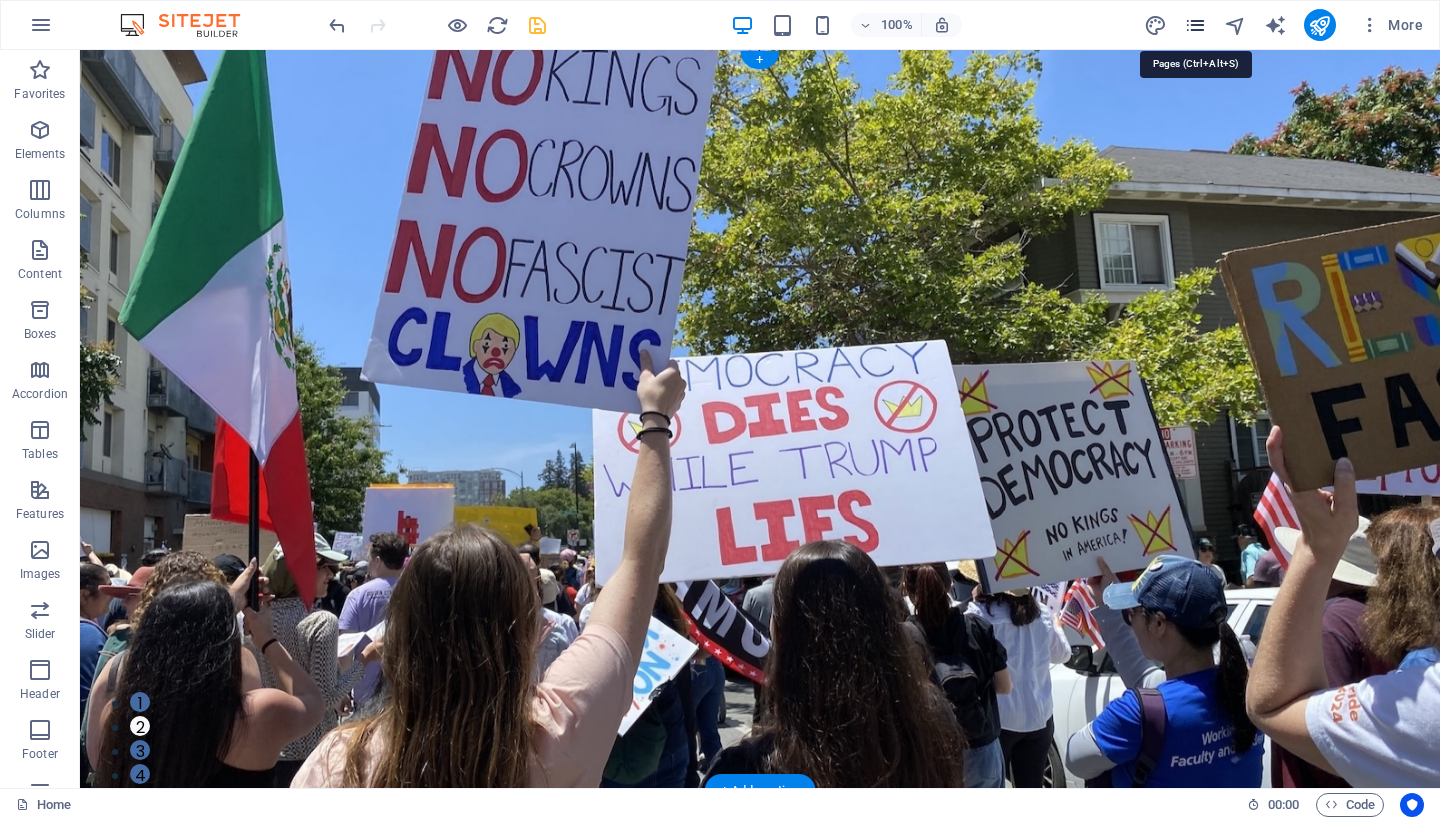click at bounding box center [1195, 25] 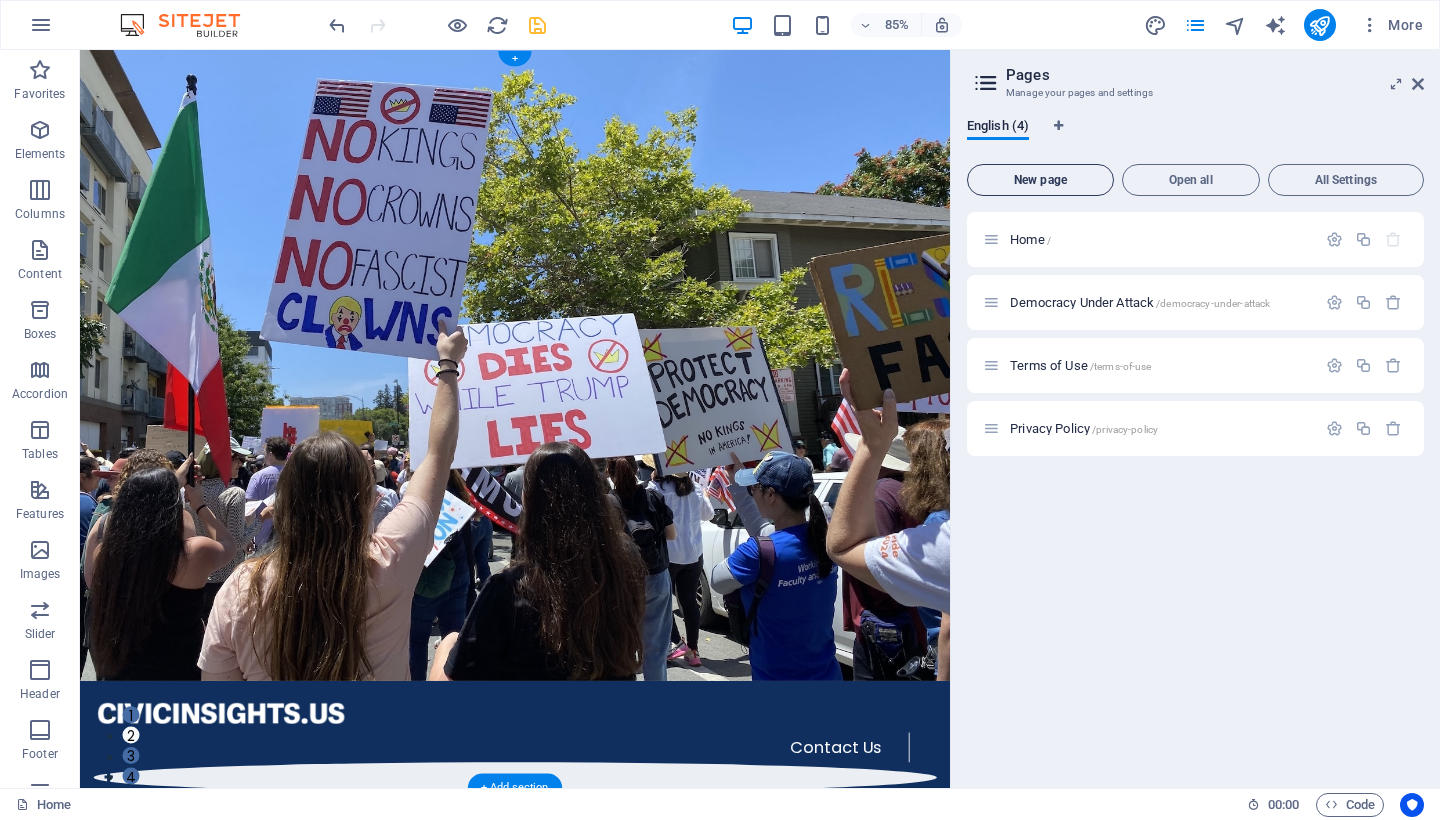 click on "New page" at bounding box center [1040, 180] 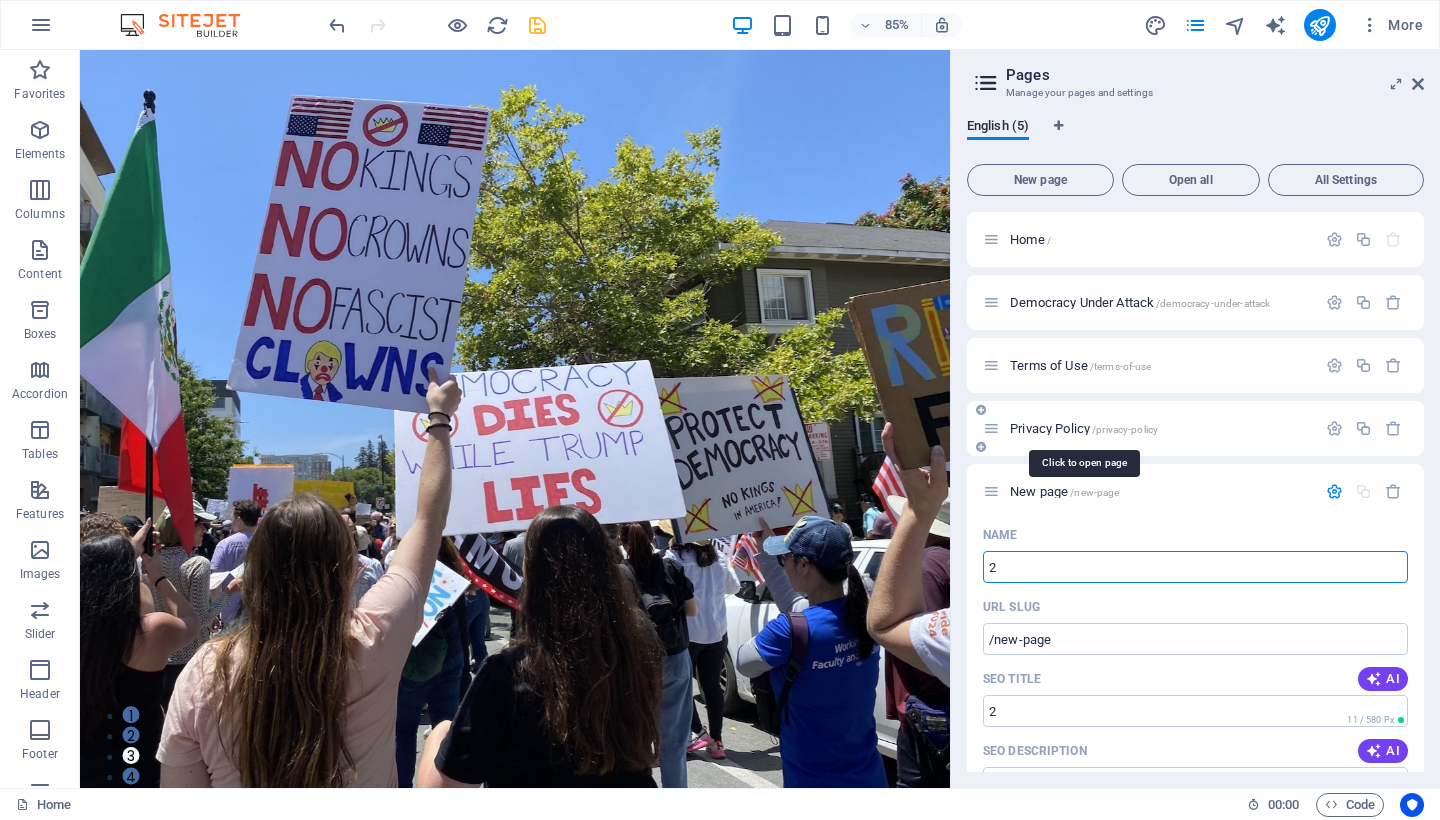 type on "2" 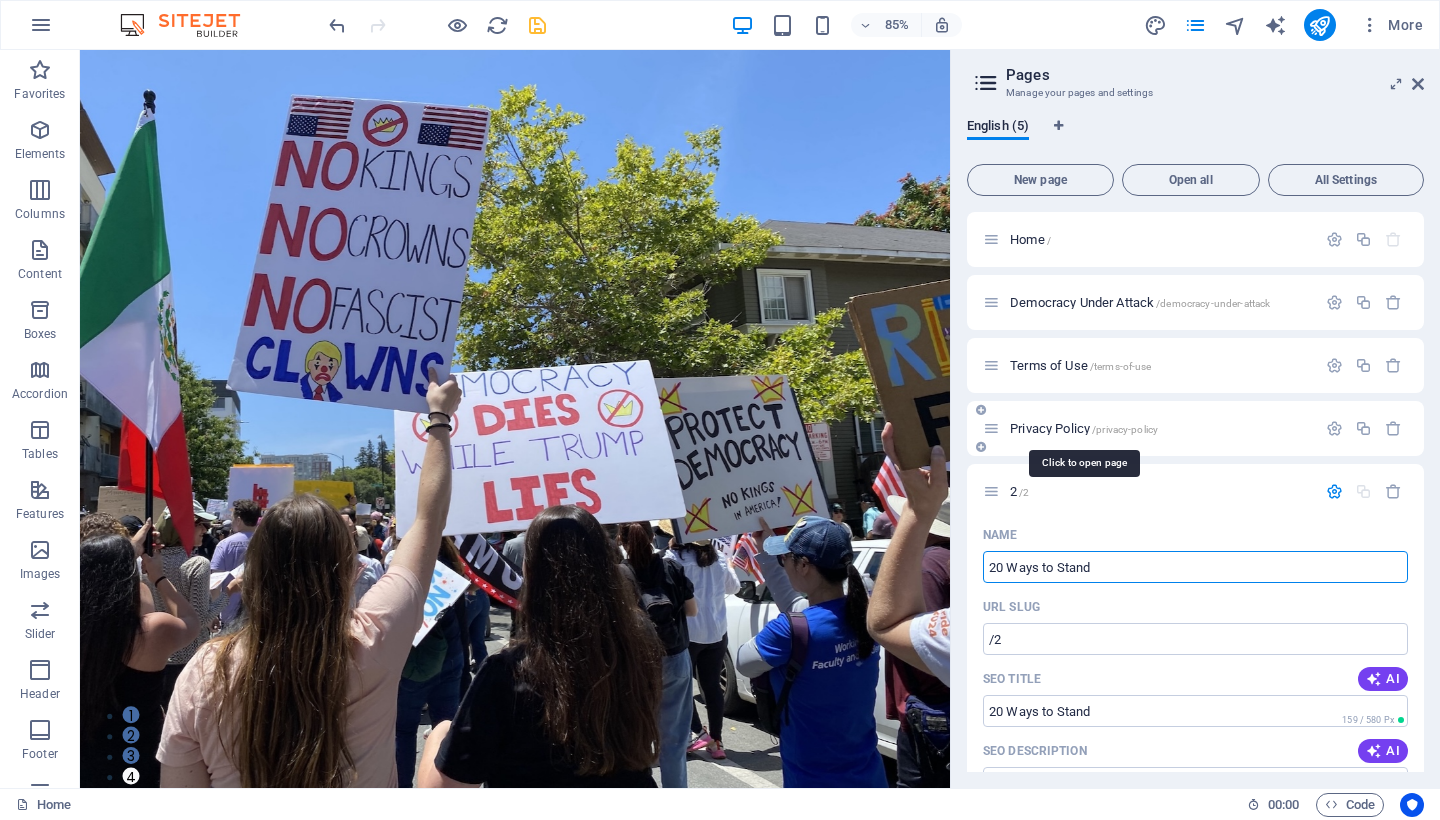 type on "20 Ways to Stand" 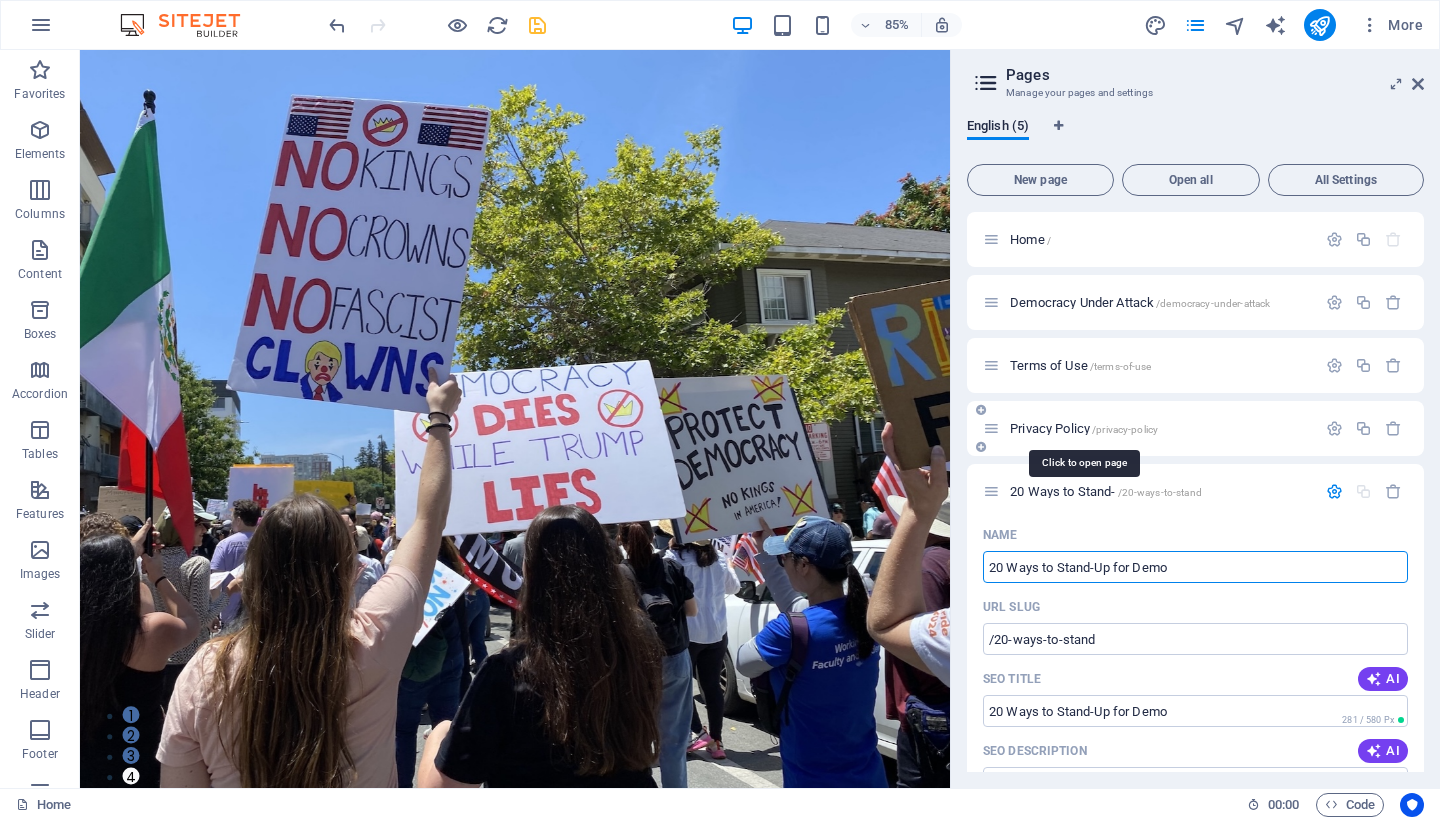type on "20 Ways to Stand-Up for Demo" 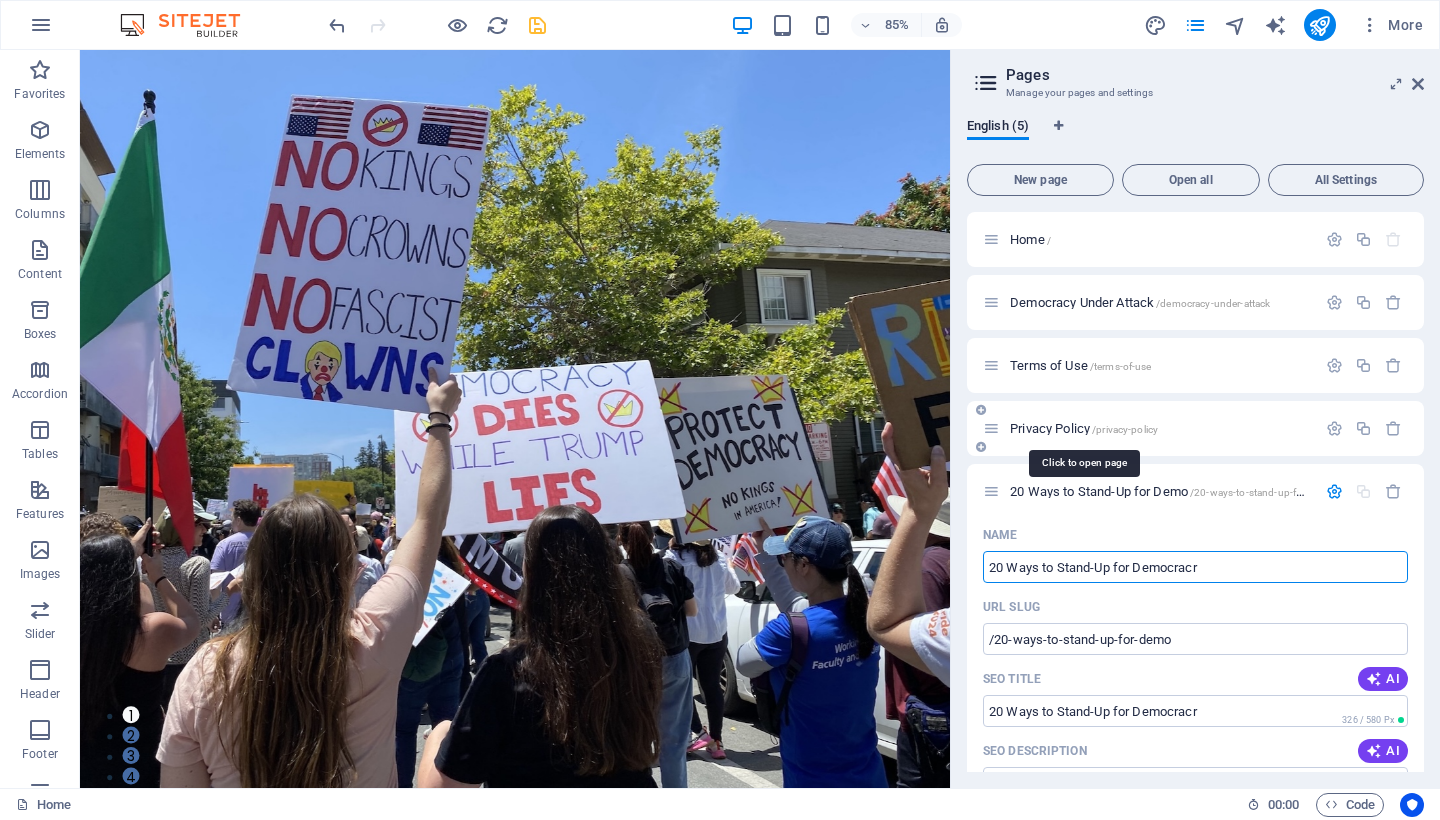 type on "20 Ways to Stand-Up for Democracr" 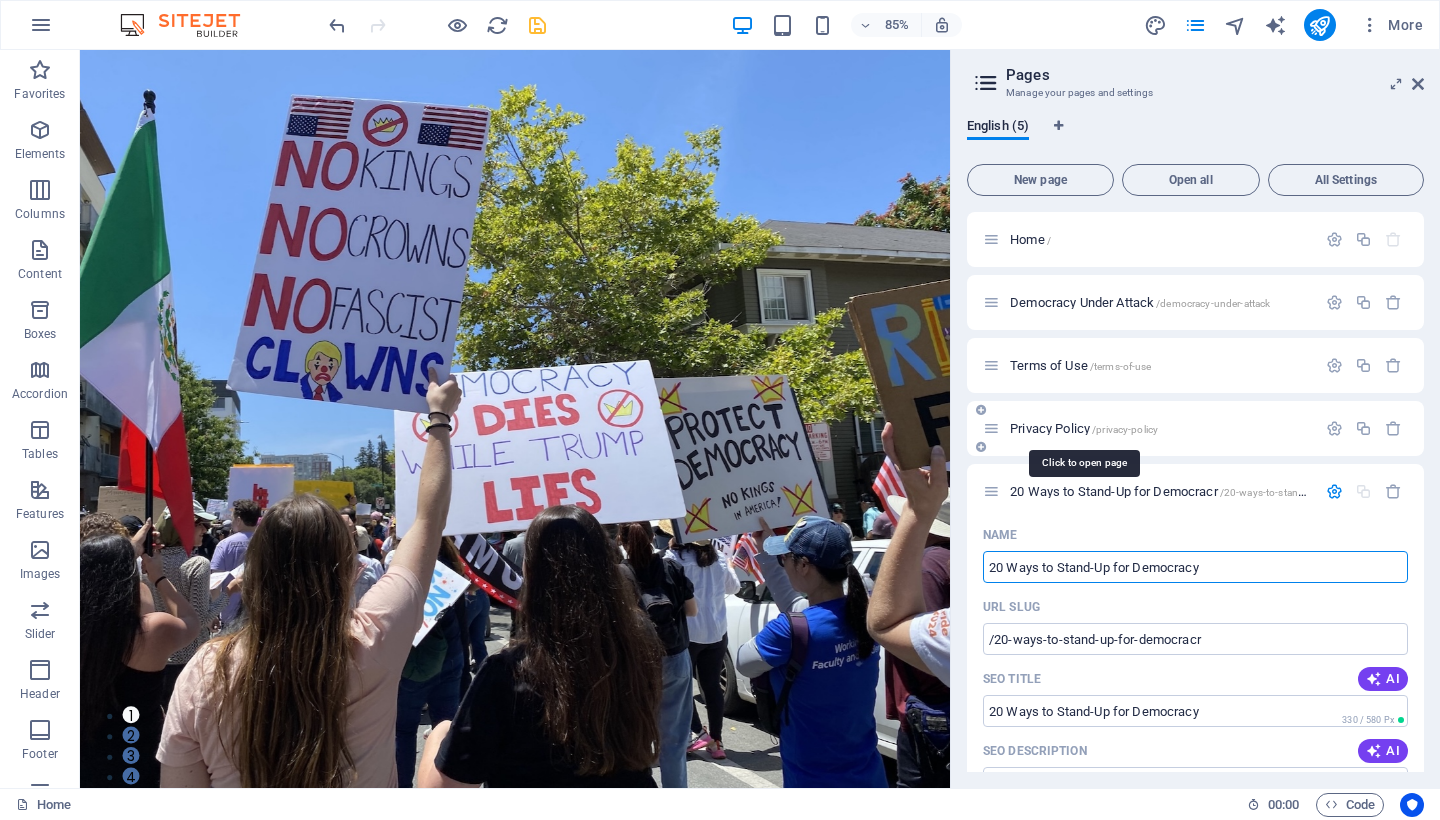 type on "20 Ways to Stand-Up for Democracy" 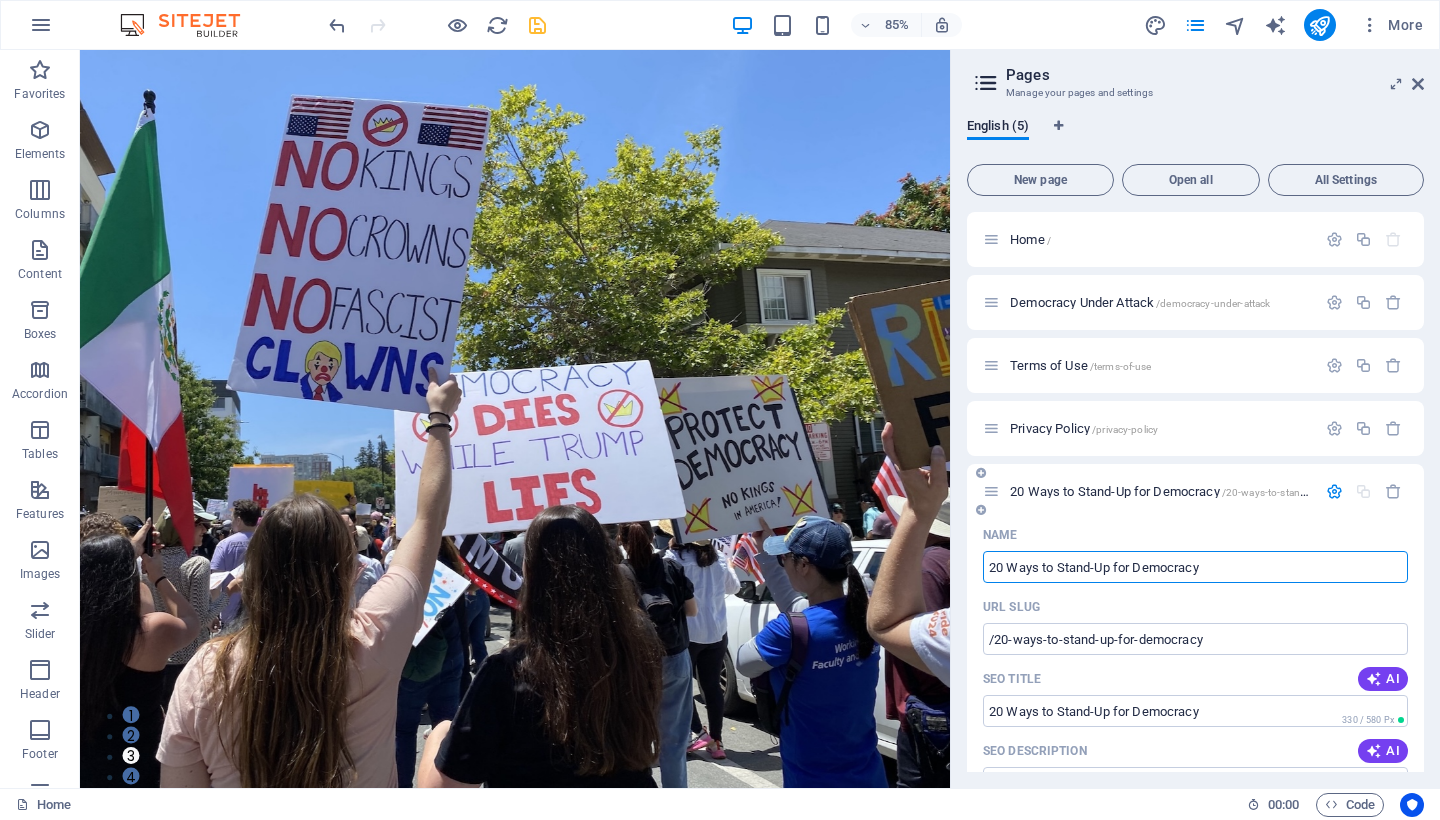drag, startPoint x: 1223, startPoint y: 571, endPoint x: 1053, endPoint y: 566, distance: 170.07352 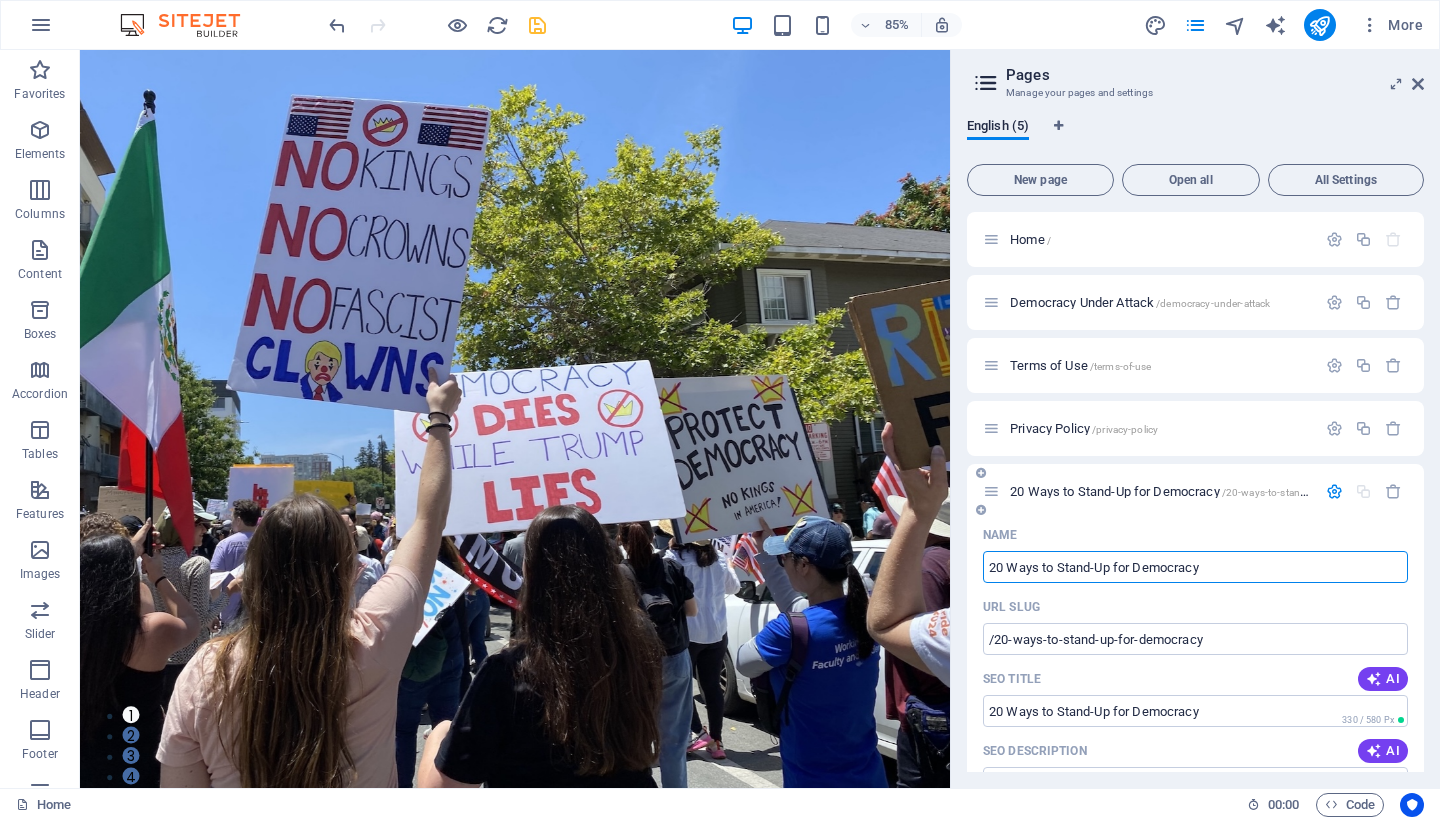 click on "20 Ways to Stand-Up for Democracy" at bounding box center [1195, 567] 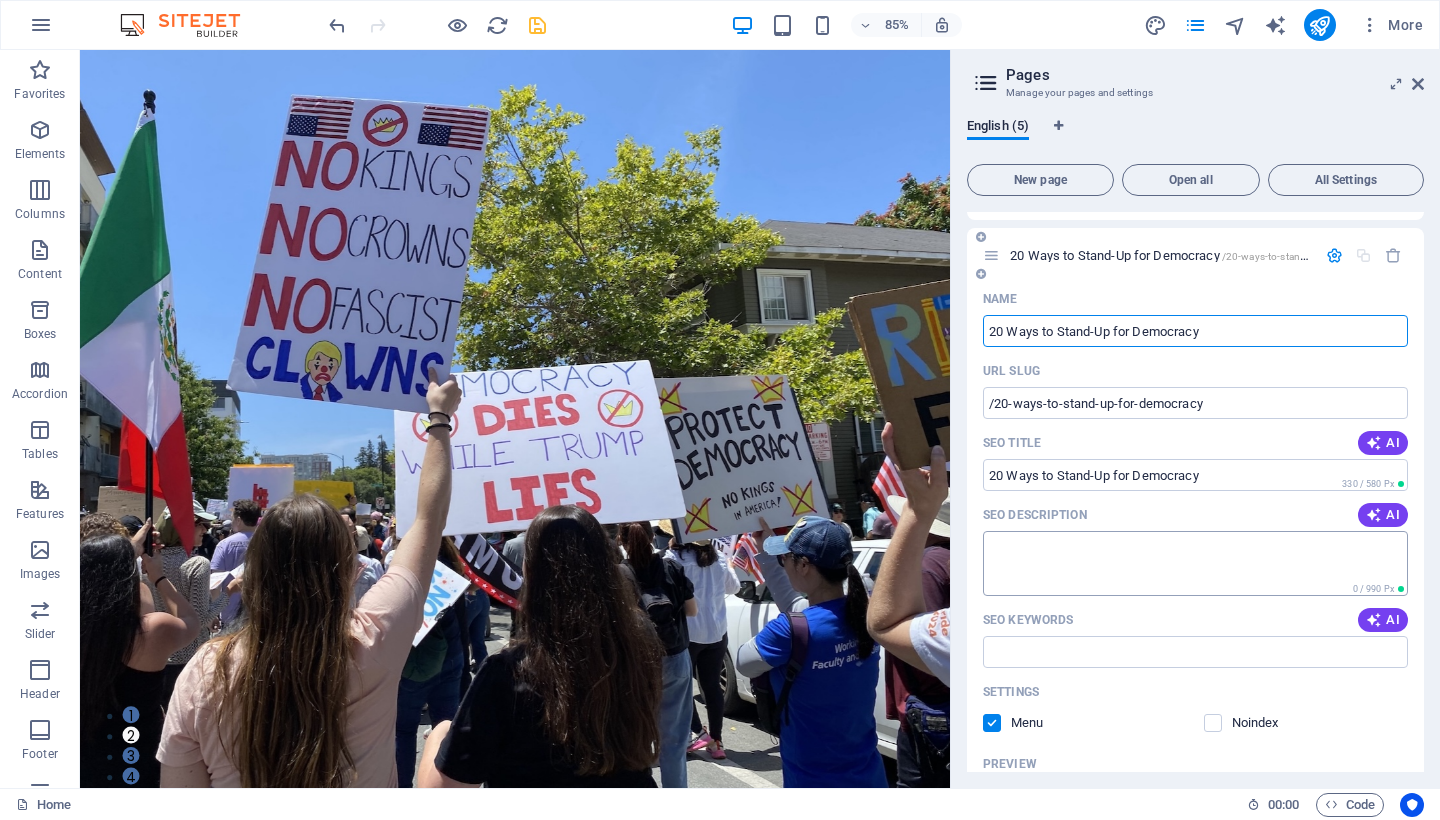 scroll, scrollTop: 265, scrollLeft: 0, axis: vertical 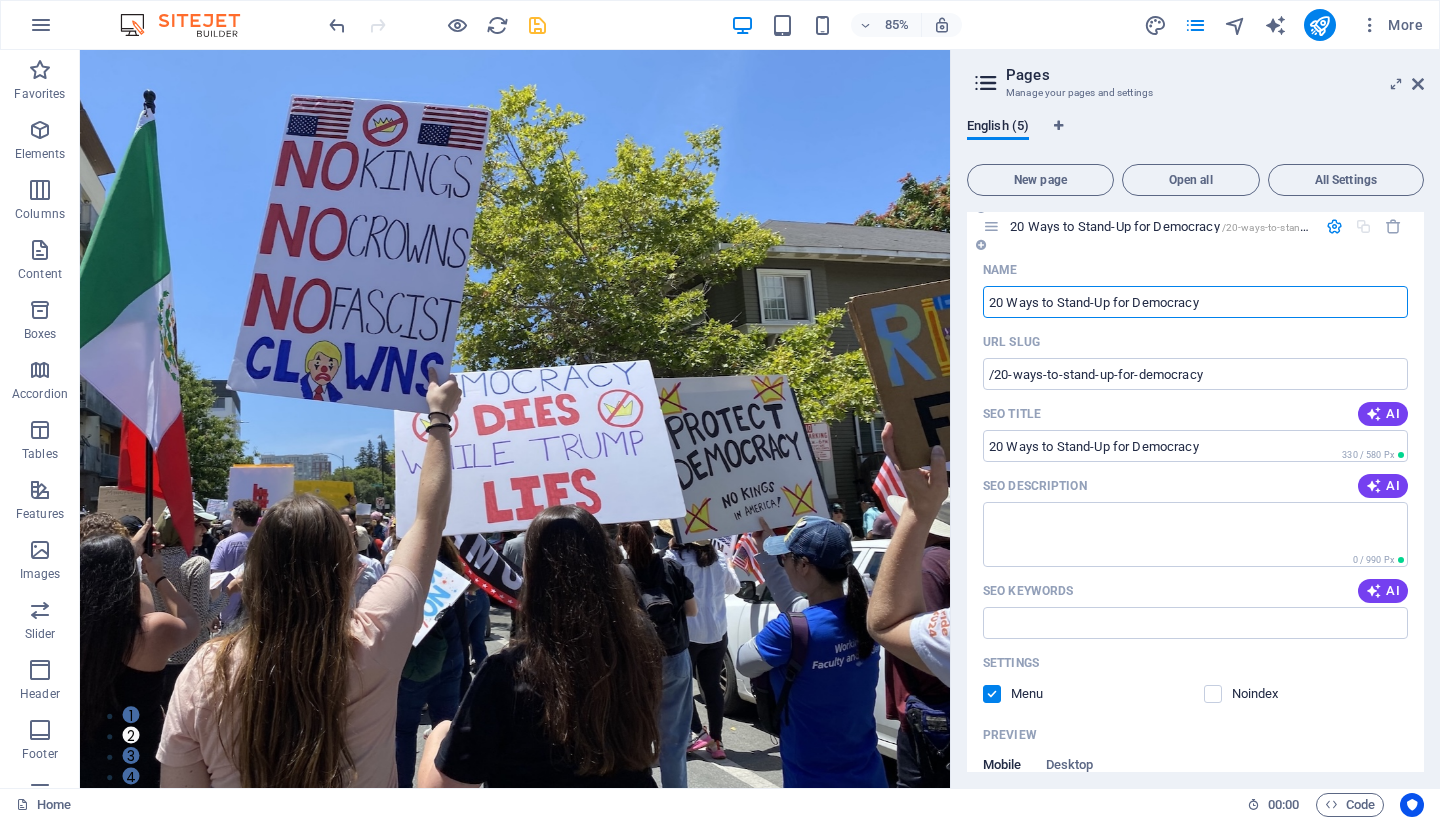 drag, startPoint x: 989, startPoint y: 694, endPoint x: 1000, endPoint y: 687, distance: 13.038404 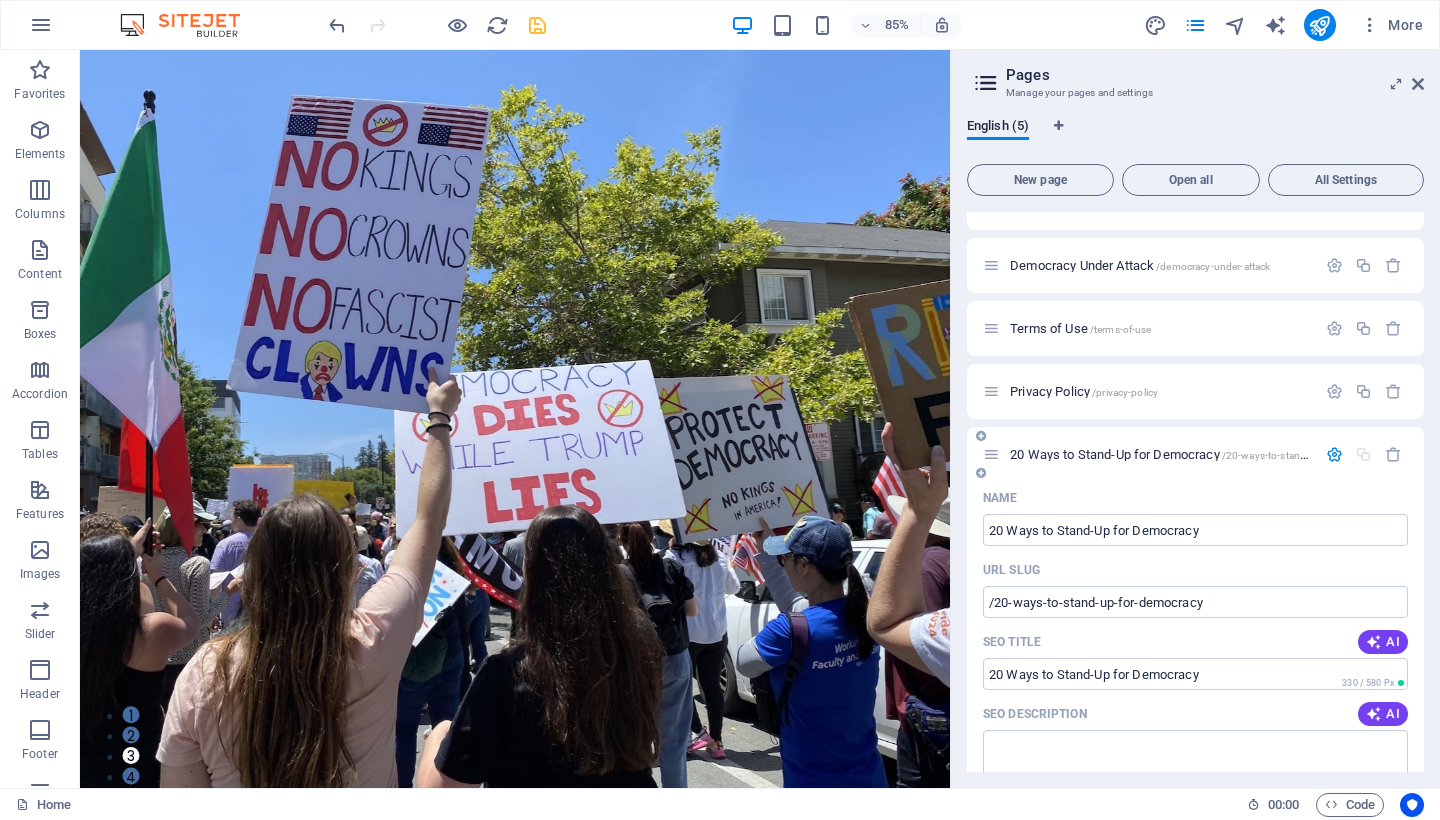 scroll, scrollTop: 0, scrollLeft: 0, axis: both 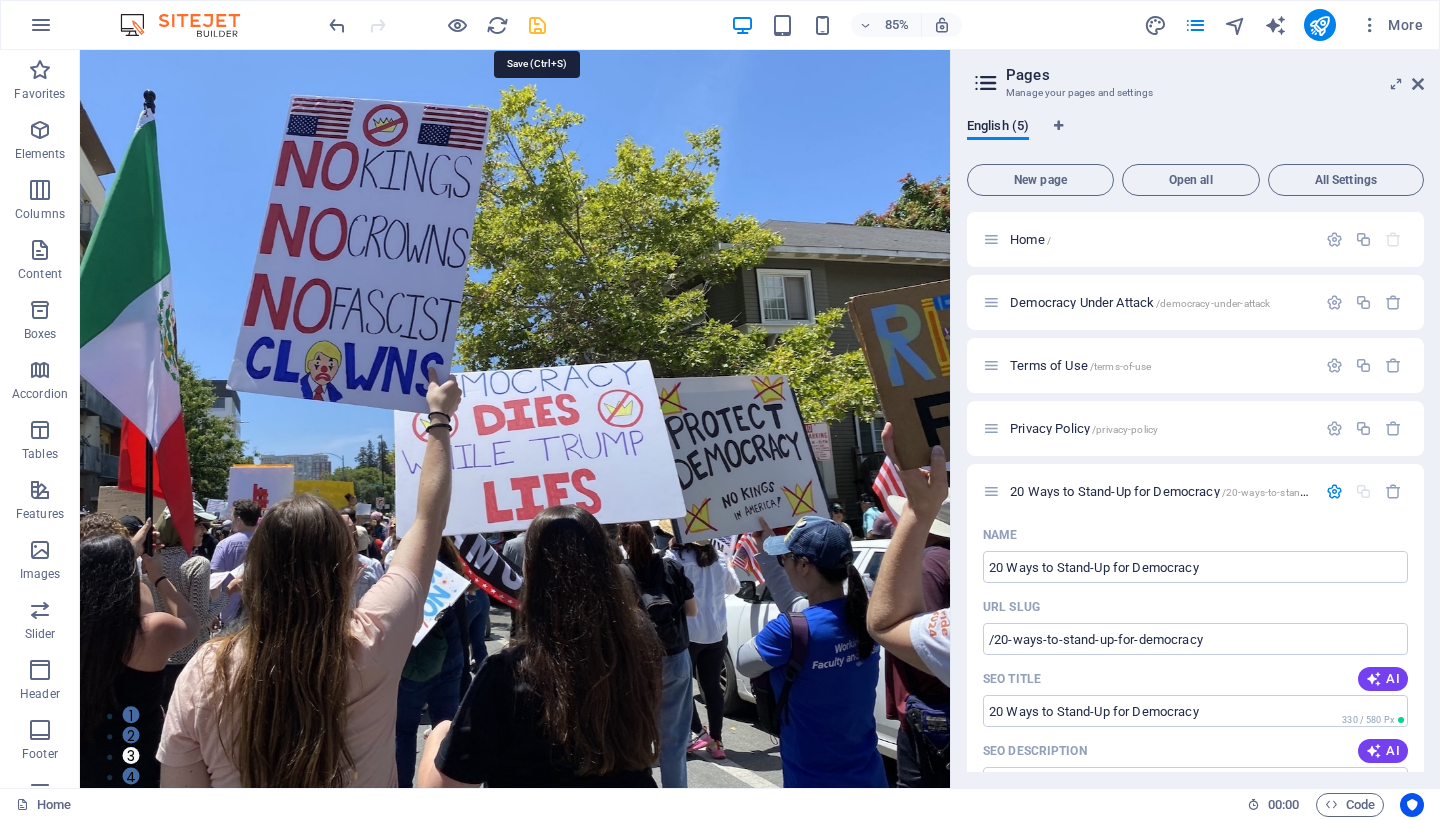 click at bounding box center (537, 25) 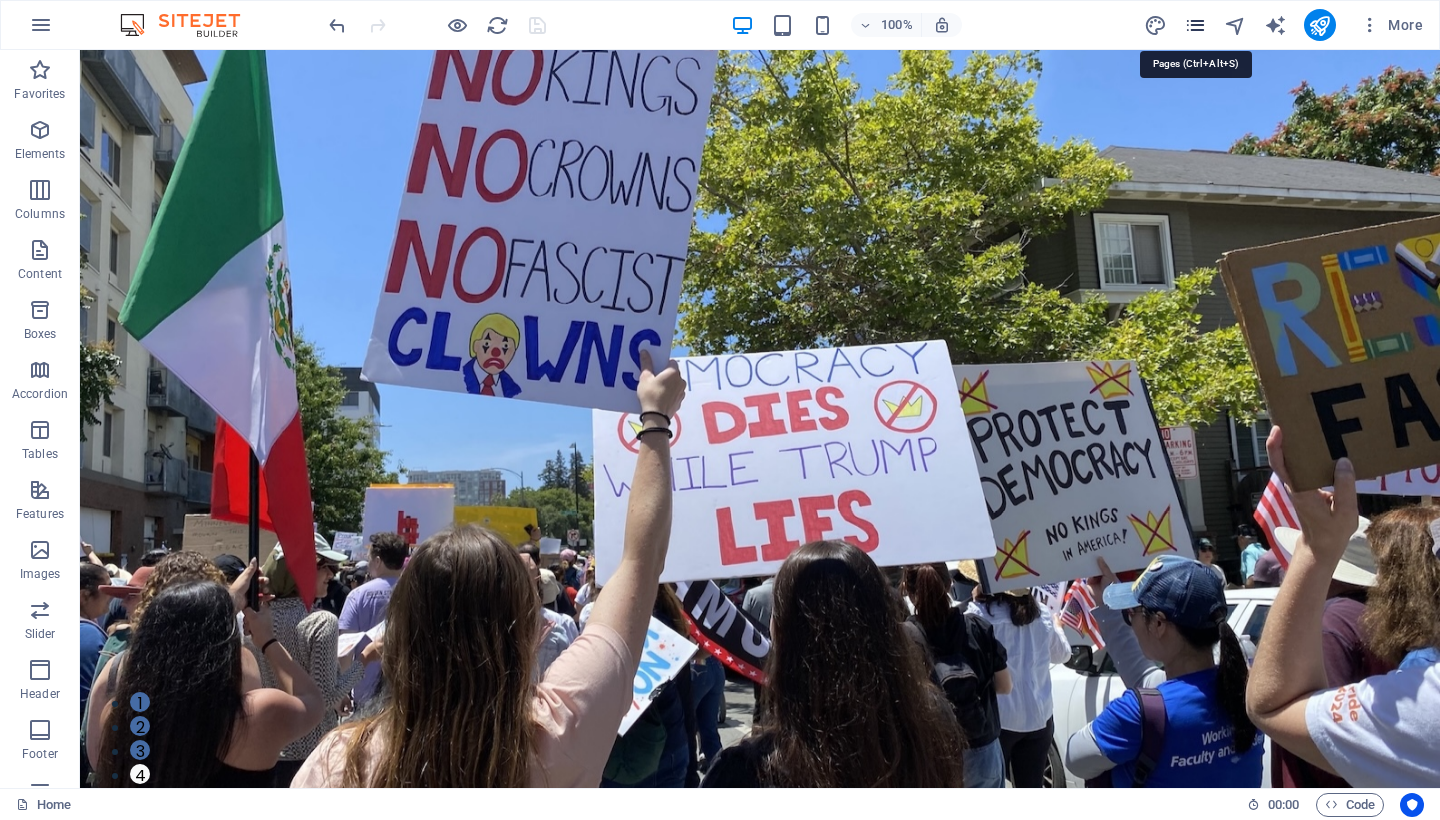 click at bounding box center (1195, 25) 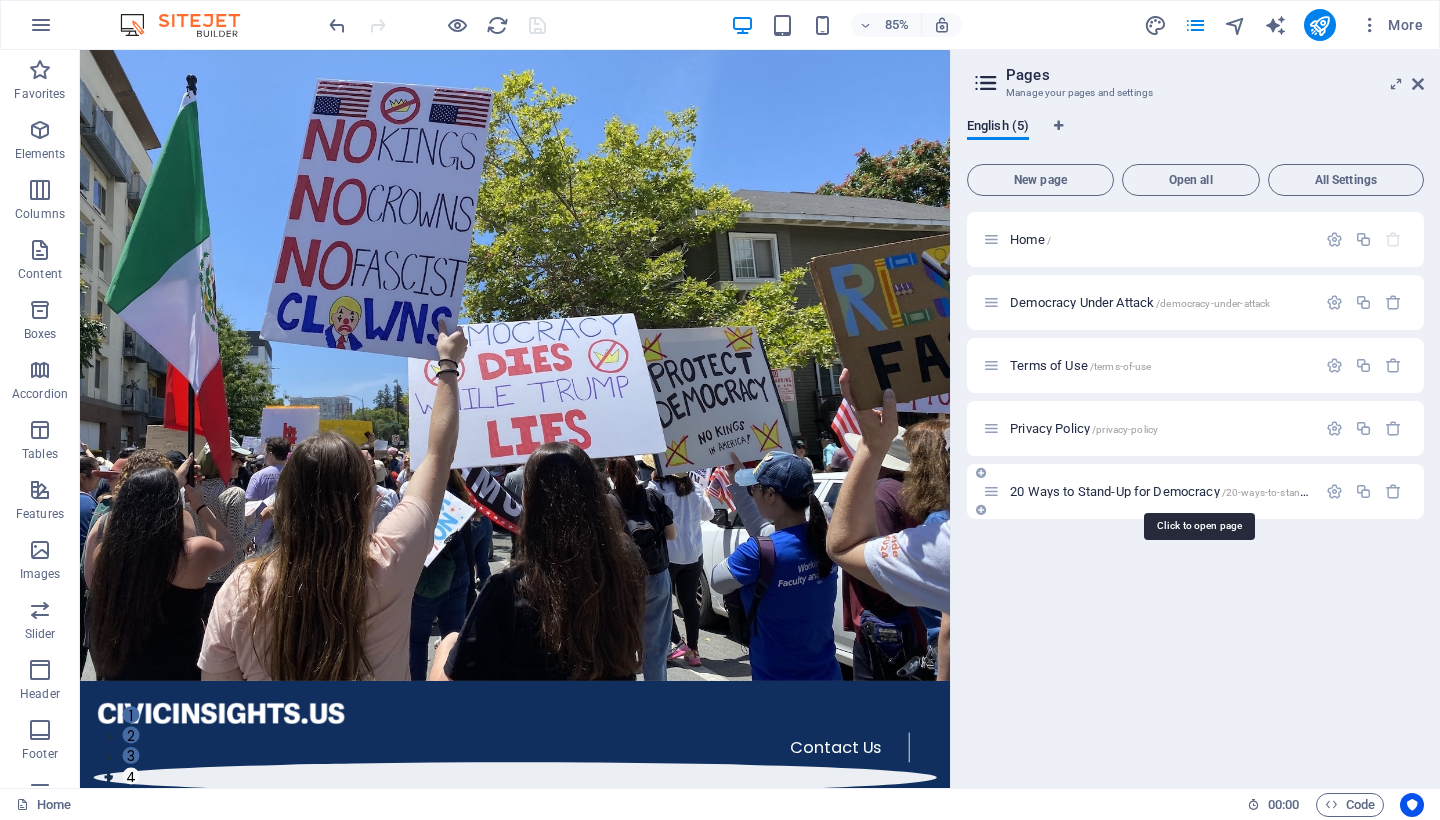 click on "20 Ways to Stand-Up for Democracy /20-ways-to-stand-up-for-democracy" at bounding box center (1200, 491) 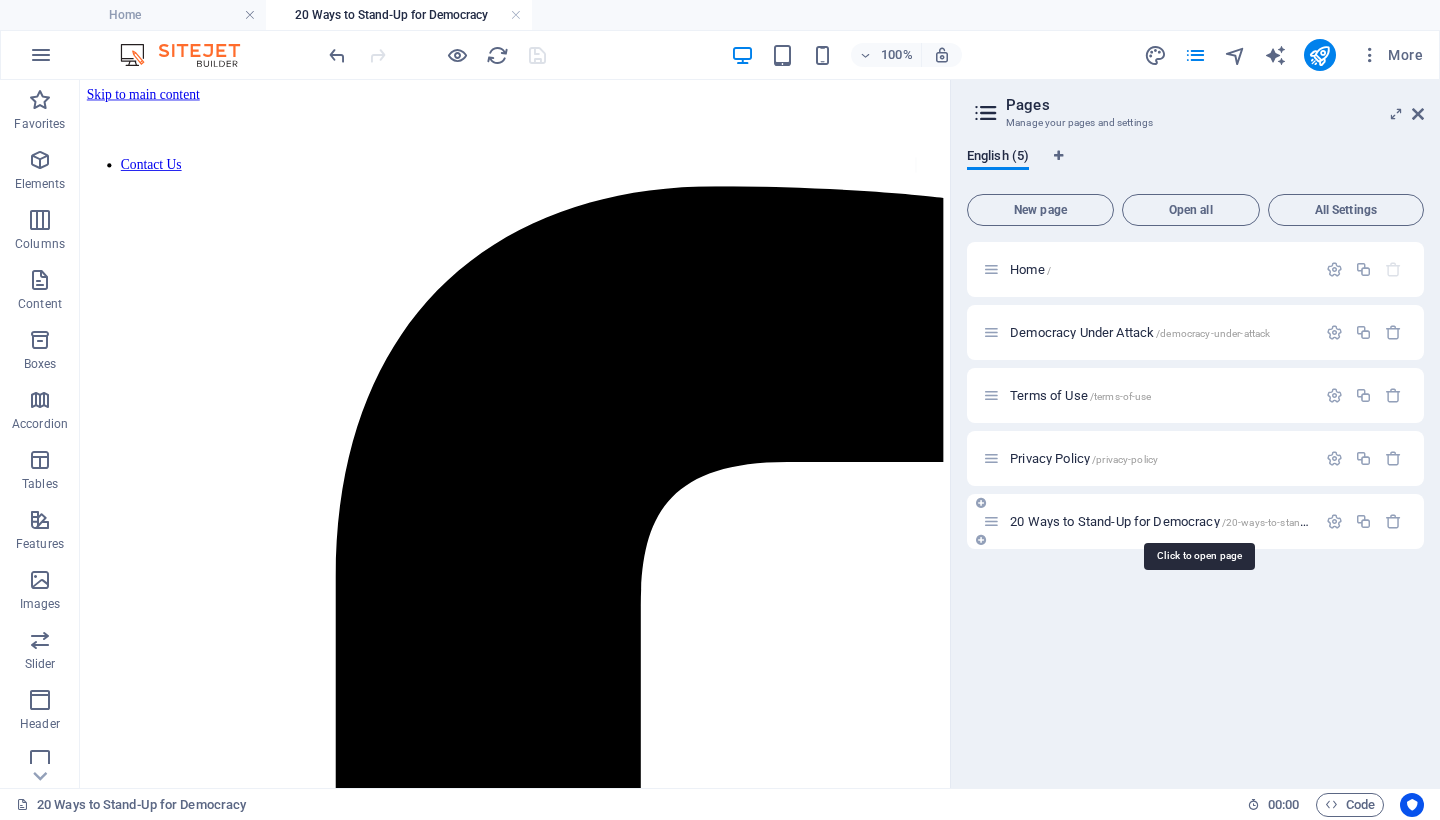 scroll, scrollTop: 0, scrollLeft: 0, axis: both 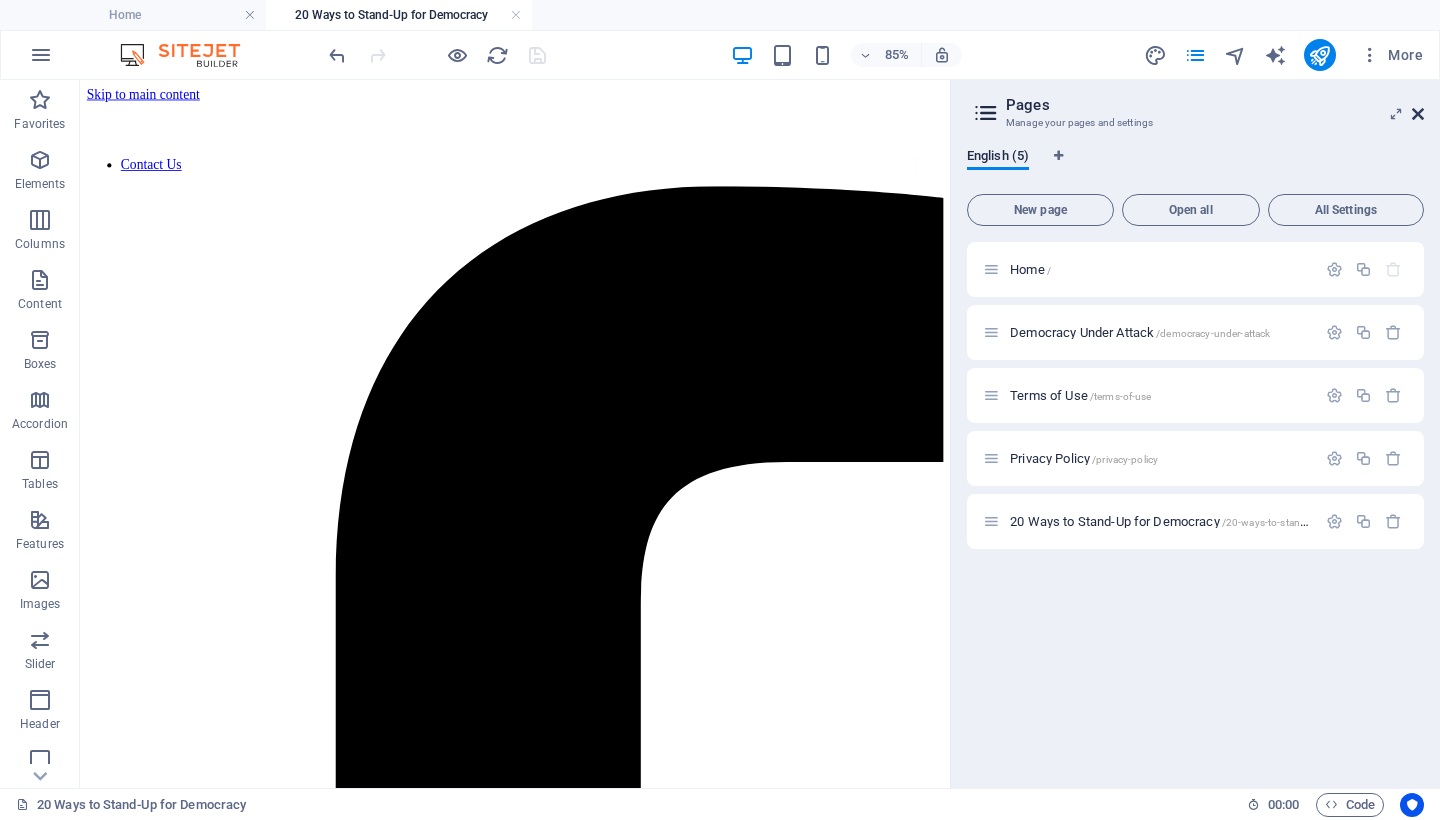click at bounding box center [1418, 114] 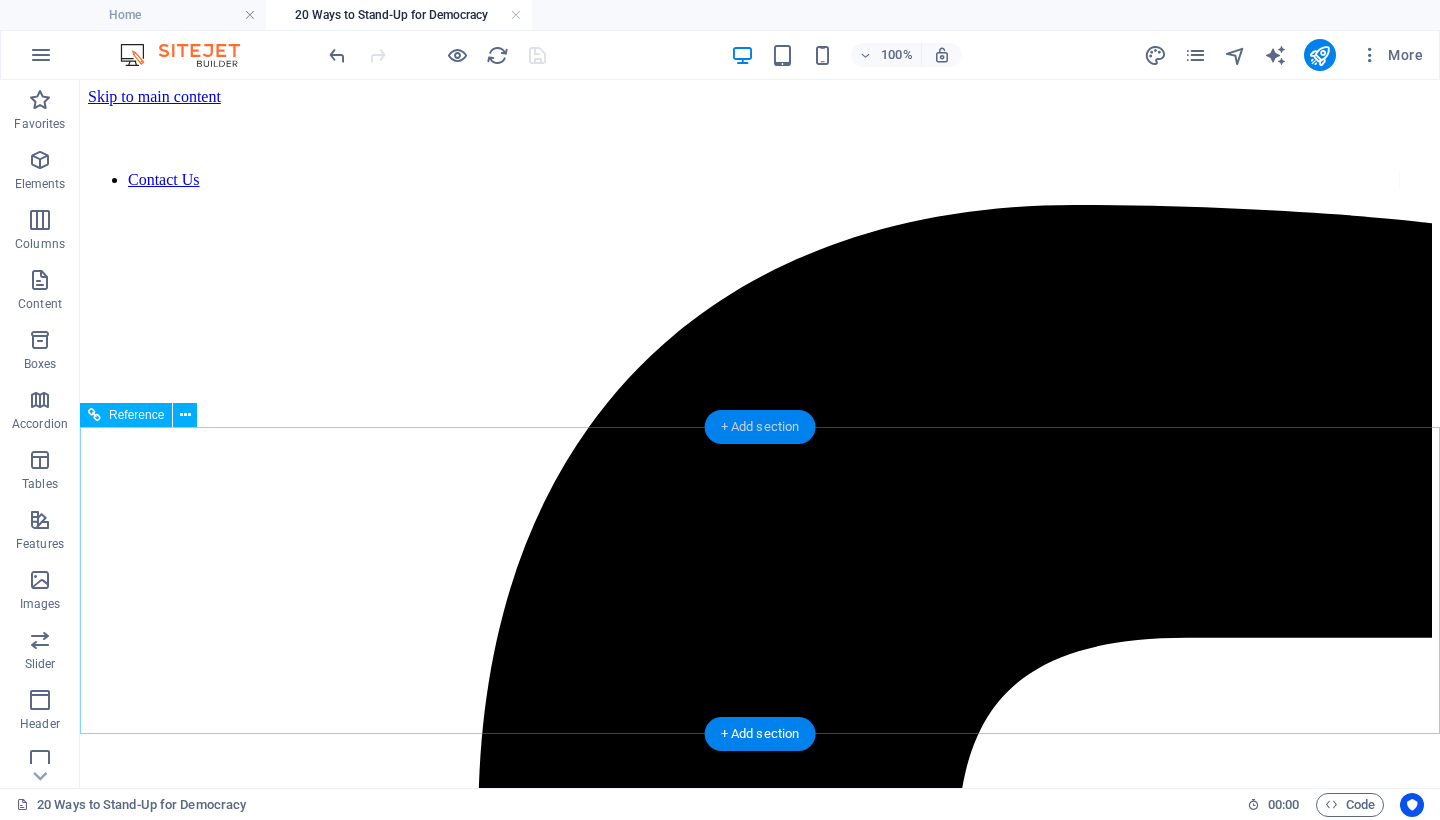 click on "+ Add section" at bounding box center (760, 427) 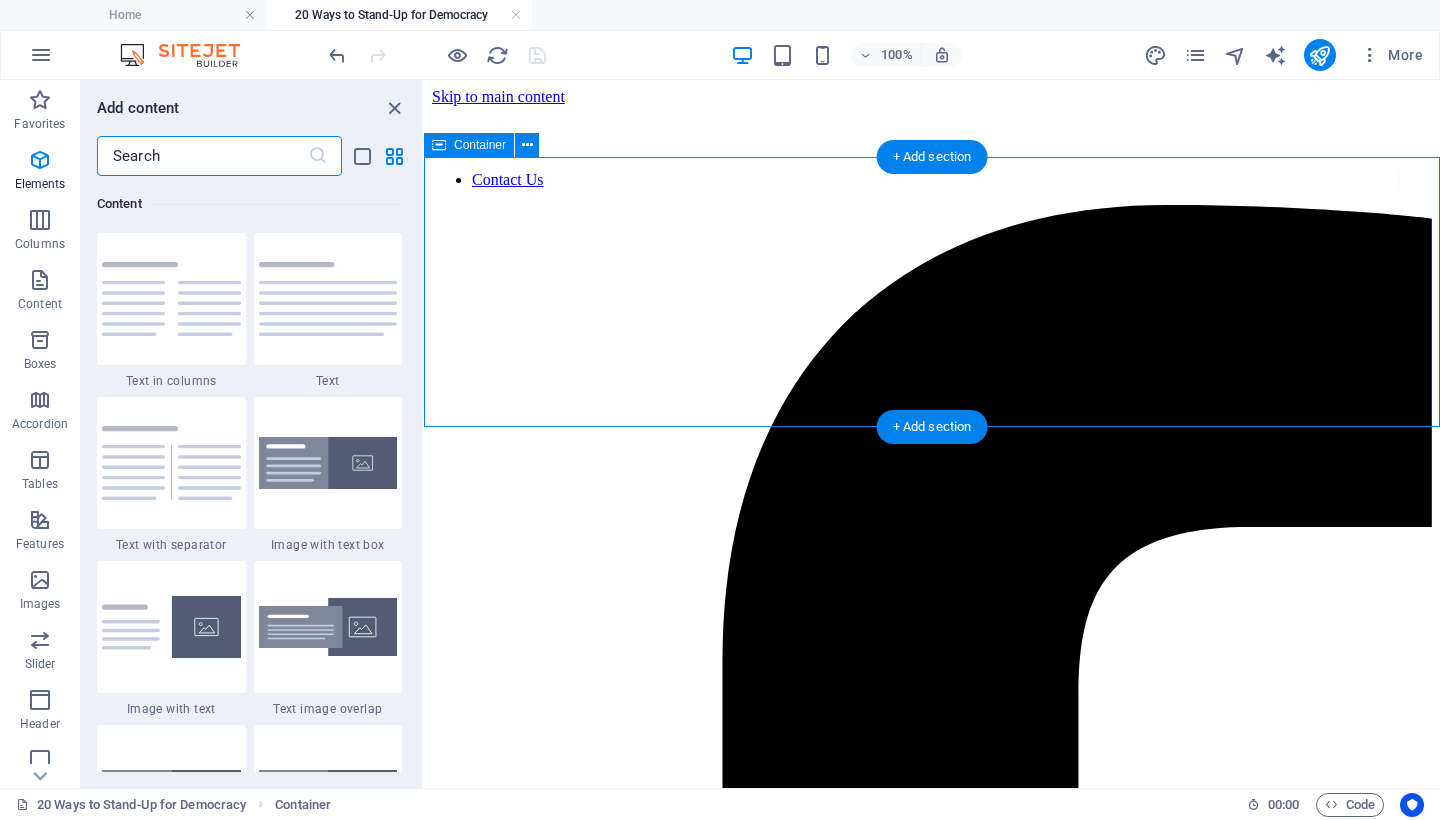 scroll, scrollTop: 3499, scrollLeft: 0, axis: vertical 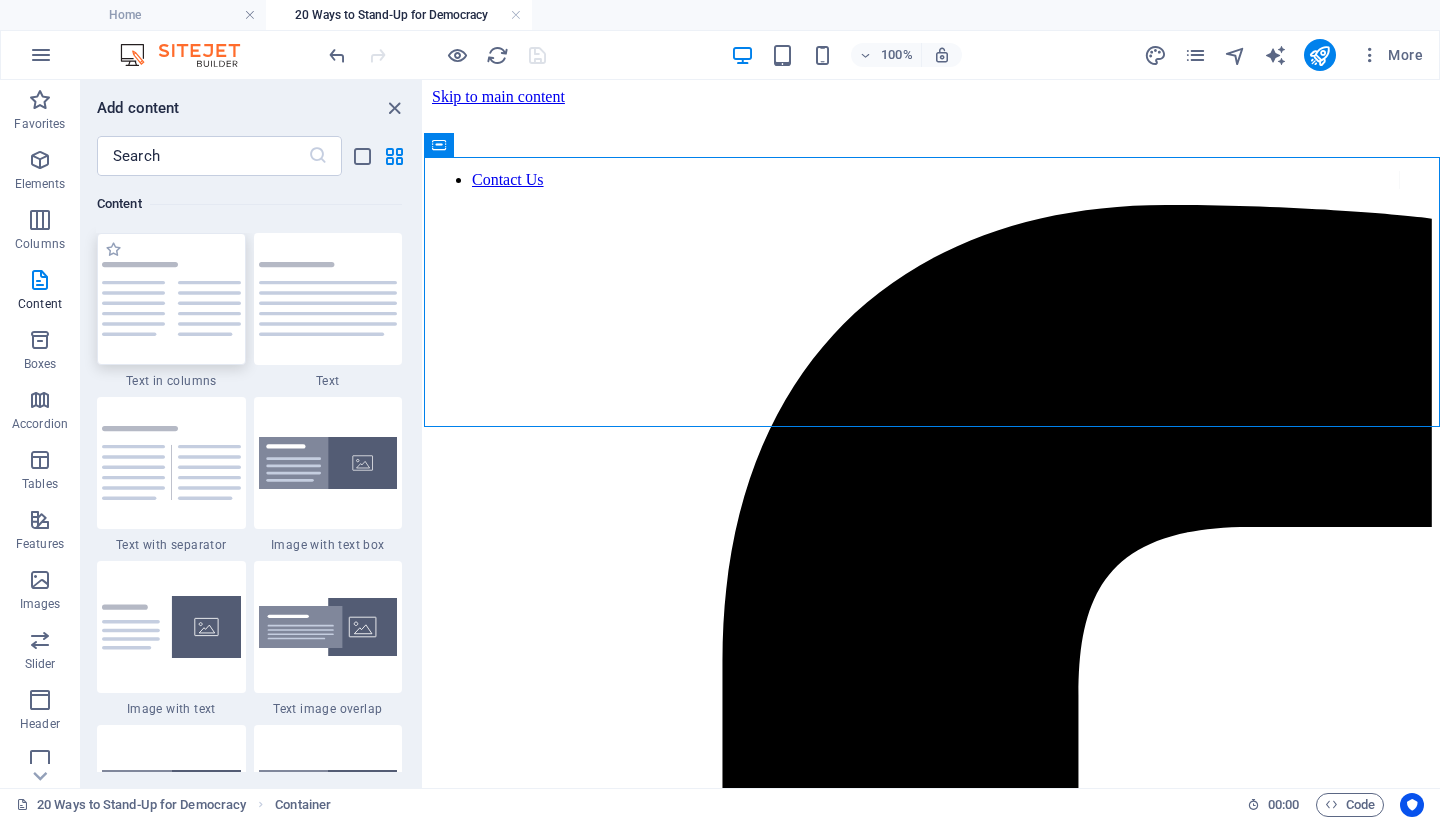click at bounding box center [171, 299] 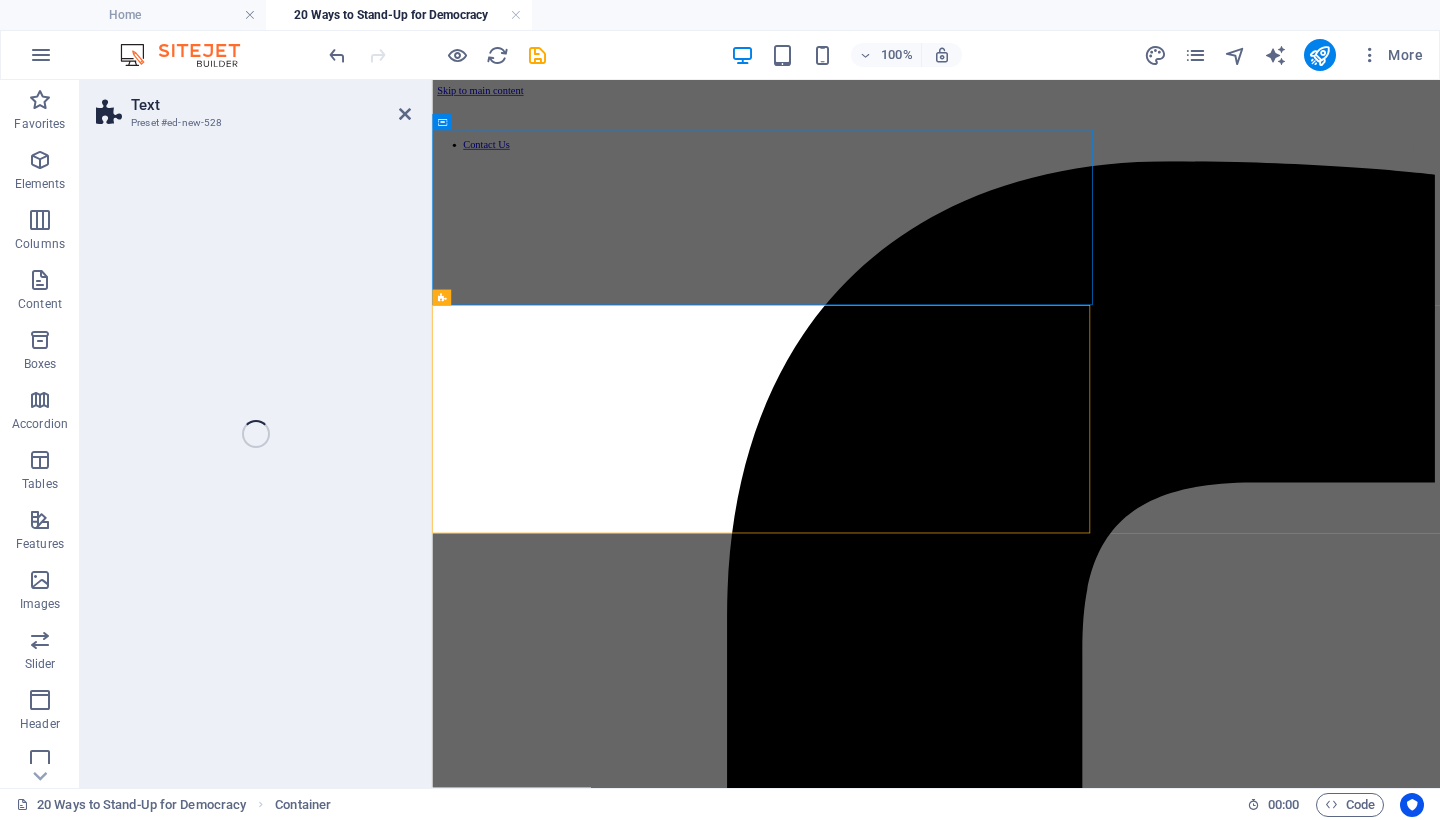select on "rem" 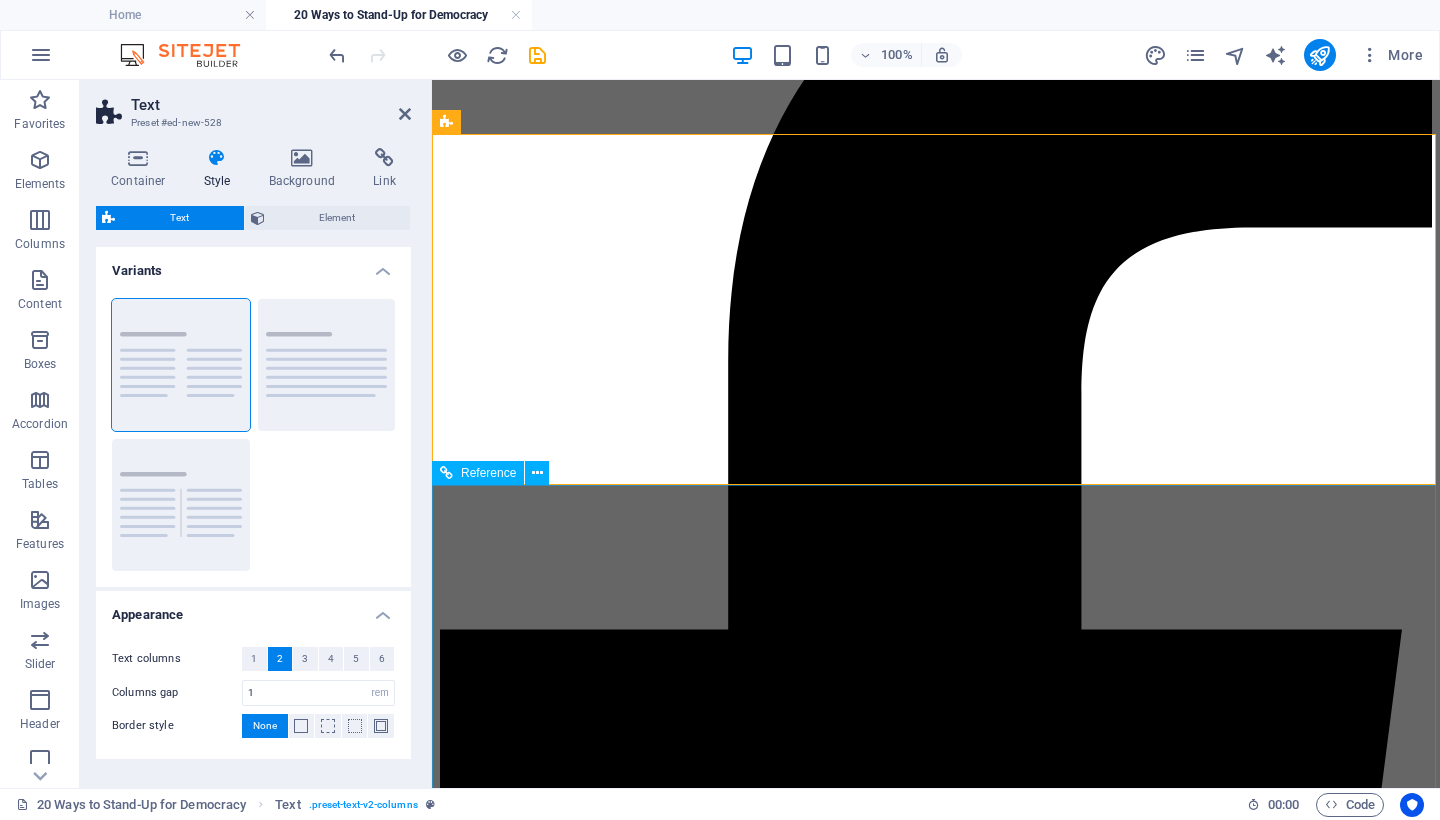 scroll, scrollTop: 142, scrollLeft: 0, axis: vertical 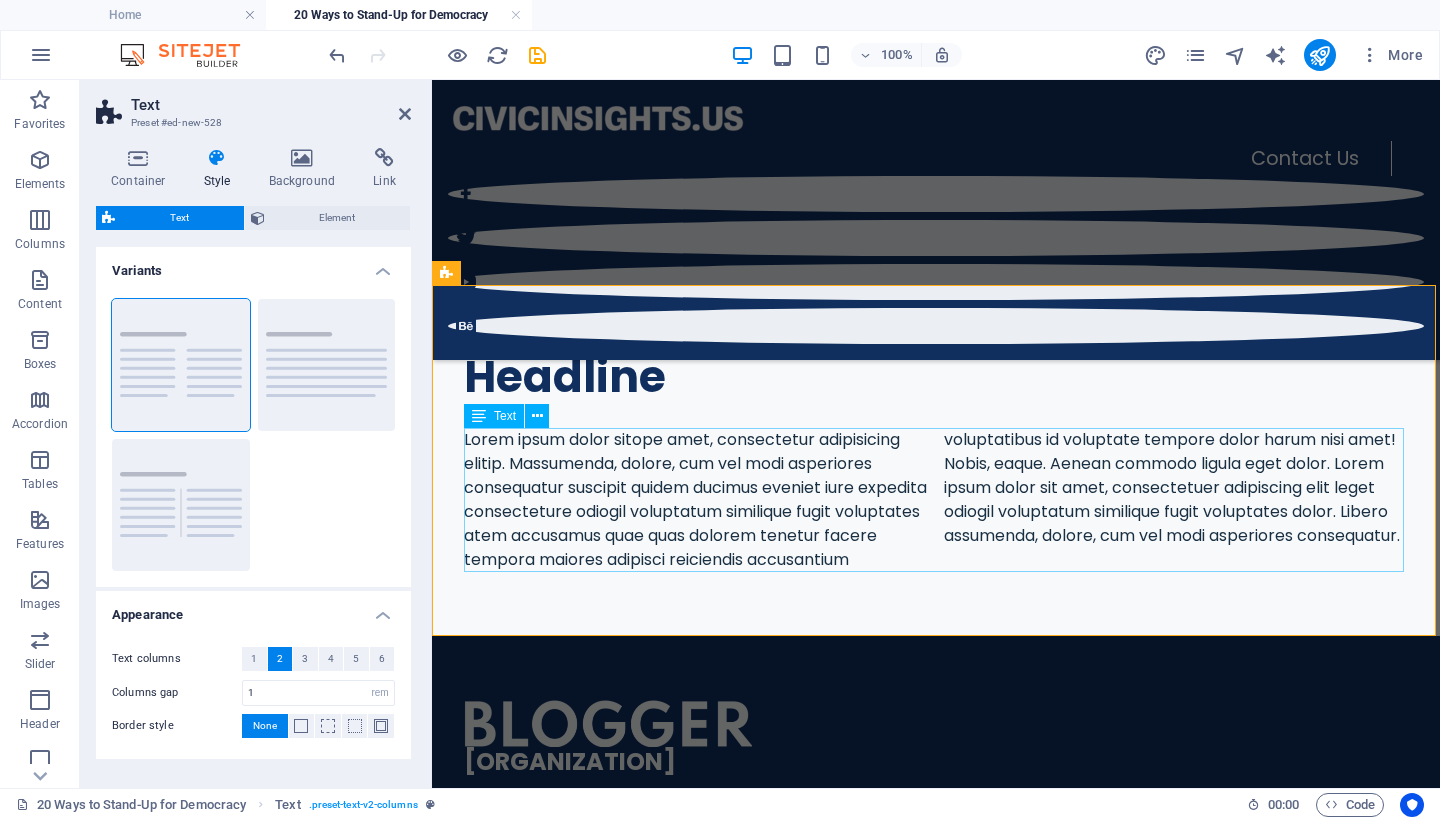 click on "Lorem ipsum dolor sitope amet, consectetur adipisicing elitip. Massumenda, dolore, cum vel modi asperiores consequatur suscipit quidem ducimus eveniet iure expedita consecteture odiogil voluptatum similique fugit voluptates atem accusamus quae quas dolorem tenetur facere tempora maiores adipisci reiciendis accusantium voluptatibus id voluptate tempore dolor harum nisi amet! Nobis, eaque. Aenean commodo ligula eget dolor. Lorem ipsum dolor sit amet, consectetuer adipiscing elit leget odiogil voluptatum similique fugit voluptates dolor. Libero assumenda, dolore, cum vel modi asperiores consequatur." at bounding box center (936, 500) 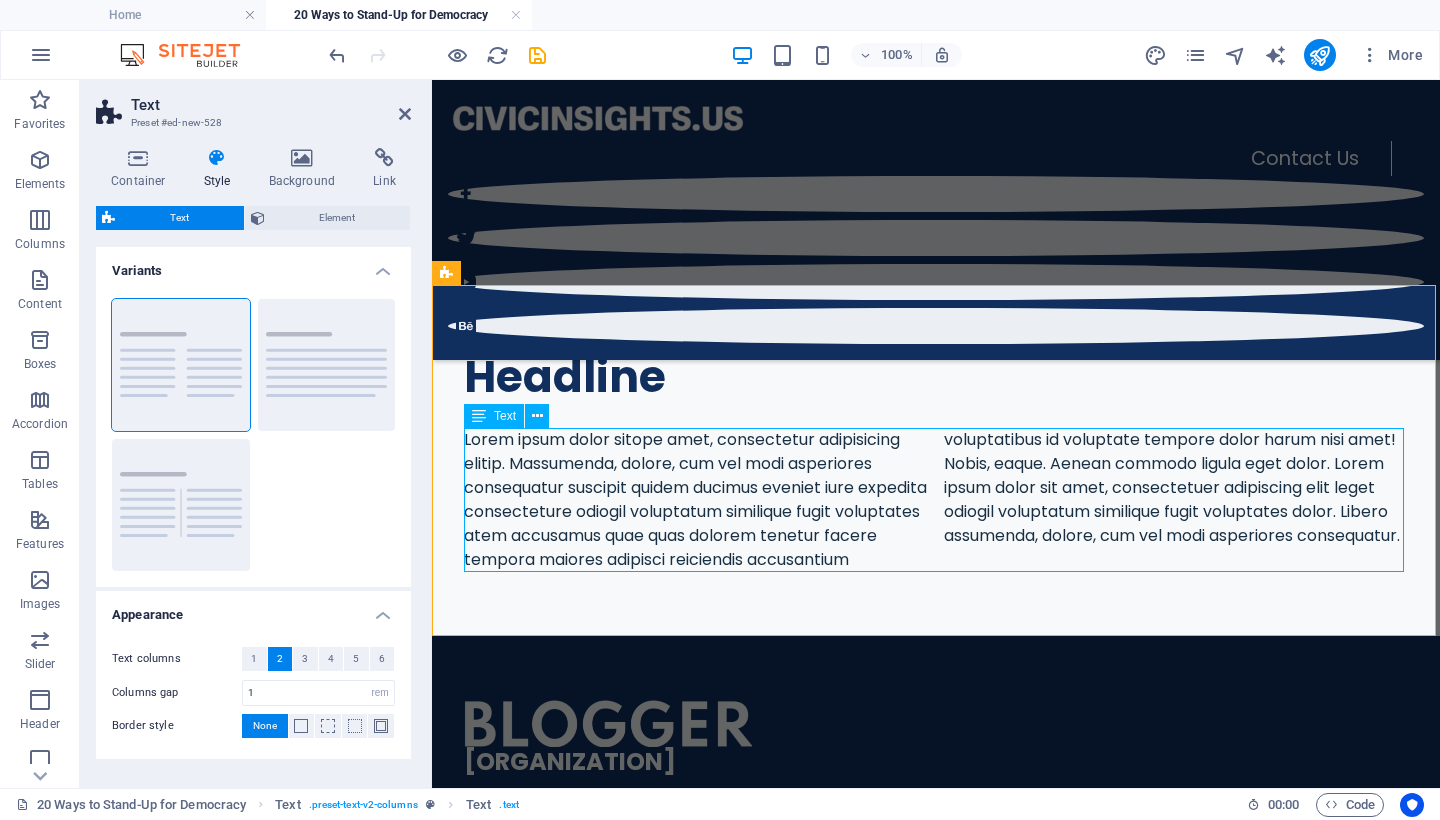 click on "Lorem ipsum dolor sitope amet, consectetur adipisicing elitip. Massumenda, dolore, cum vel modi asperiores consequatur suscipit quidem ducimus eveniet iure expedita consecteture odiogil voluptatum similique fugit voluptates atem accusamus quae quas dolorem tenetur facere tempora maiores adipisci reiciendis accusantium voluptatibus id voluptate tempore dolor harum nisi amet! Nobis, eaque. Aenean commodo ligula eget dolor. Lorem ipsum dolor sit amet, consectetuer adipiscing elit leget odiogil voluptatum similique fugit voluptates dolor. Libero assumenda, dolore, cum vel modi asperiores consequatur." at bounding box center (936, 500) 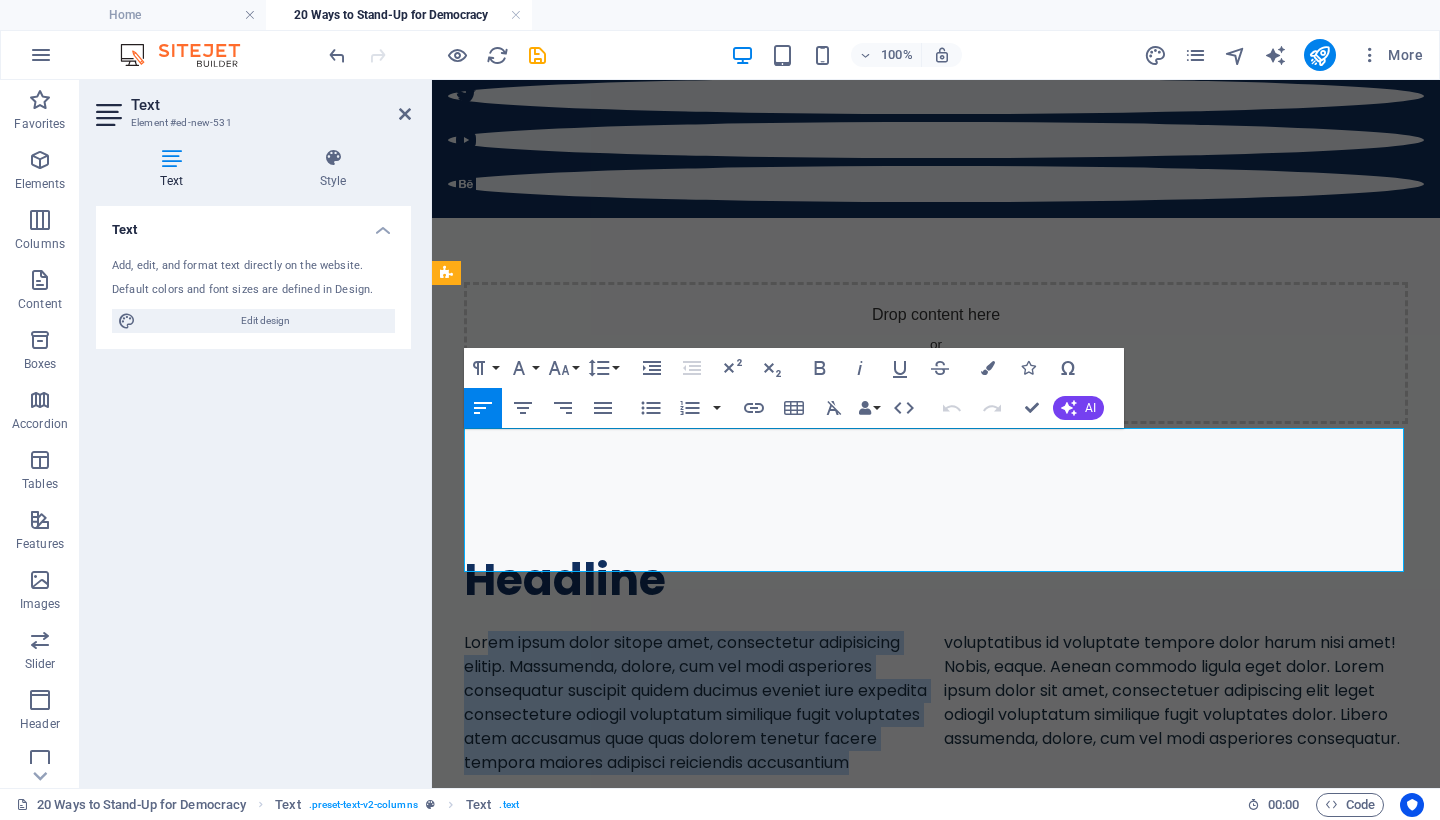 drag, startPoint x: 919, startPoint y: 558, endPoint x: 494, endPoint y: 448, distance: 439.00455 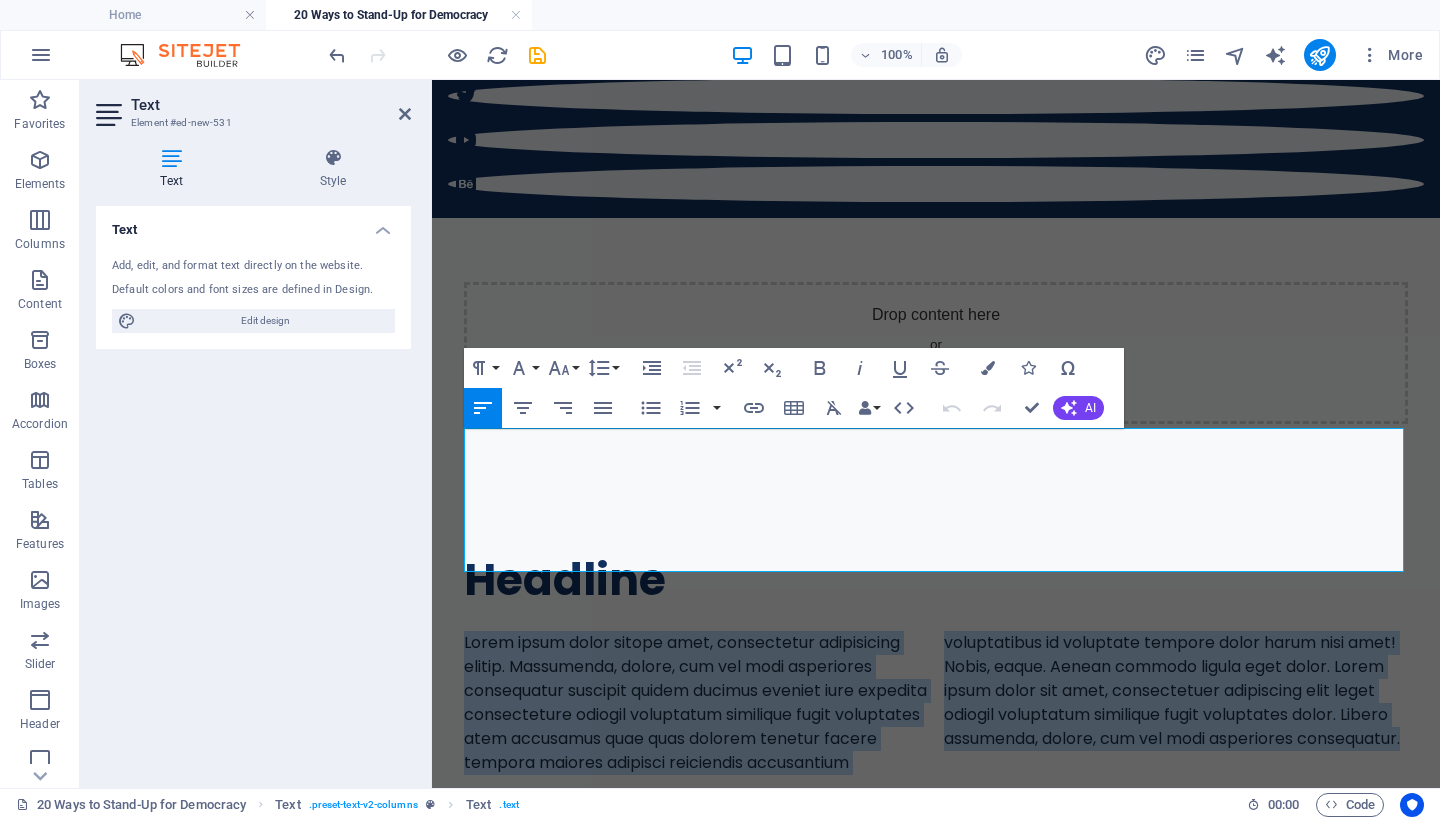 drag, startPoint x: 1063, startPoint y: 561, endPoint x: 863, endPoint y: 520, distance: 204.15926 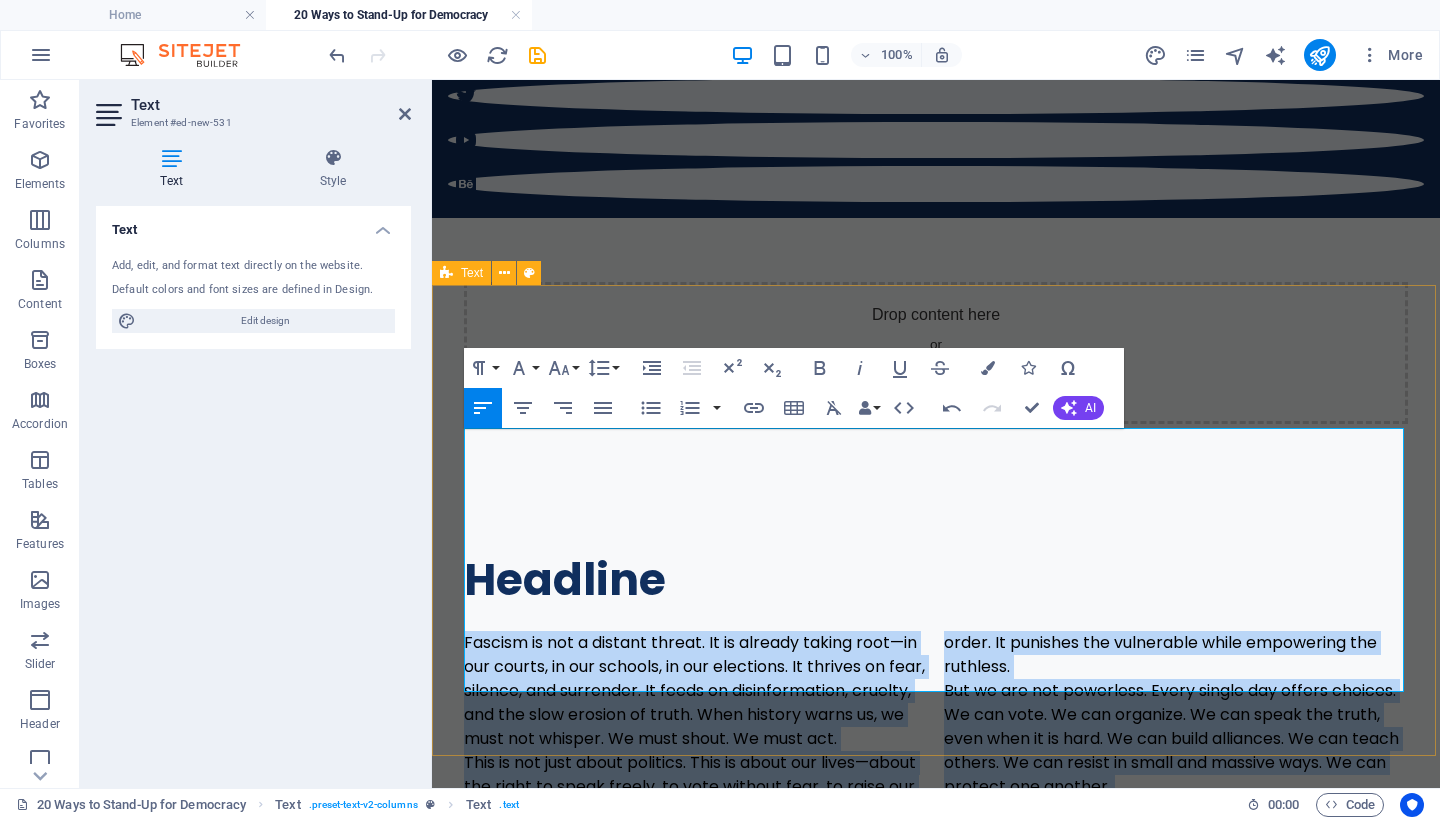 drag, startPoint x: 986, startPoint y: 676, endPoint x: 457, endPoint y: 430, distance: 583.40125 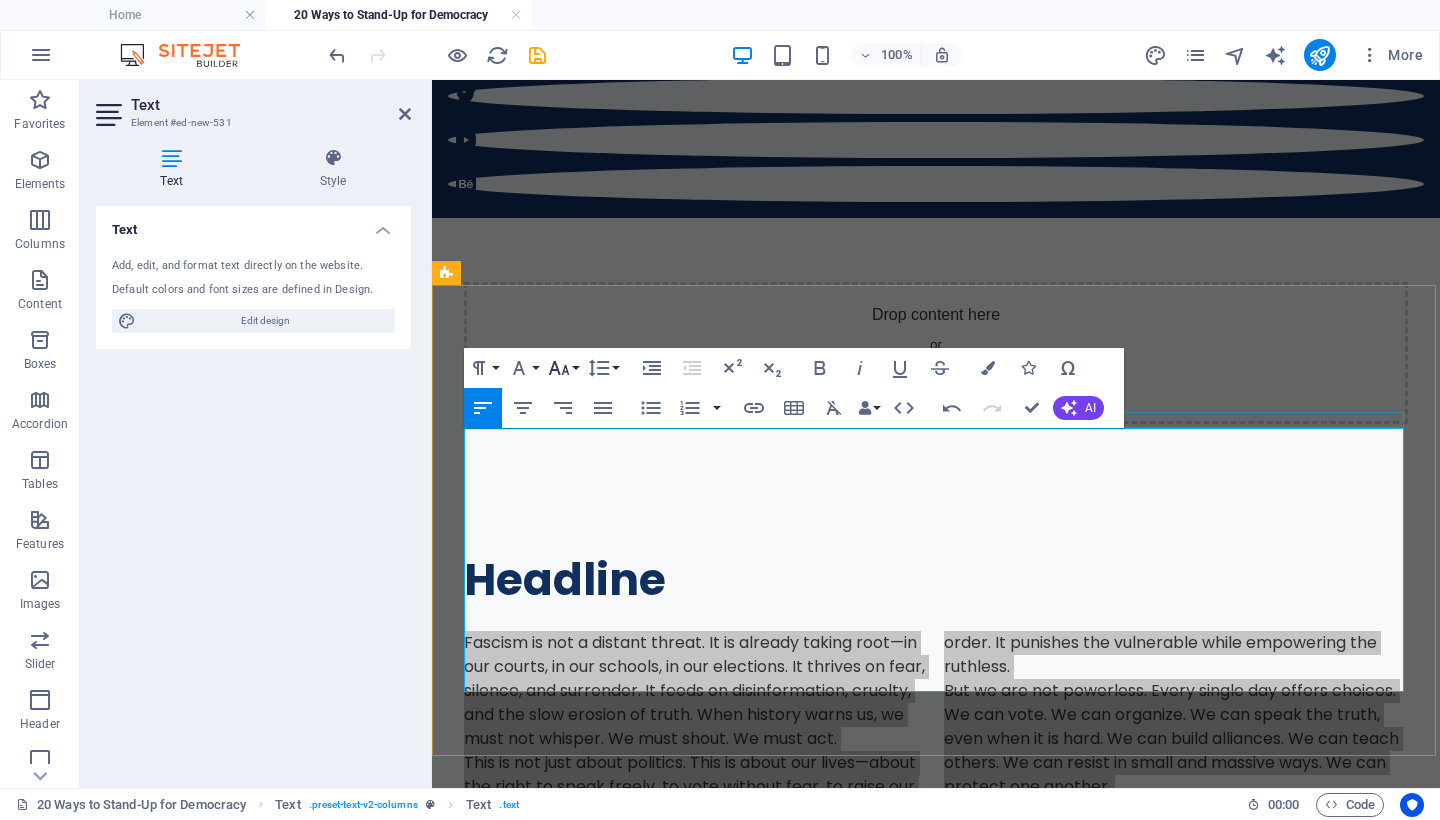 click 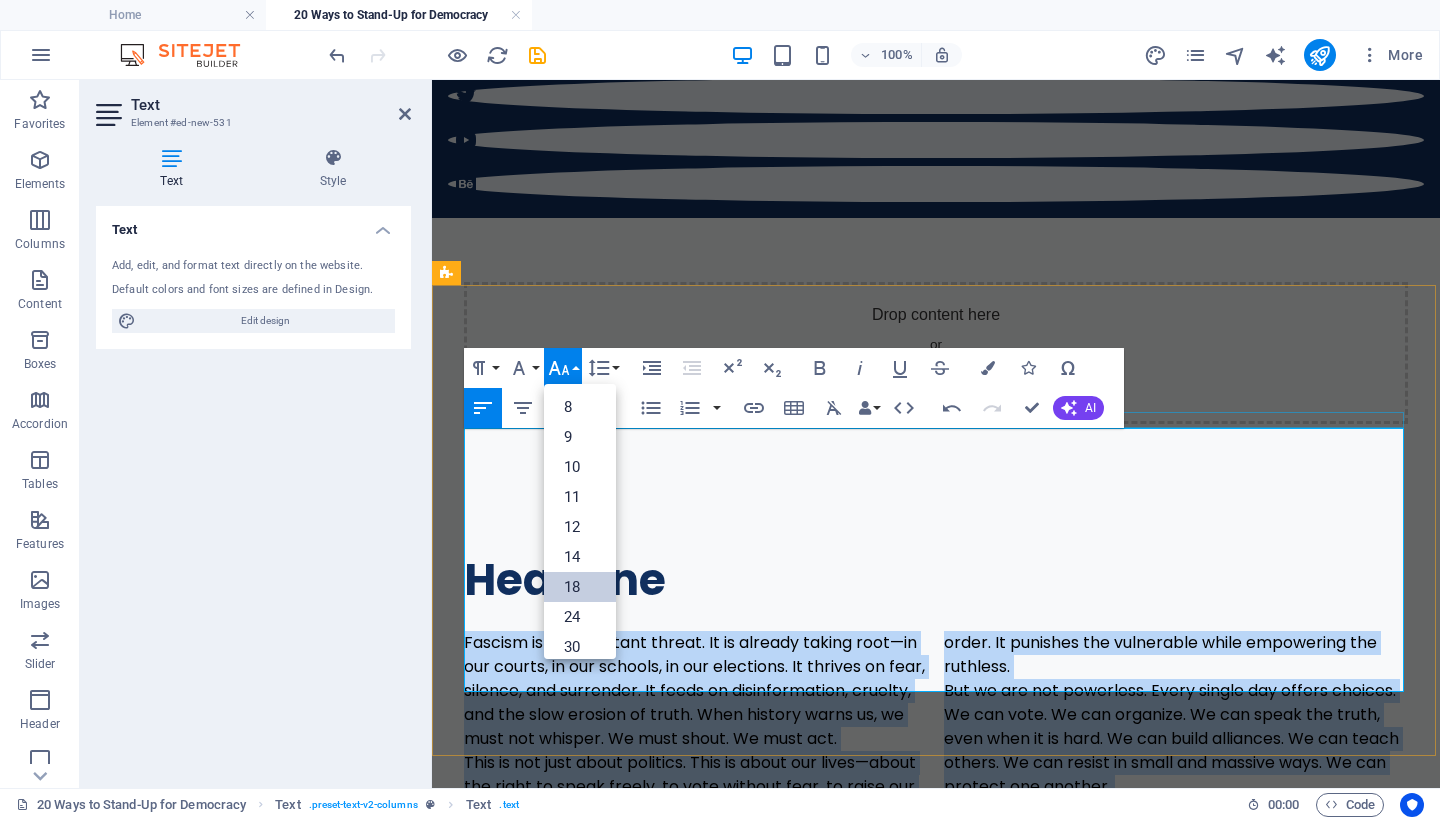 click on "18" at bounding box center [580, 587] 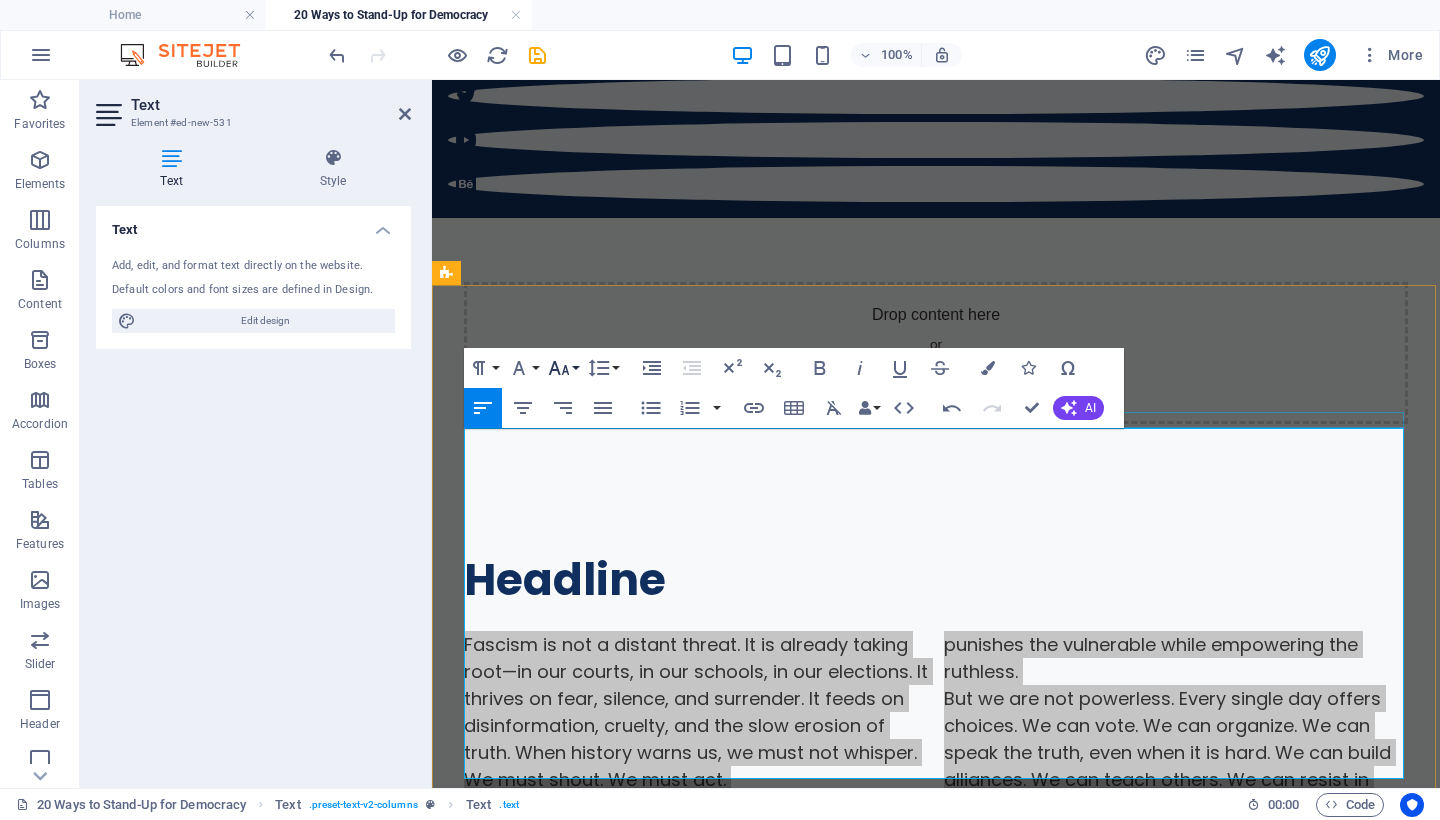 click on "Font Size" at bounding box center (563, 368) 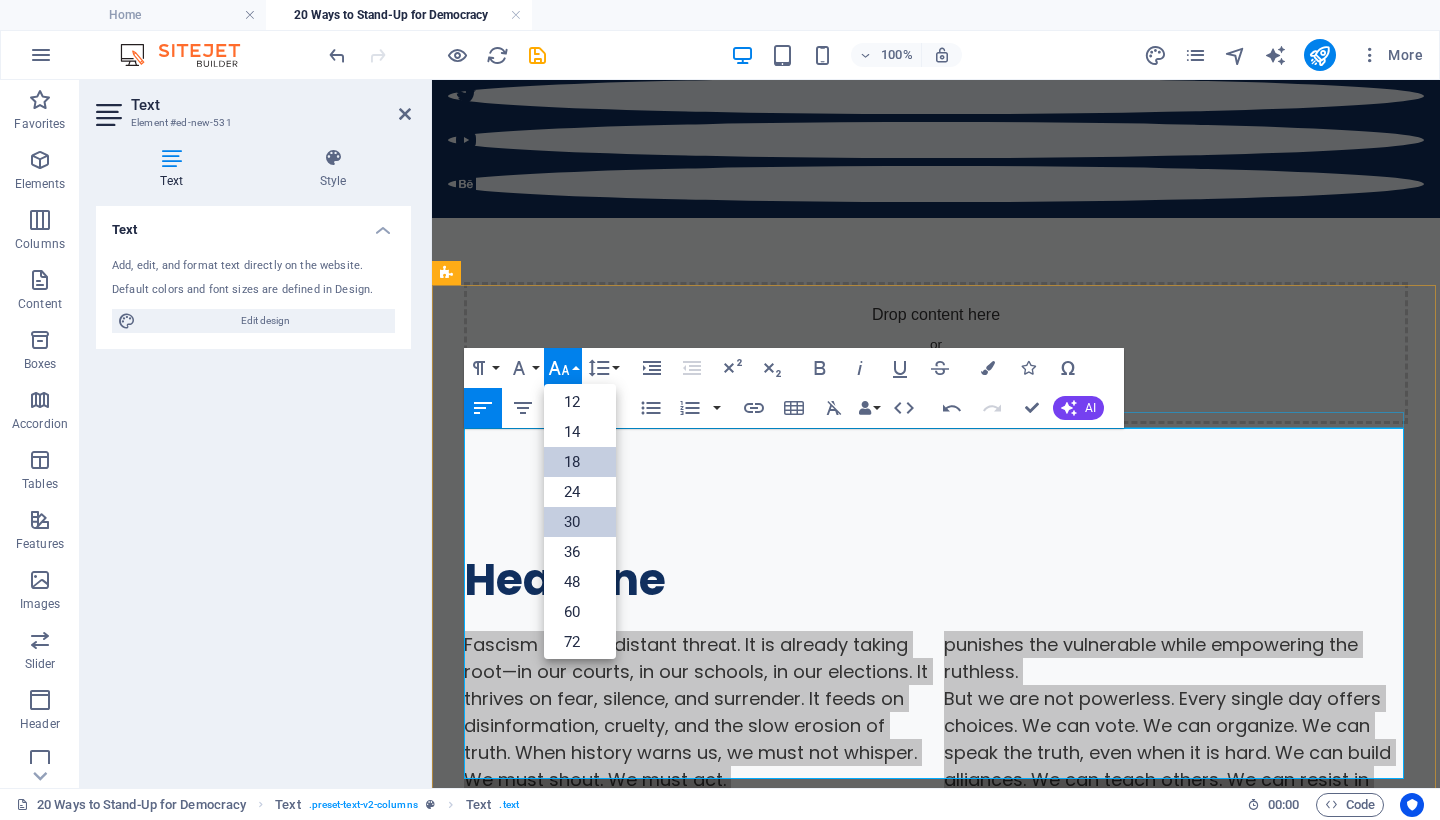 scroll, scrollTop: 96, scrollLeft: 0, axis: vertical 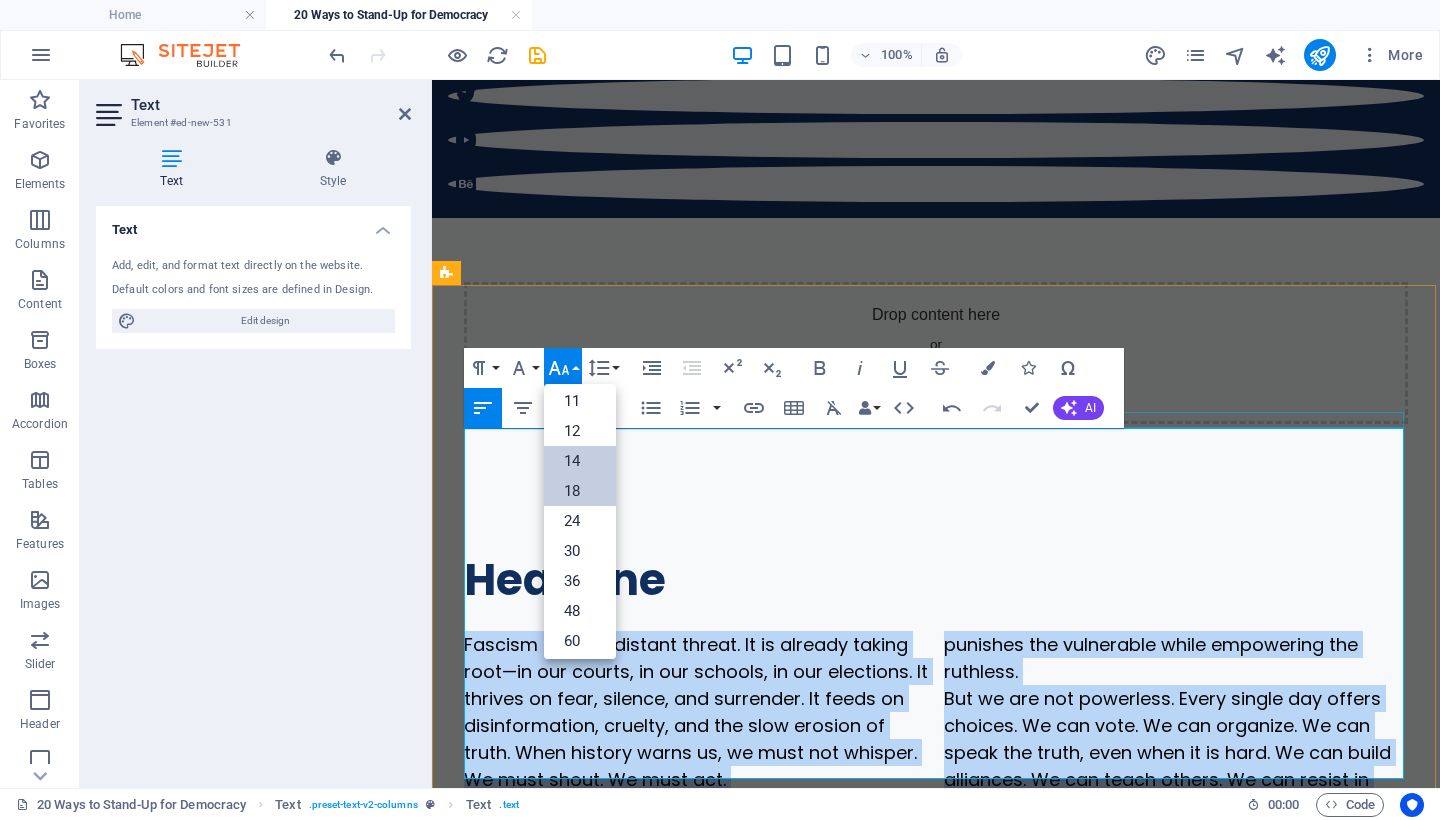 click on "14" at bounding box center (580, 461) 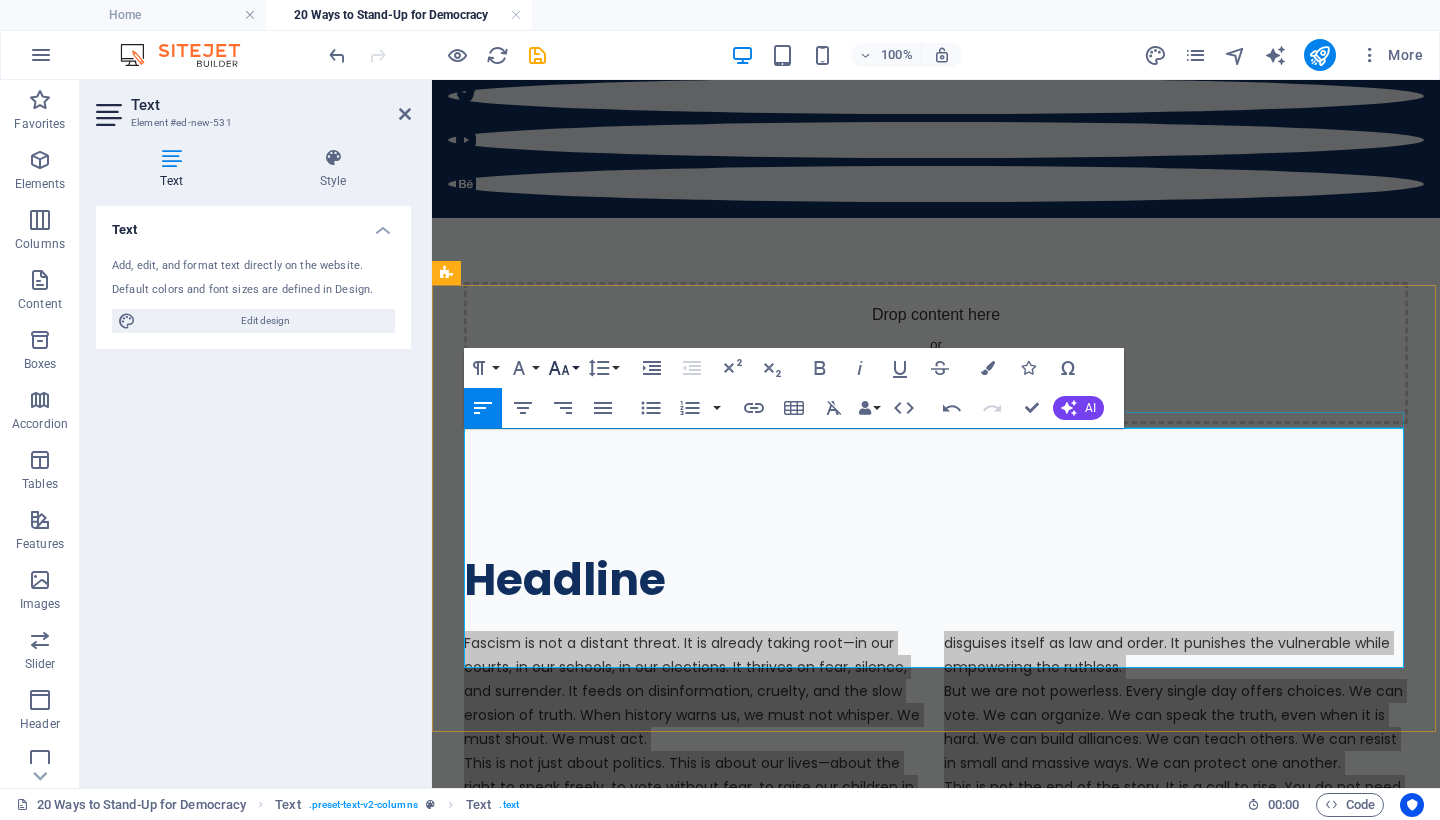 click 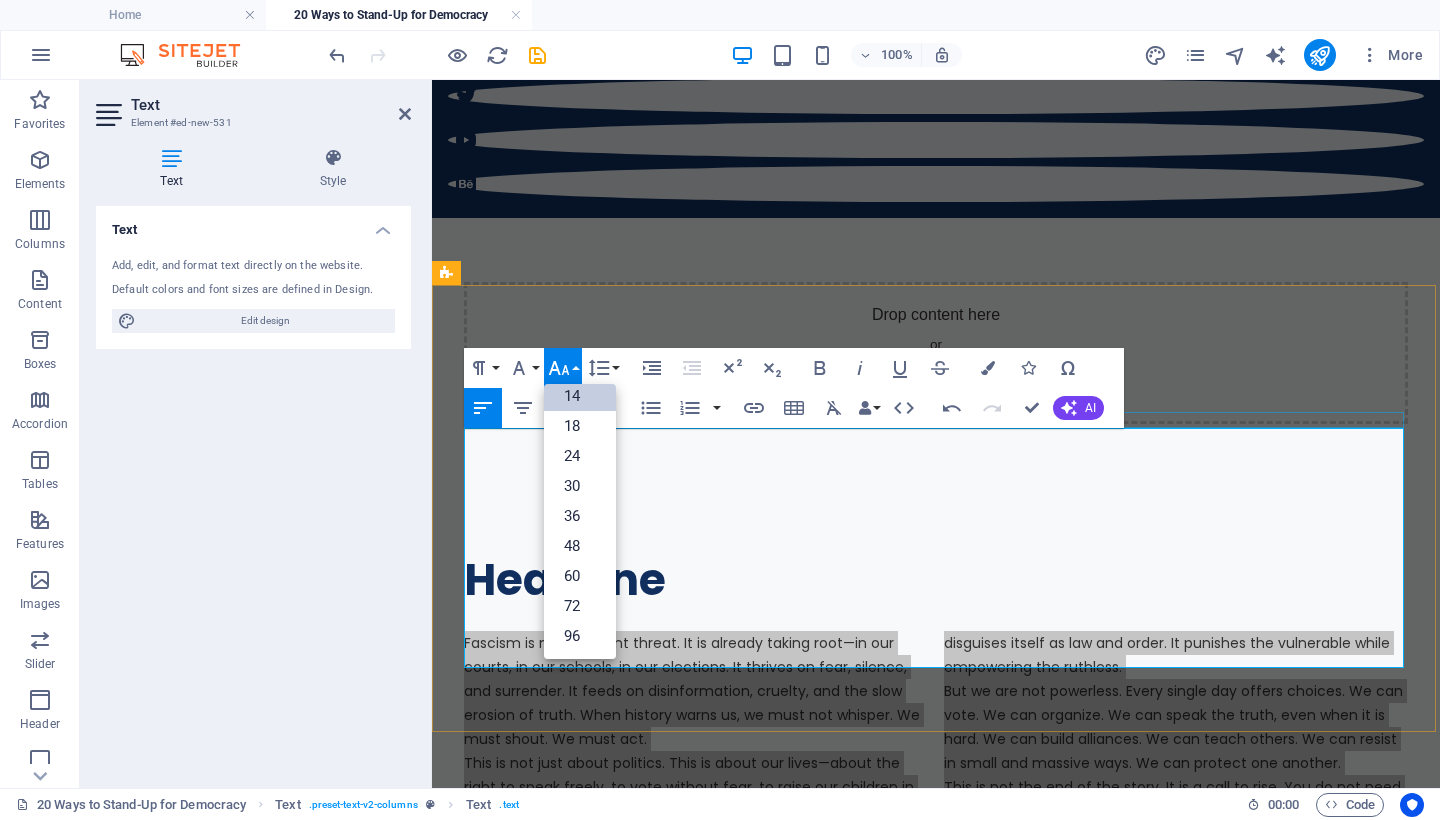 scroll, scrollTop: 161, scrollLeft: 0, axis: vertical 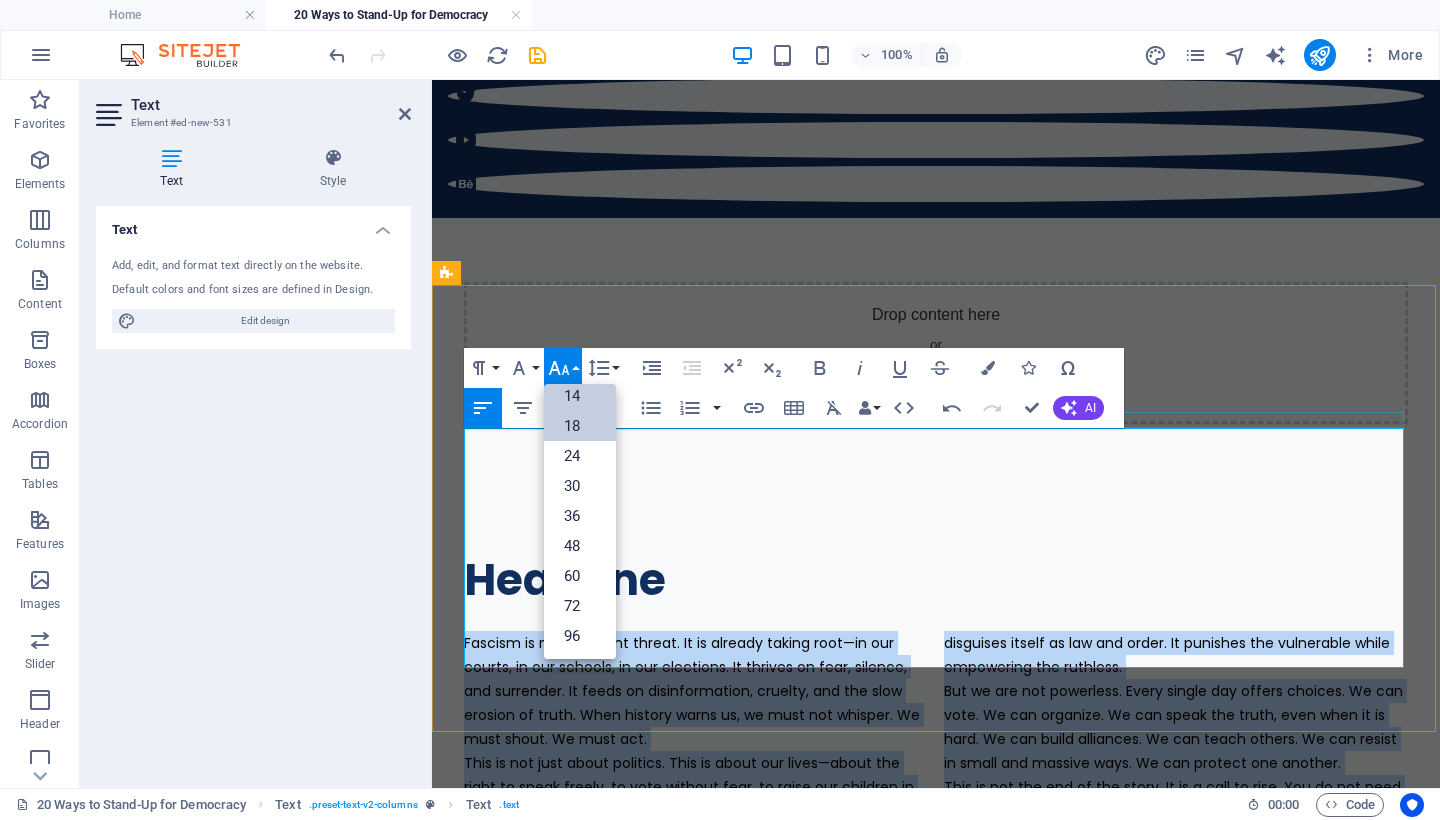 click on "18" at bounding box center (580, 426) 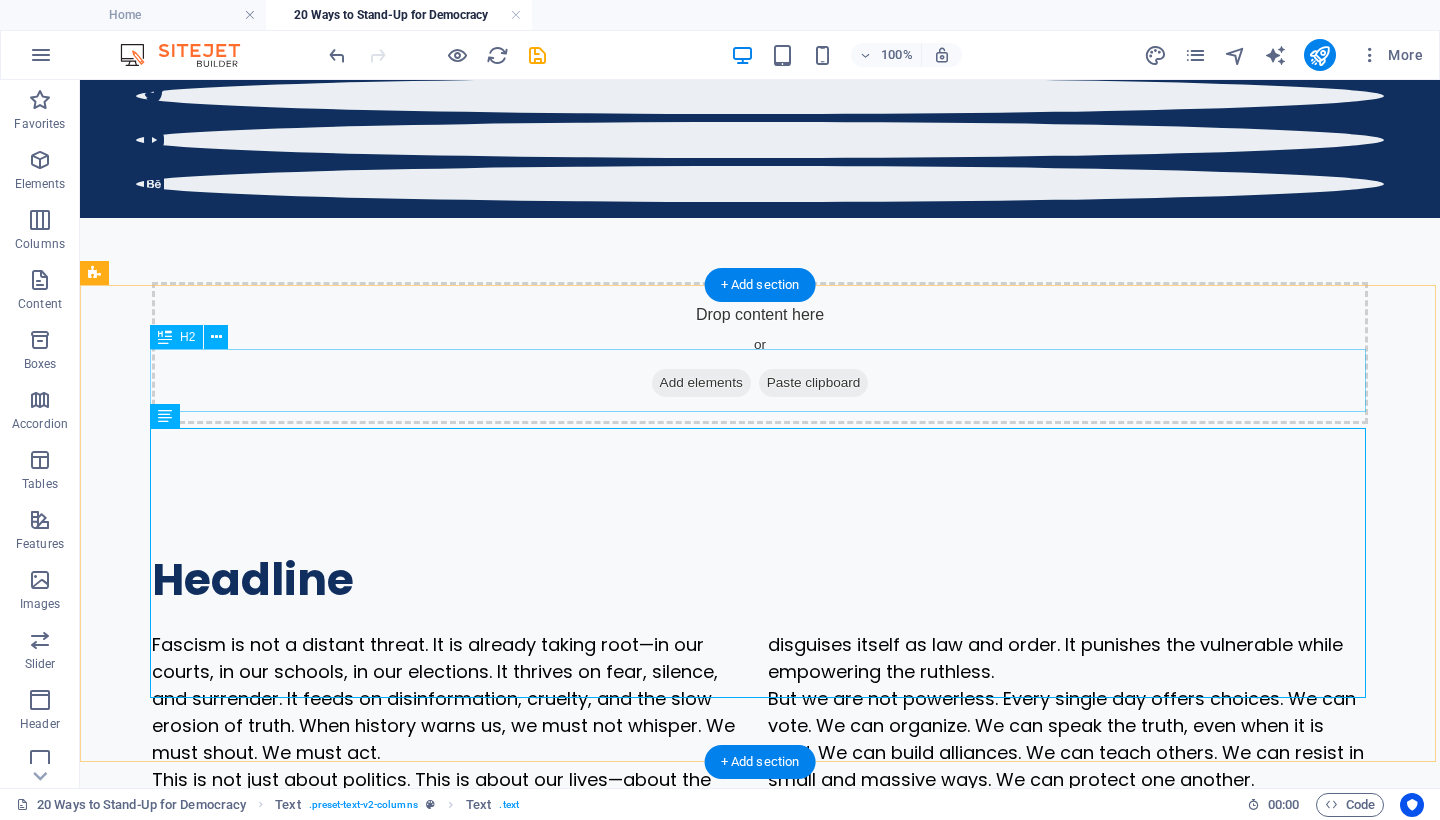 click on "Headline" at bounding box center (760, 579) 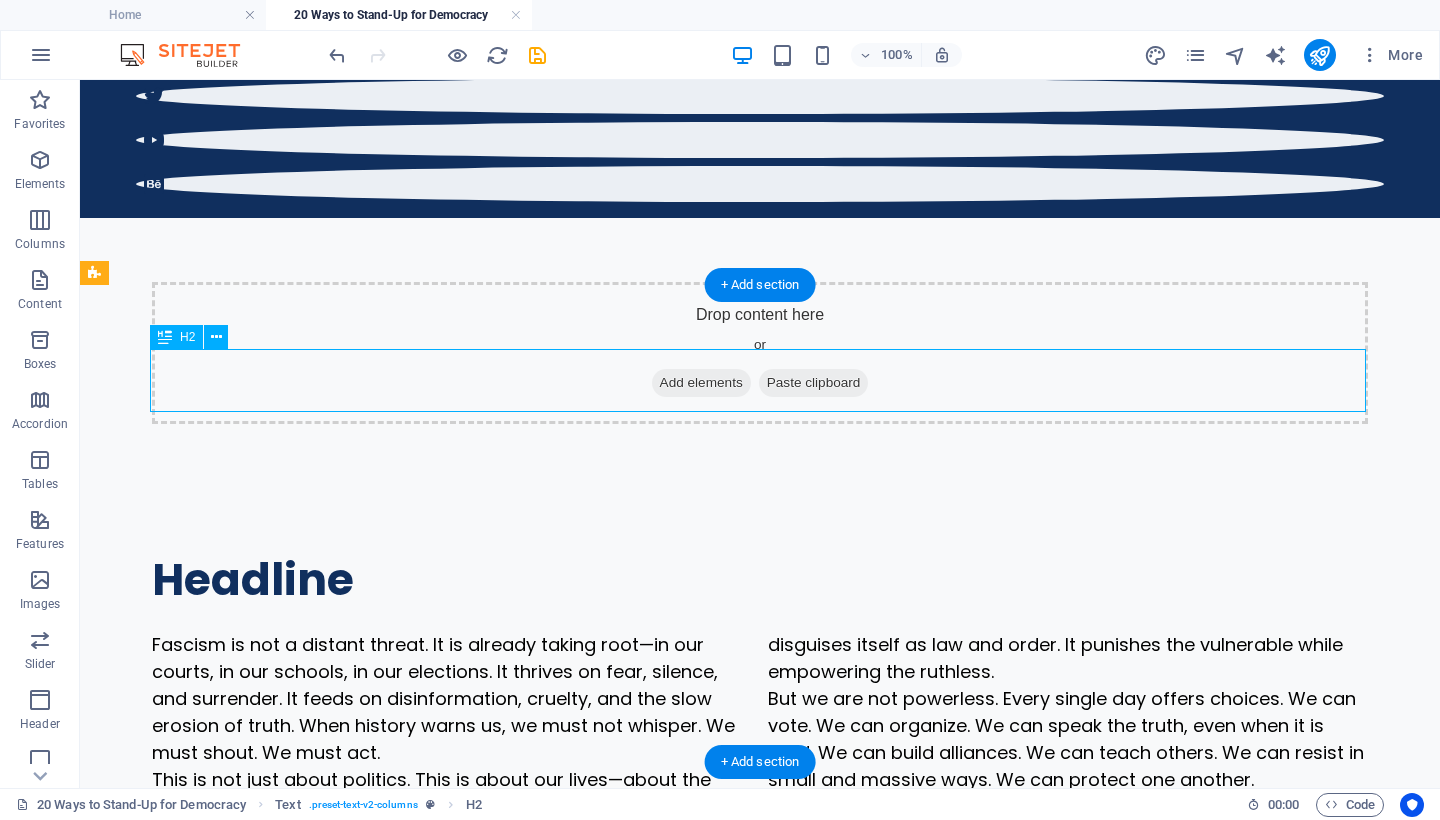 click on "Headline" at bounding box center (760, 579) 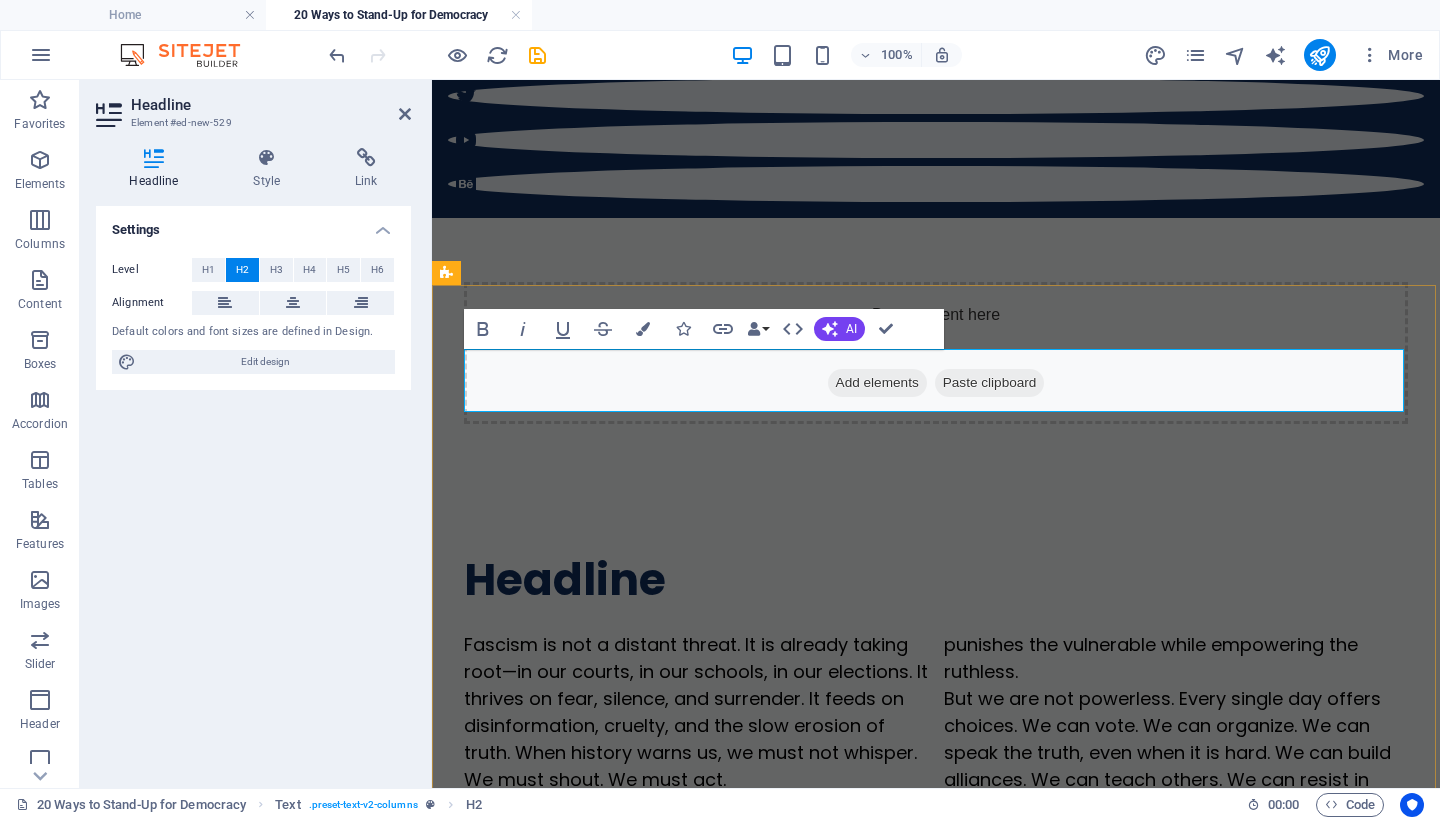 click on "Headline" at bounding box center [936, 579] 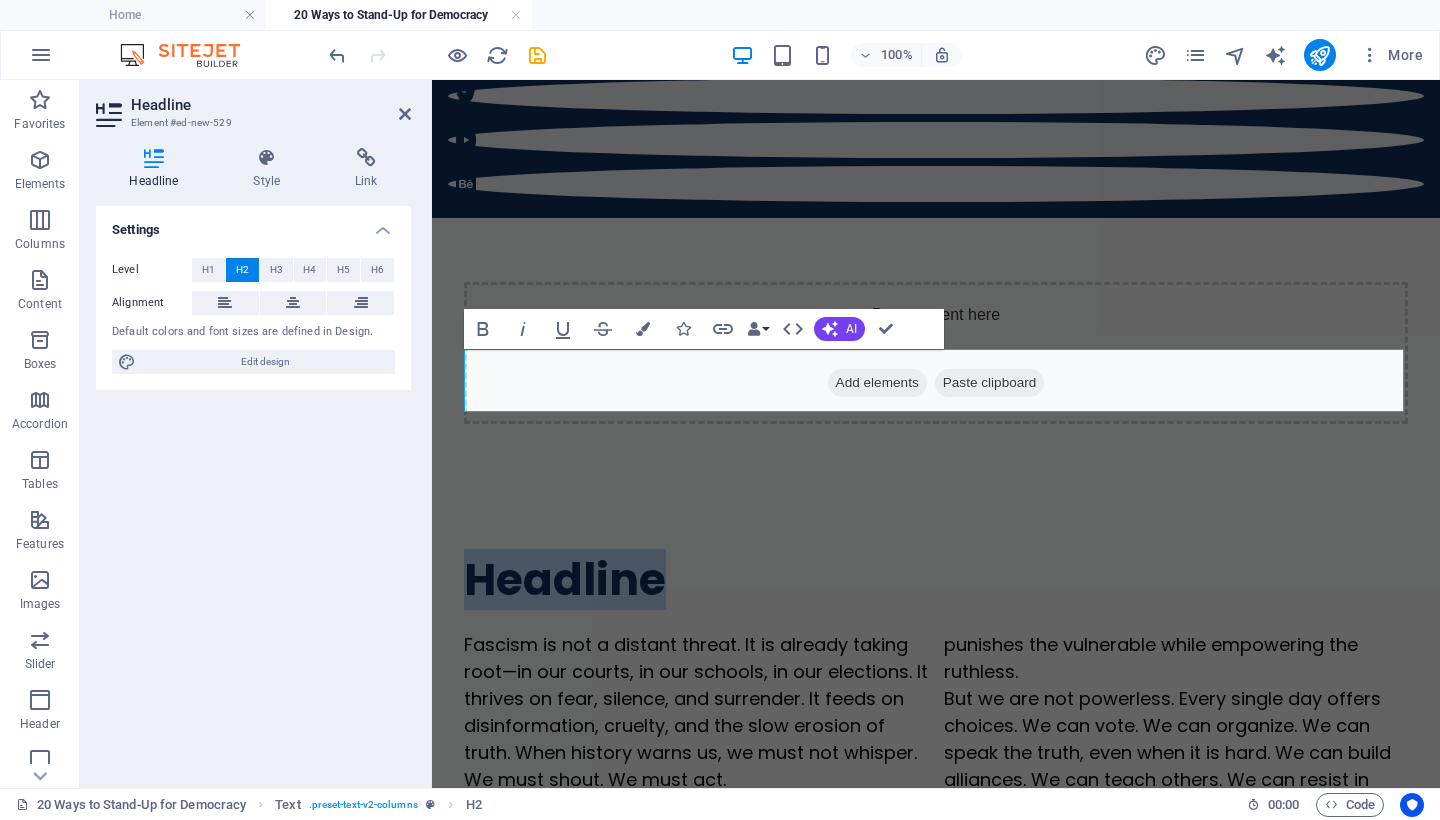 drag, startPoint x: 701, startPoint y: 386, endPoint x: 420, endPoint y: 384, distance: 281.0071 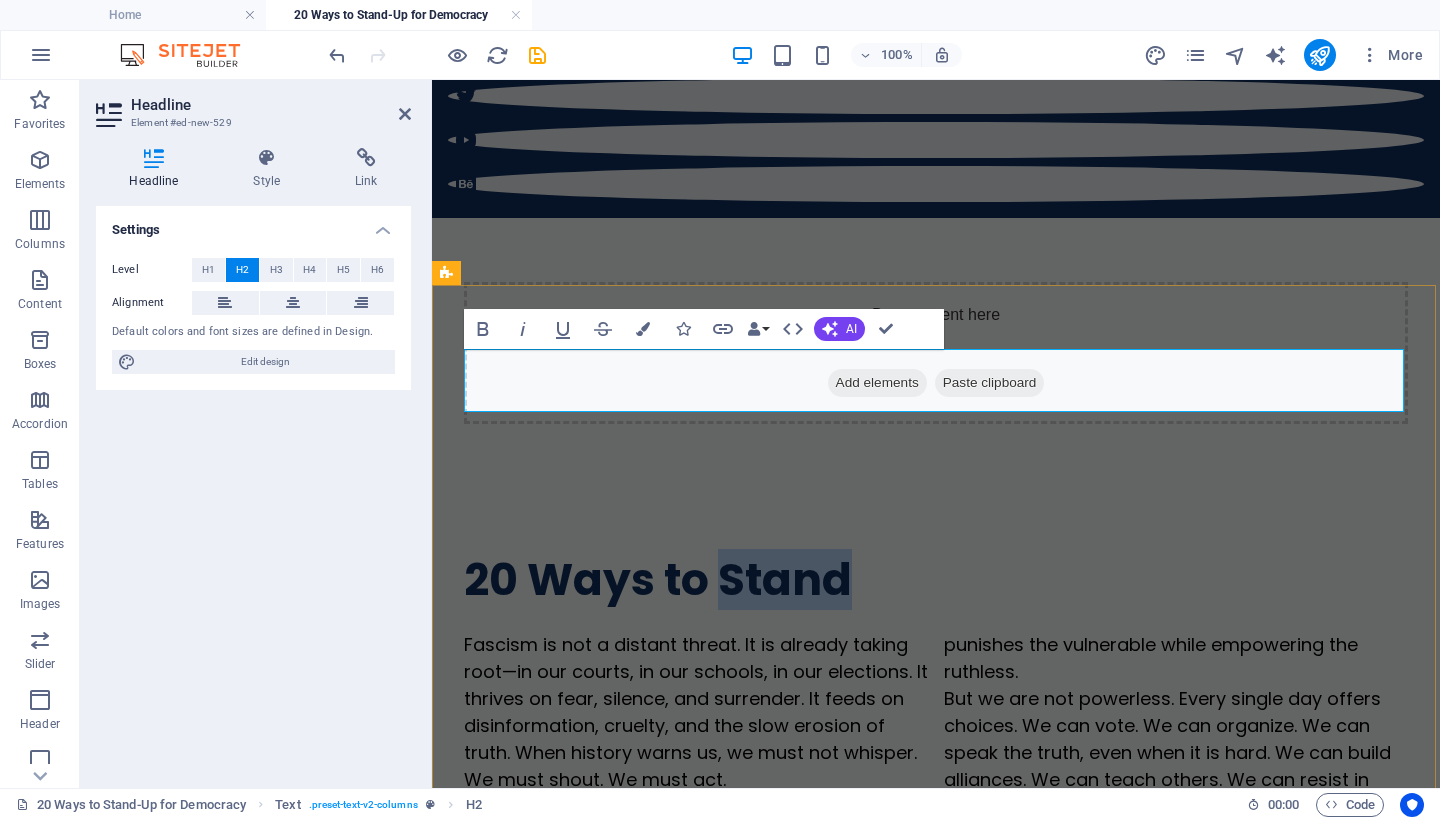 drag, startPoint x: 903, startPoint y: 373, endPoint x: 732, endPoint y: 370, distance: 171.0263 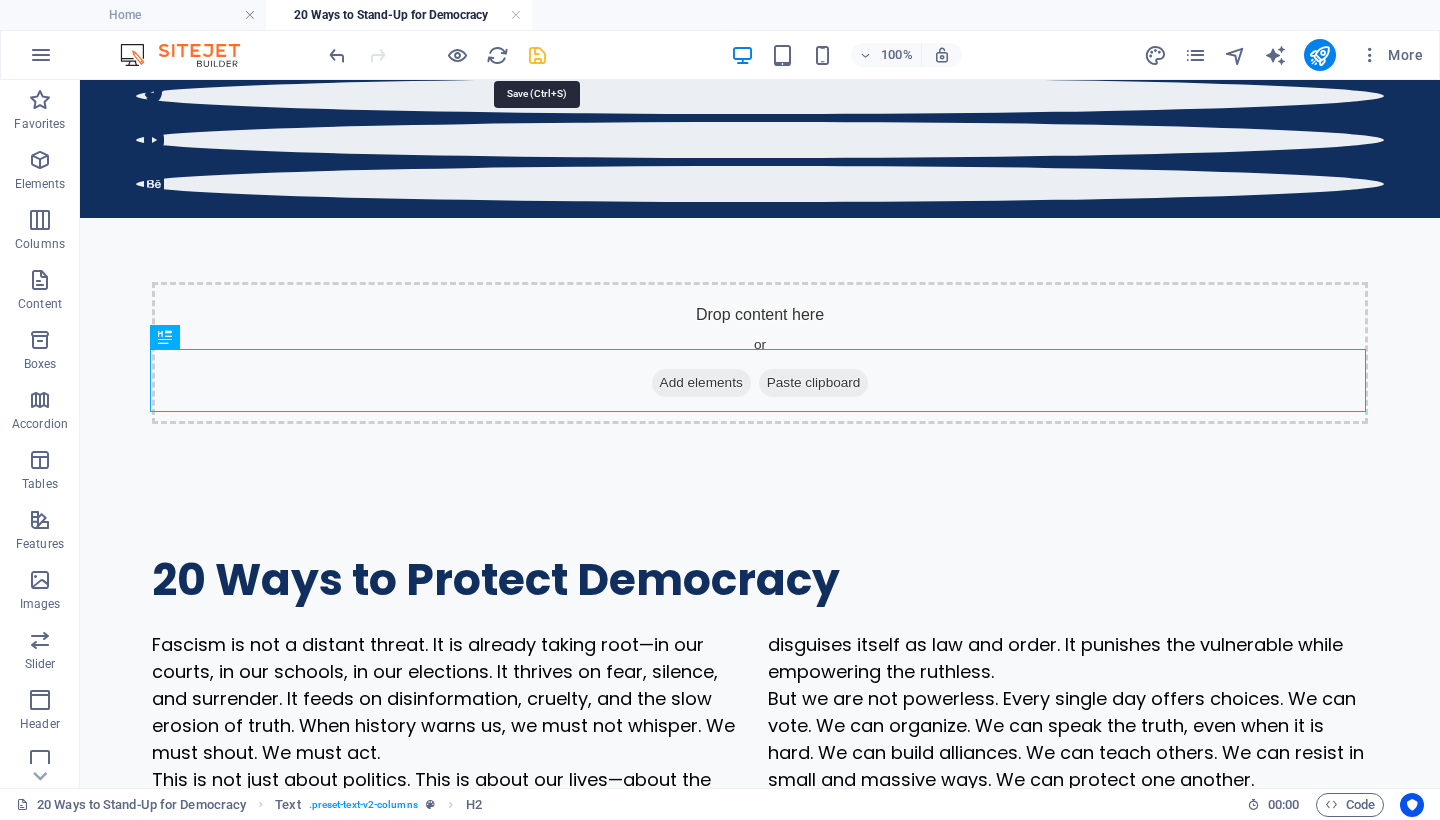 click at bounding box center (537, 55) 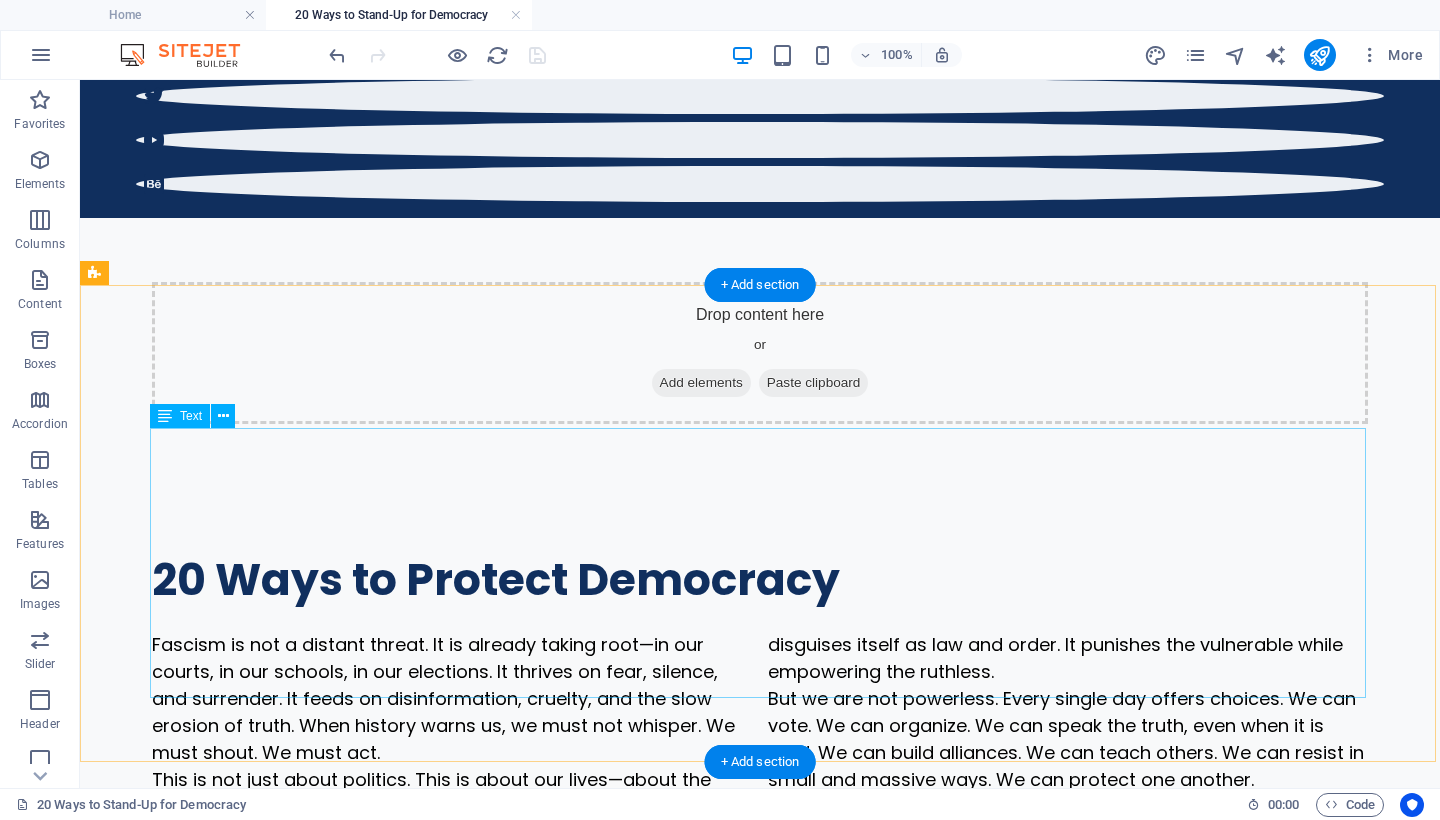 scroll, scrollTop: 0, scrollLeft: 0, axis: both 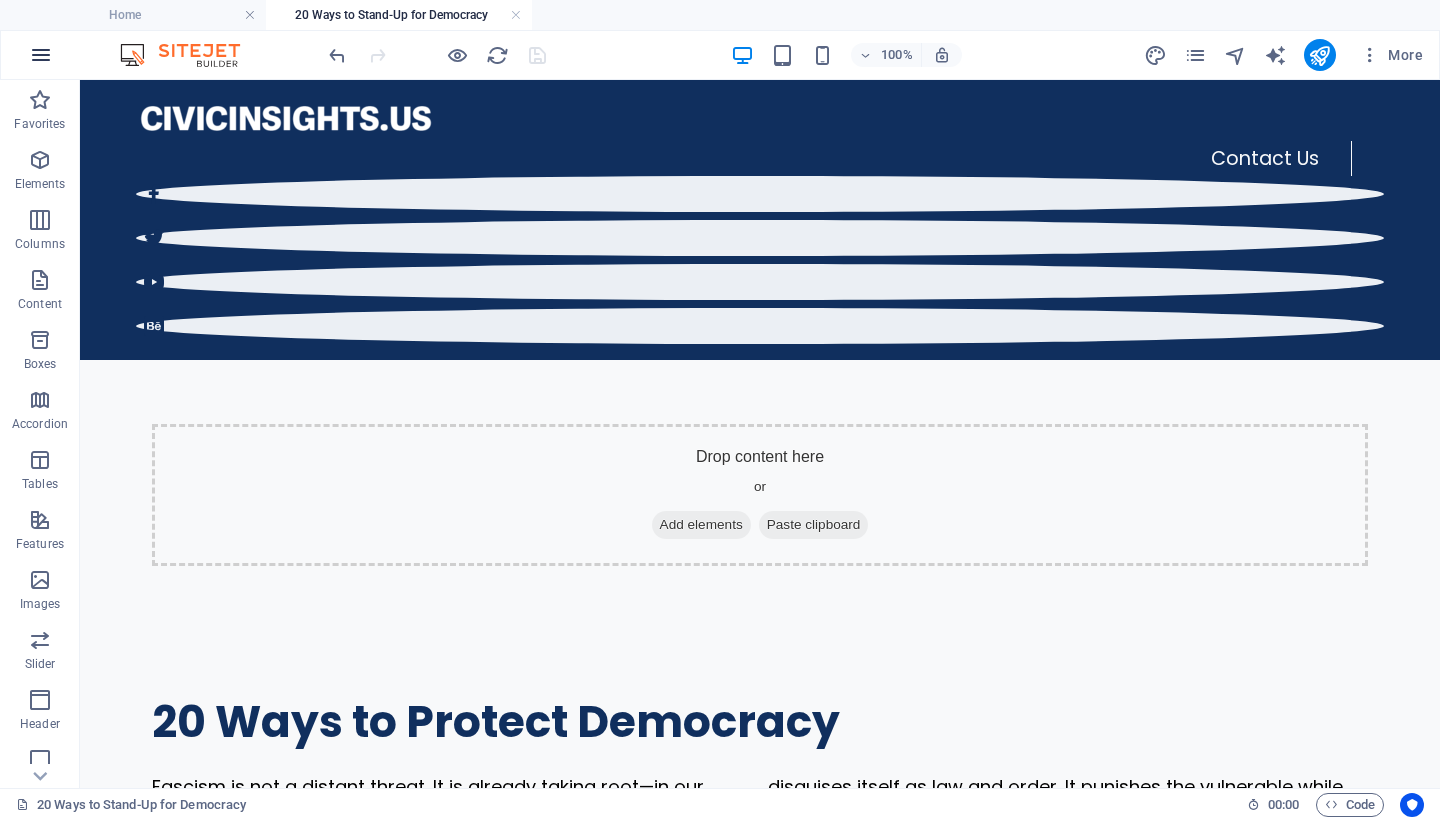 click at bounding box center [41, 55] 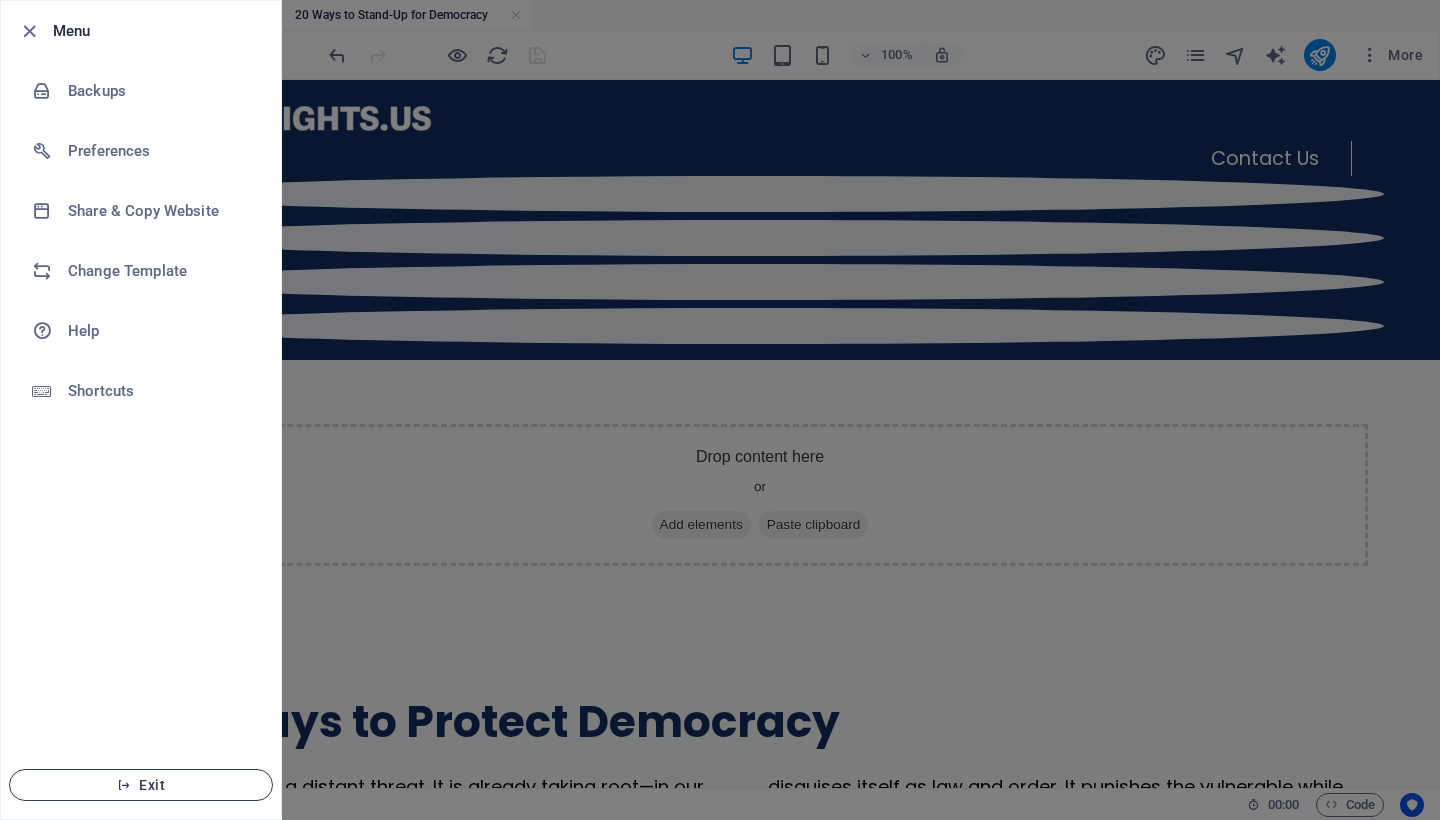 click on "Exit" at bounding box center [141, 785] 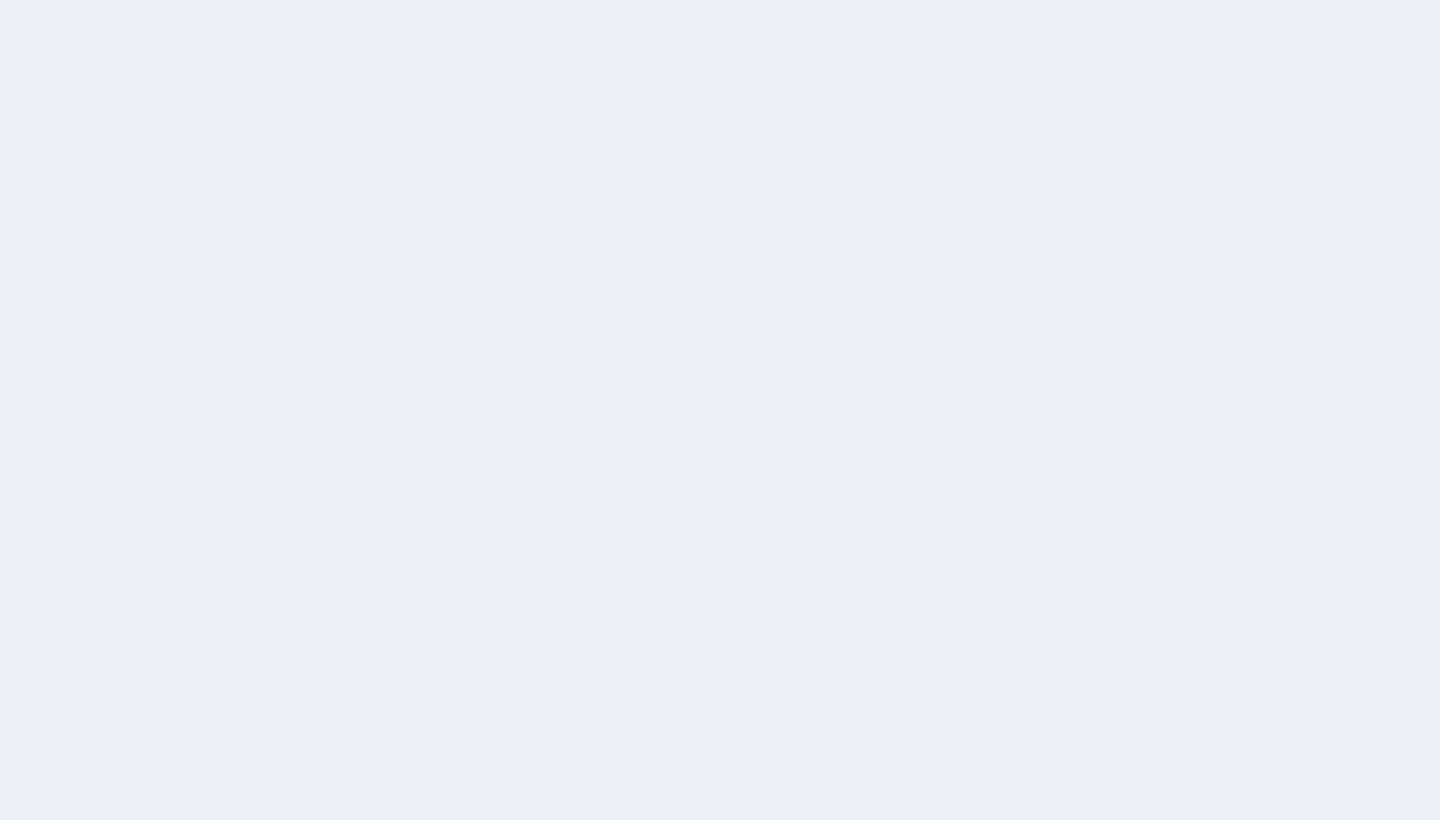 scroll, scrollTop: 0, scrollLeft: 0, axis: both 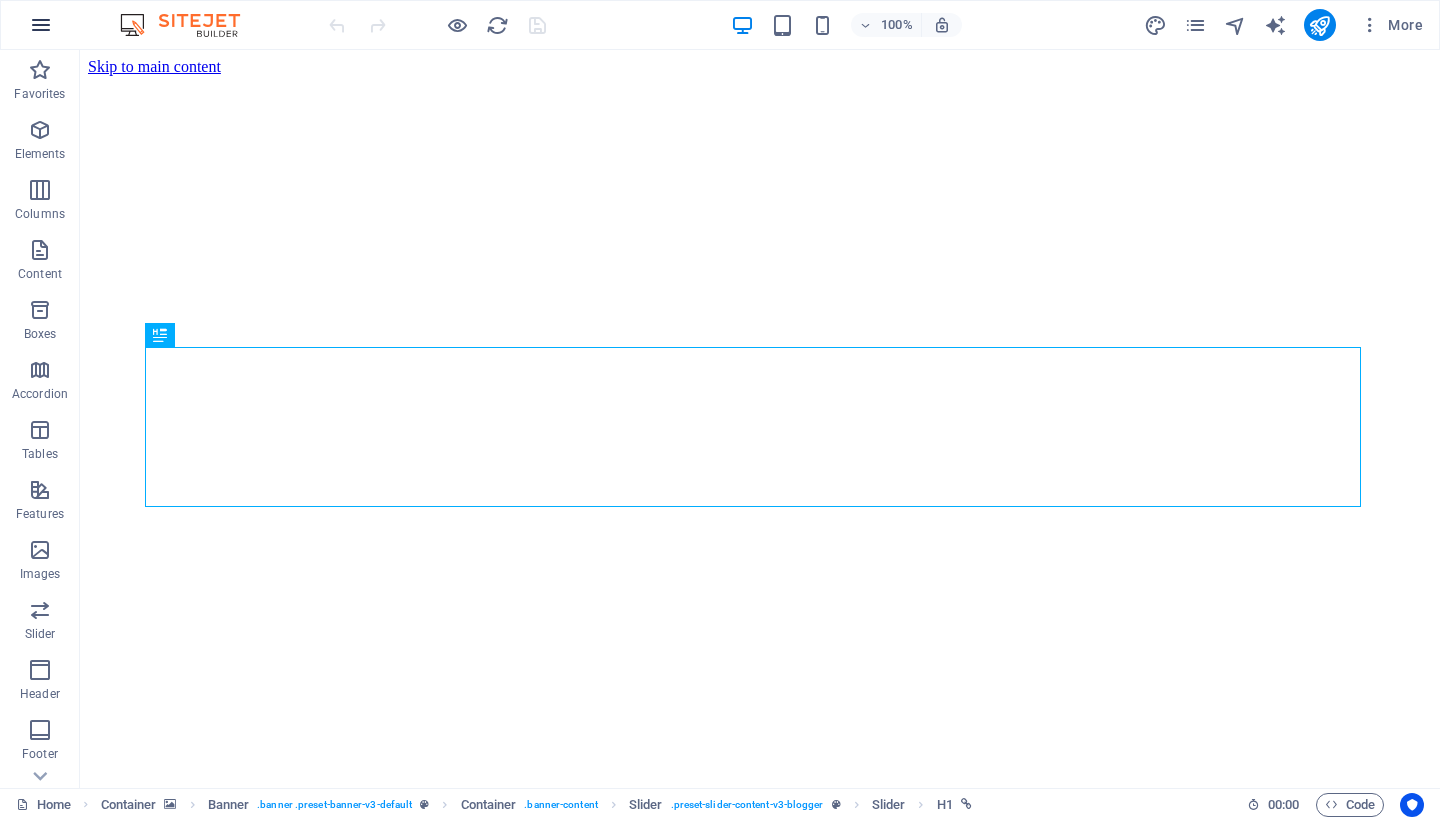 click at bounding box center [41, 25] 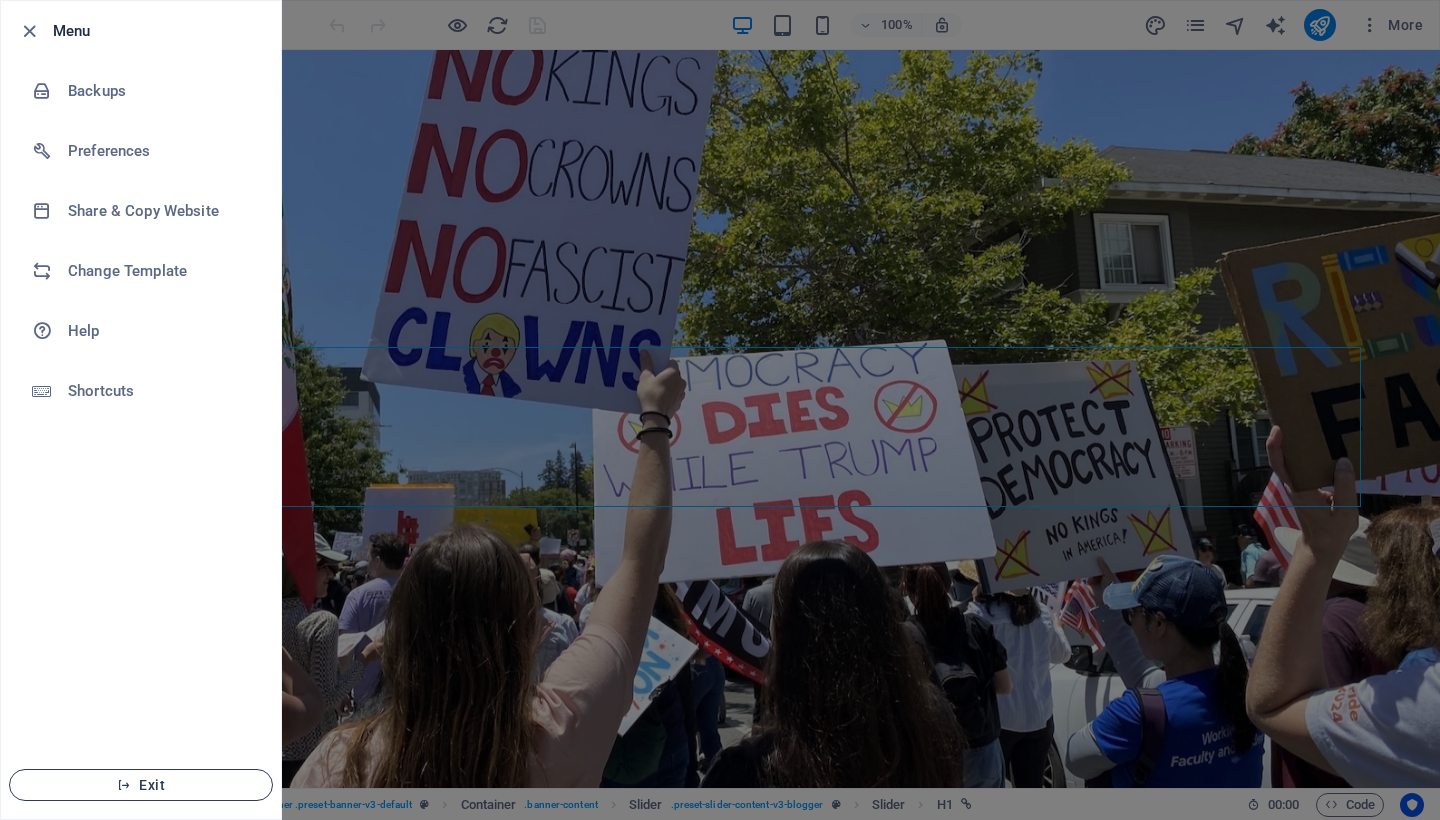 click on "Exit" at bounding box center (141, 785) 